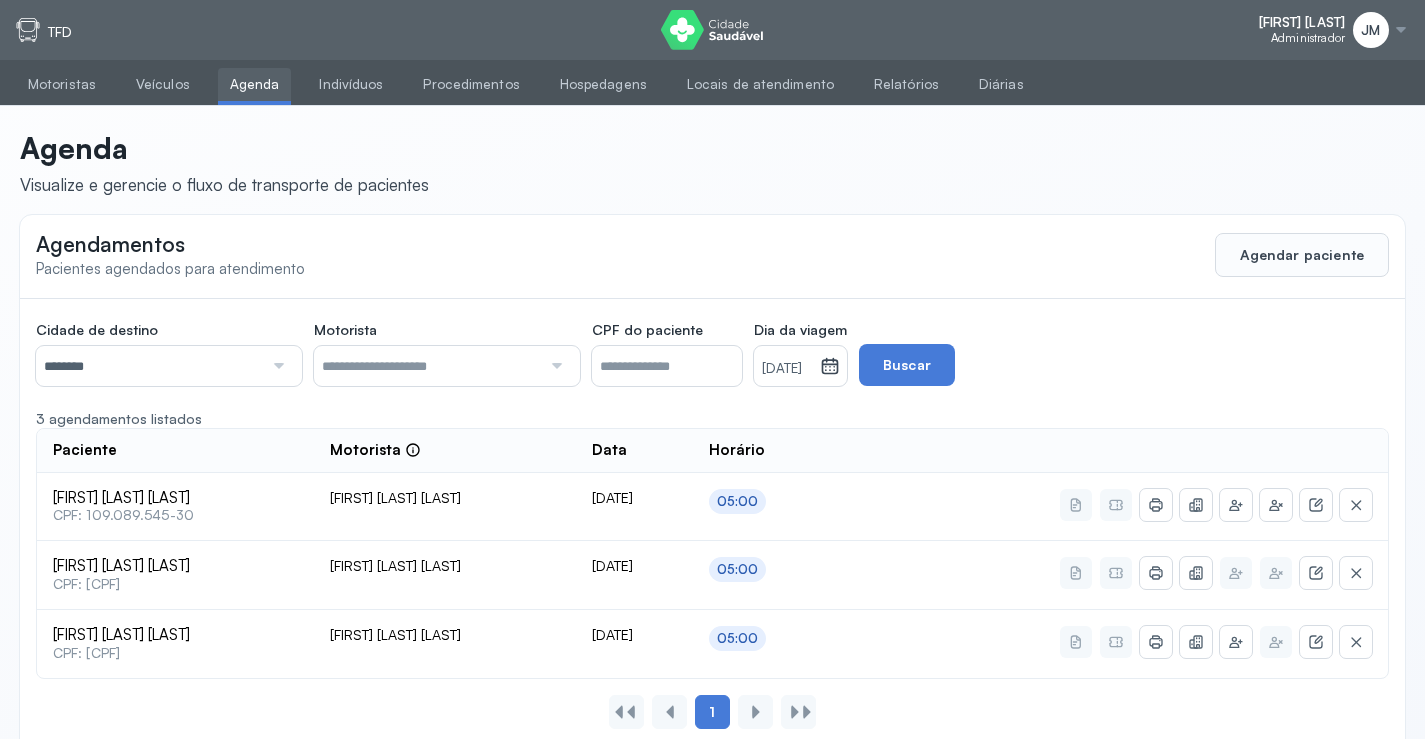 scroll, scrollTop: 46, scrollLeft: 0, axis: vertical 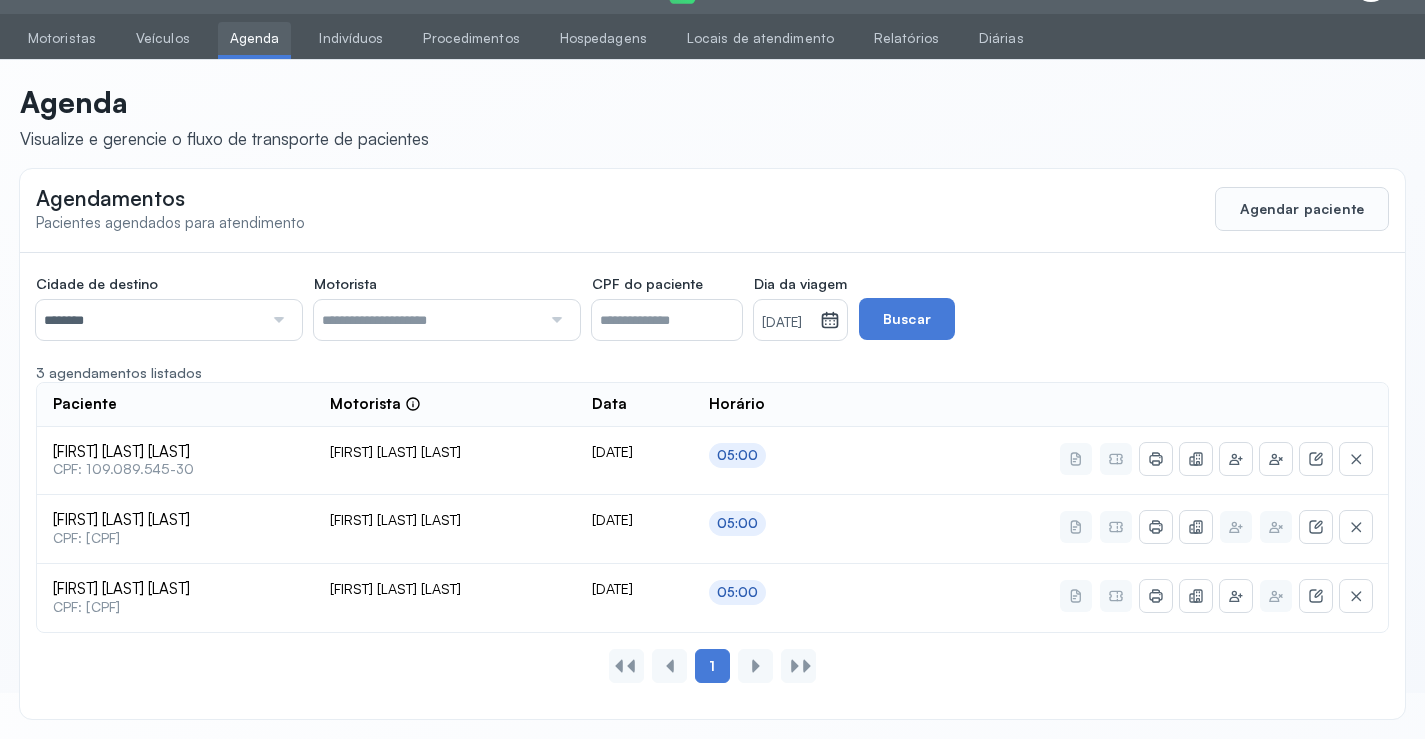 click on "********" 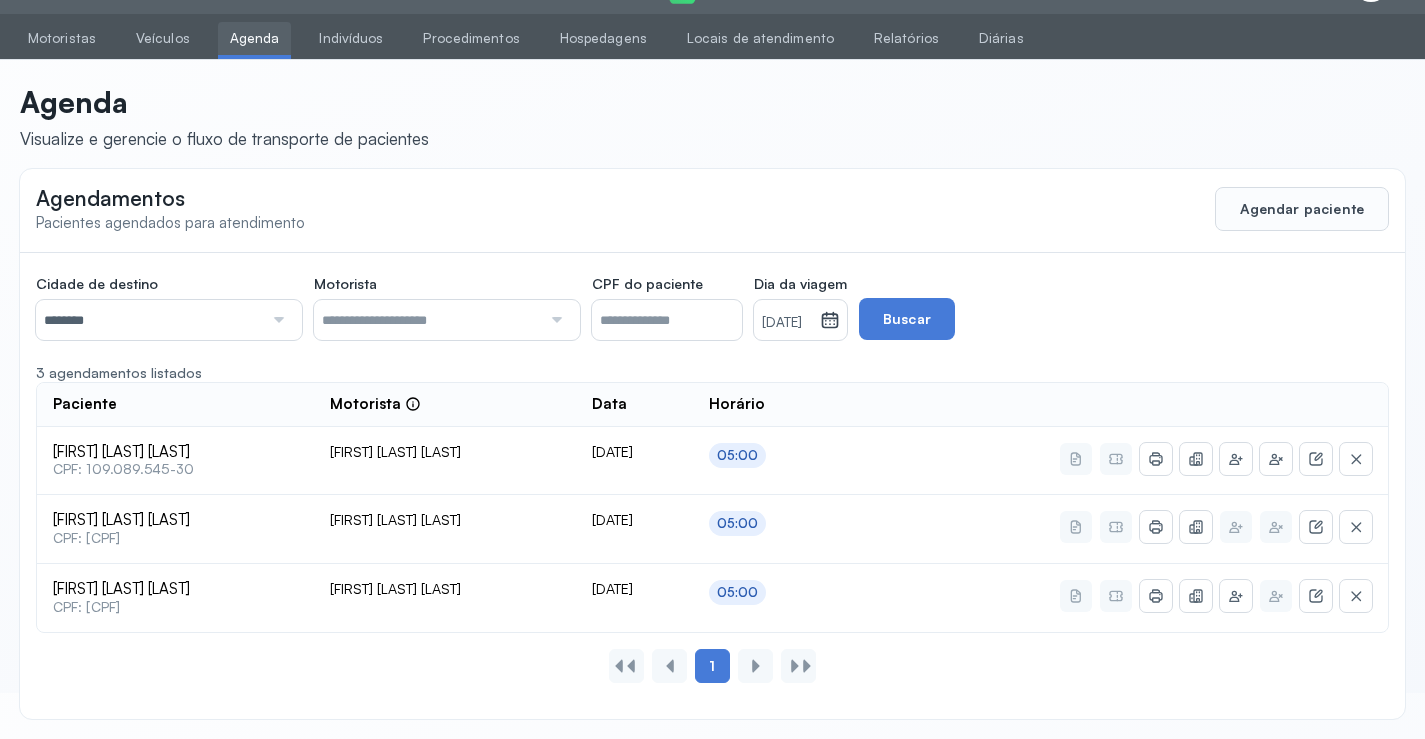 click on "Cidade de destino  ******** Todas as cidades Juazeiro Salvador Motorista  Todos os motoristas [FIRST] [LAST] [LAST] [FIRST] [LAST] [LAST] [FIRST] [LAST] [LAST] [FIRST] [LAST] [LAST] [FIRST] [LAST] [LAST] CPF do paciente  Dia da viagem  17/07/2025 julho 2025 S T Q Q S S D 1 2 3 4 5 6 7 8 9 10 11 12 13 14 15 16 17 18 19 20 21 22 23 24 25 26 27 28 29 30 31 jan fev mar abr maio jun jul ago set out nov dez 2018 2019 2020 2021 2022 2023 2024 2025 2026 2027 2028 2029  Buscar  3 agendamentos listados Paciente  Motorista  Data Horário [FIRST] [LAST] [LAST]  CPF: [CPF] [FIRST] [LAST] [LAST] 17/07/2025 05:00 [FIRST] [LAST] [LAST]  CPF: [CPF] [FIRST] [LAST] [LAST] 17/07/2025 05:00 [FIRST] [LAST] [LAST]  CPF: [CPF] [FIRST] [LAST] [LAST] 17/07/2025 05:00 1" 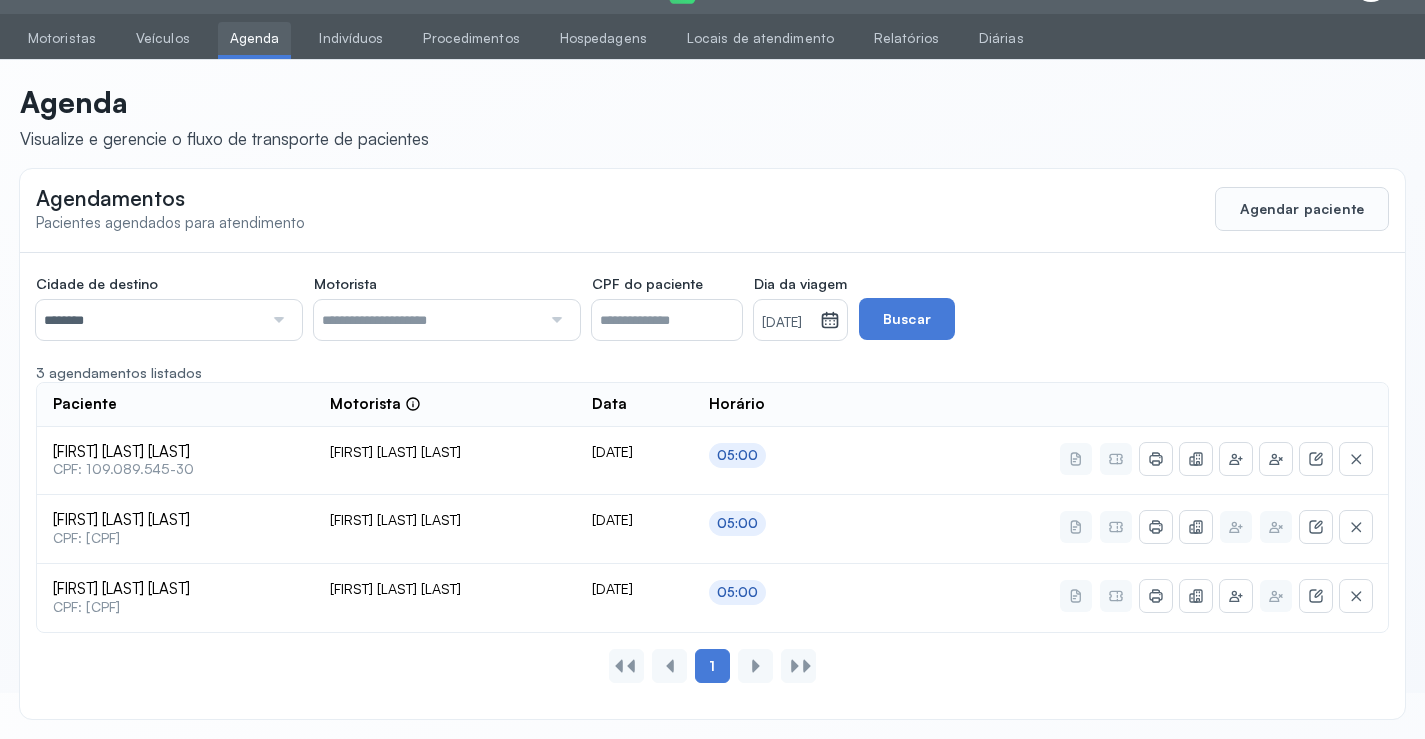 click at bounding box center (276, 320) 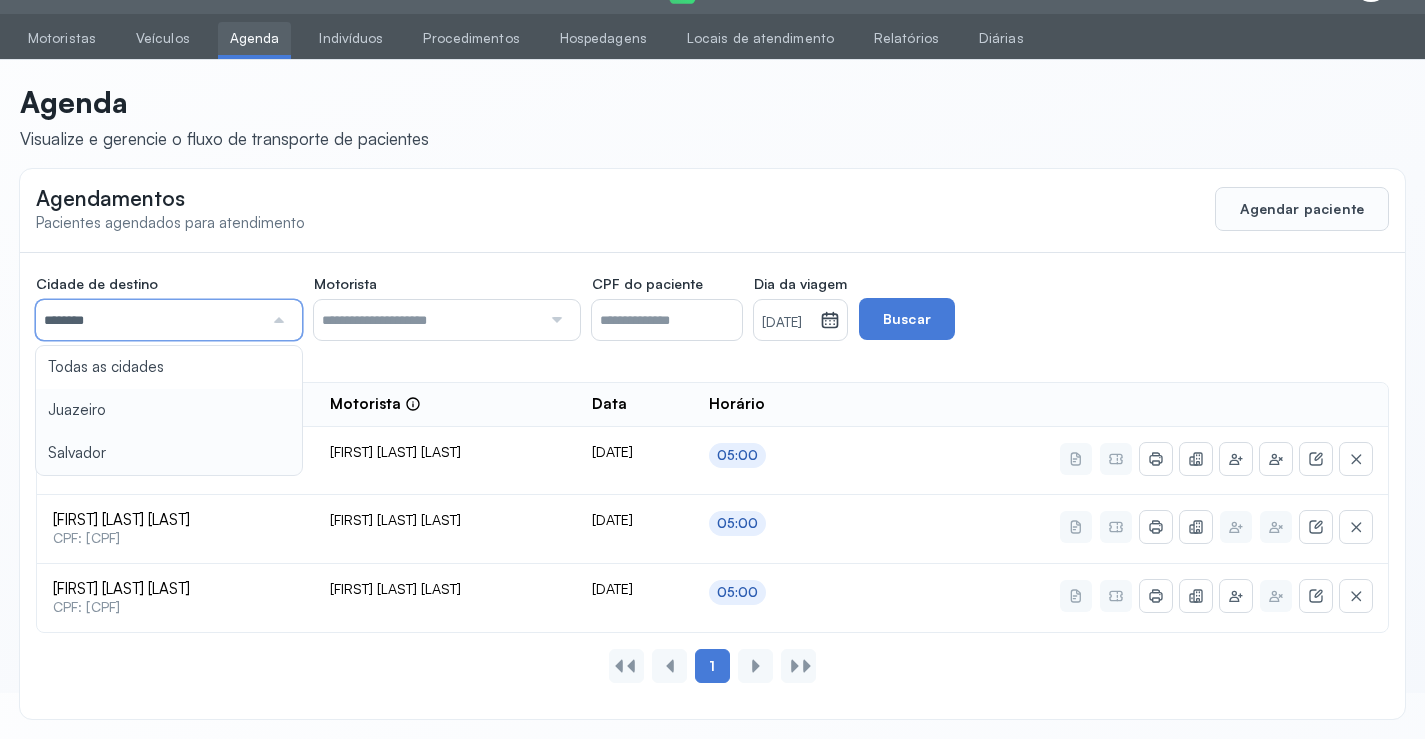 type on "********" 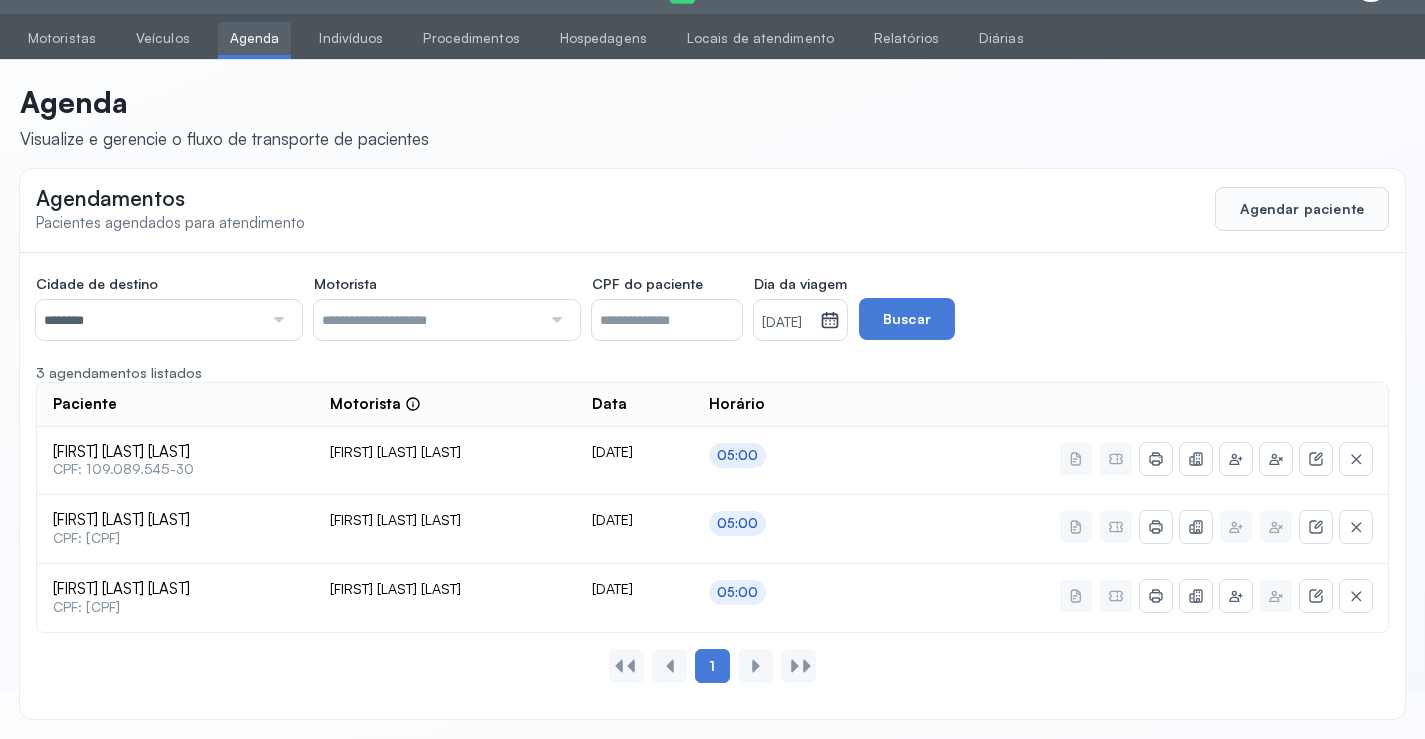 click on "Cidade de destino  ******** Todas as cidades Juazeiro Salvador Motorista  Todos os motoristas [FIRST] [LAST] [LAST] [FIRST] [LAST] [LAST] [FIRST] [LAST] [LAST] [FIRST] [LAST] [LAST] [FIRST] [LAST] [LAST] CPF do paciente  Dia da viagem  17/07/2025 julho 2025 S T Q Q S S D 1 2 3 4 5 6 7 8 9 10 11 12 13 14 15 16 17 18 19 20 21 22 23 24 25 26 27 28 29 30 31 jan fev mar abr maio jun jul ago set out nov dez 2018 2019 2020 2021 2022 2023 2024 2025 2026 2027 2028 2029  Buscar  3 agendamentos listados Paciente  Motorista  Data Horário [FIRST] [LAST] [LAST]  CPF: [CPF] [FIRST] [LAST] [LAST] 17/07/2025 05:00 [FIRST] [LAST] [LAST]  CPF: [CPF] [FIRST] [LAST] [LAST] 17/07/2025 05:00 [FIRST] [LAST] [LAST]  CPF: [CPF] [FIRST] [LAST] [LAST] 17/07/2025 05:00 1" 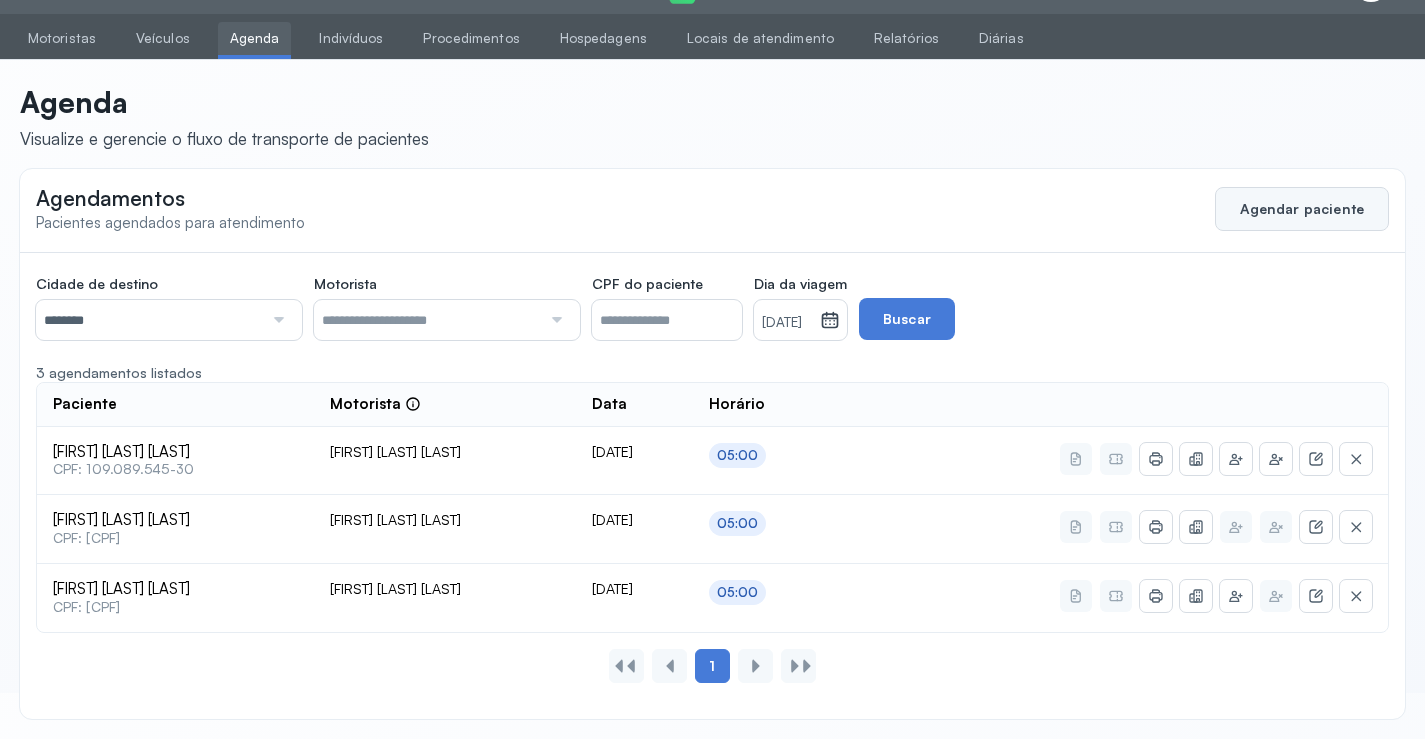 click on "Agendar paciente" 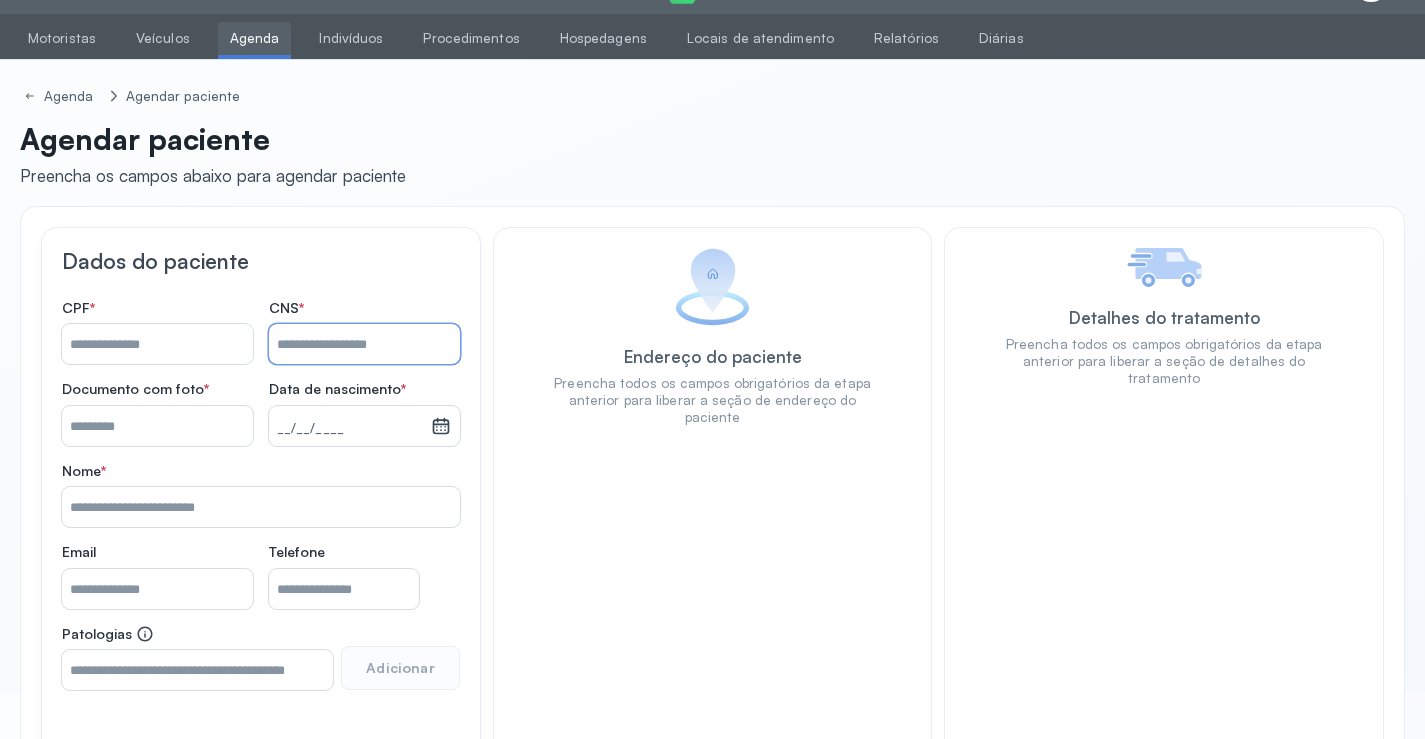 drag, startPoint x: 335, startPoint y: 341, endPoint x: 350, endPoint y: 341, distance: 15 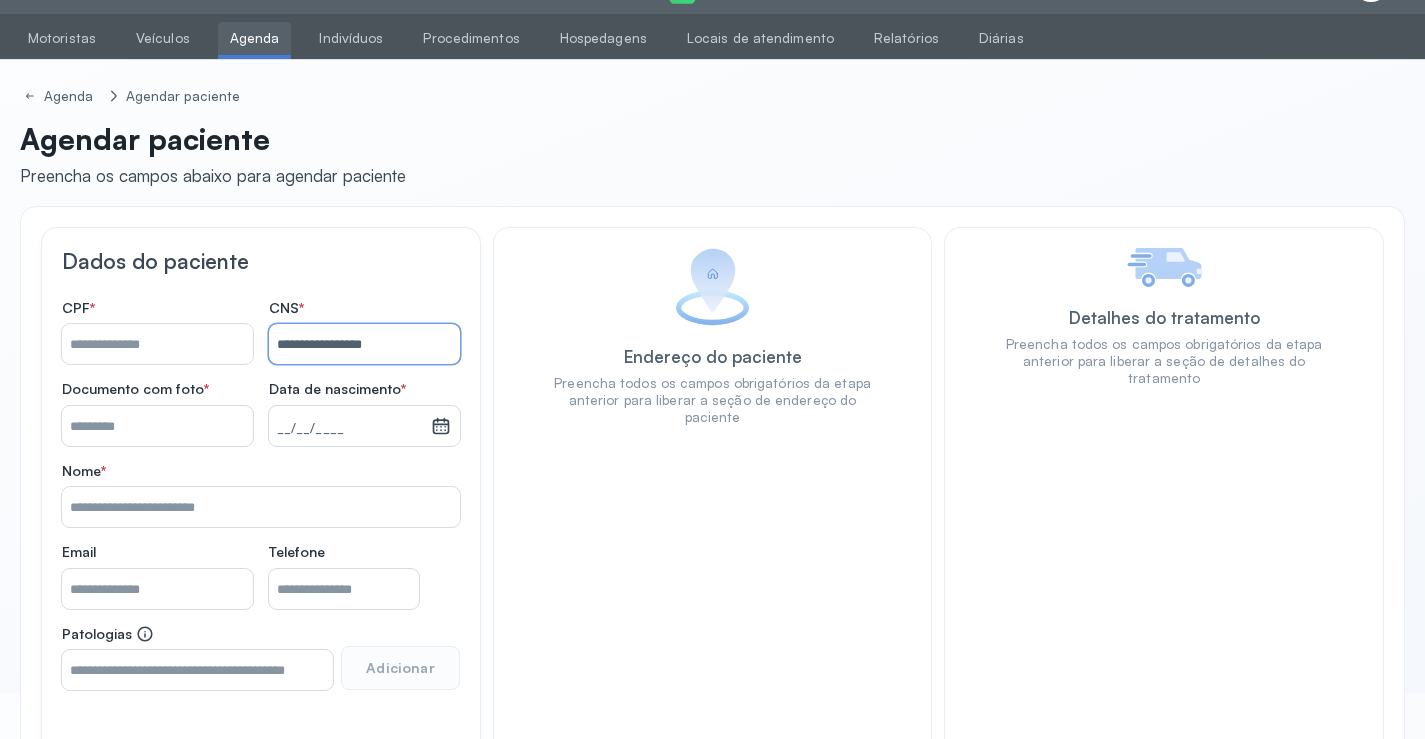 type on "**********" 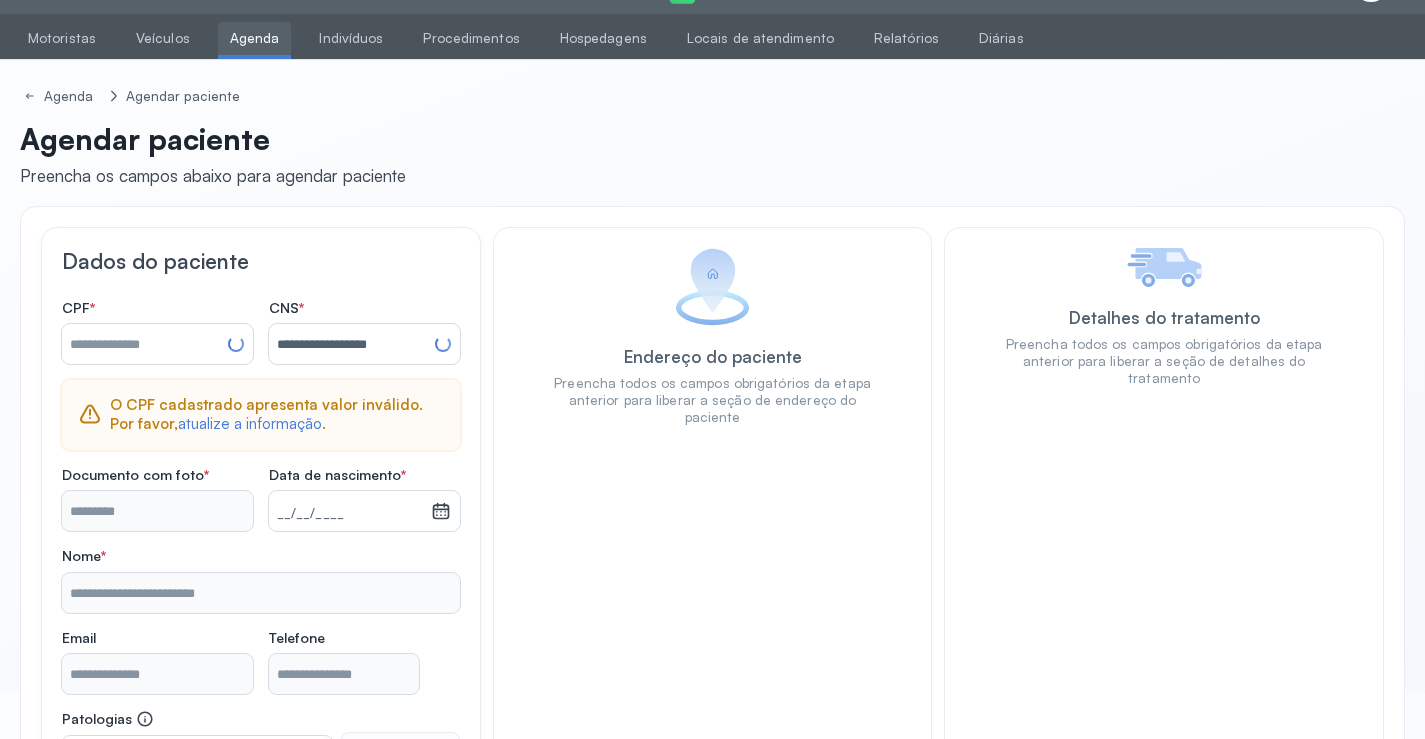 type on "**********" 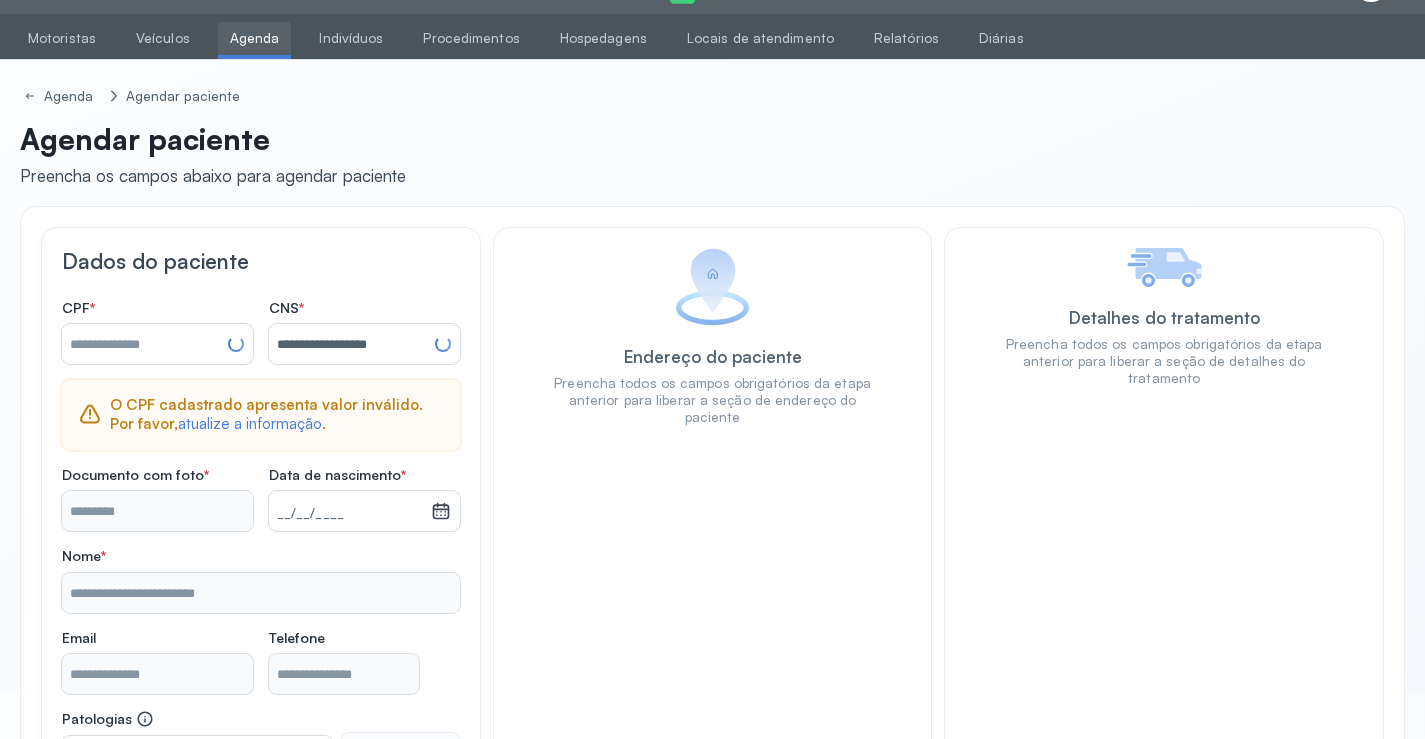 type on "**********" 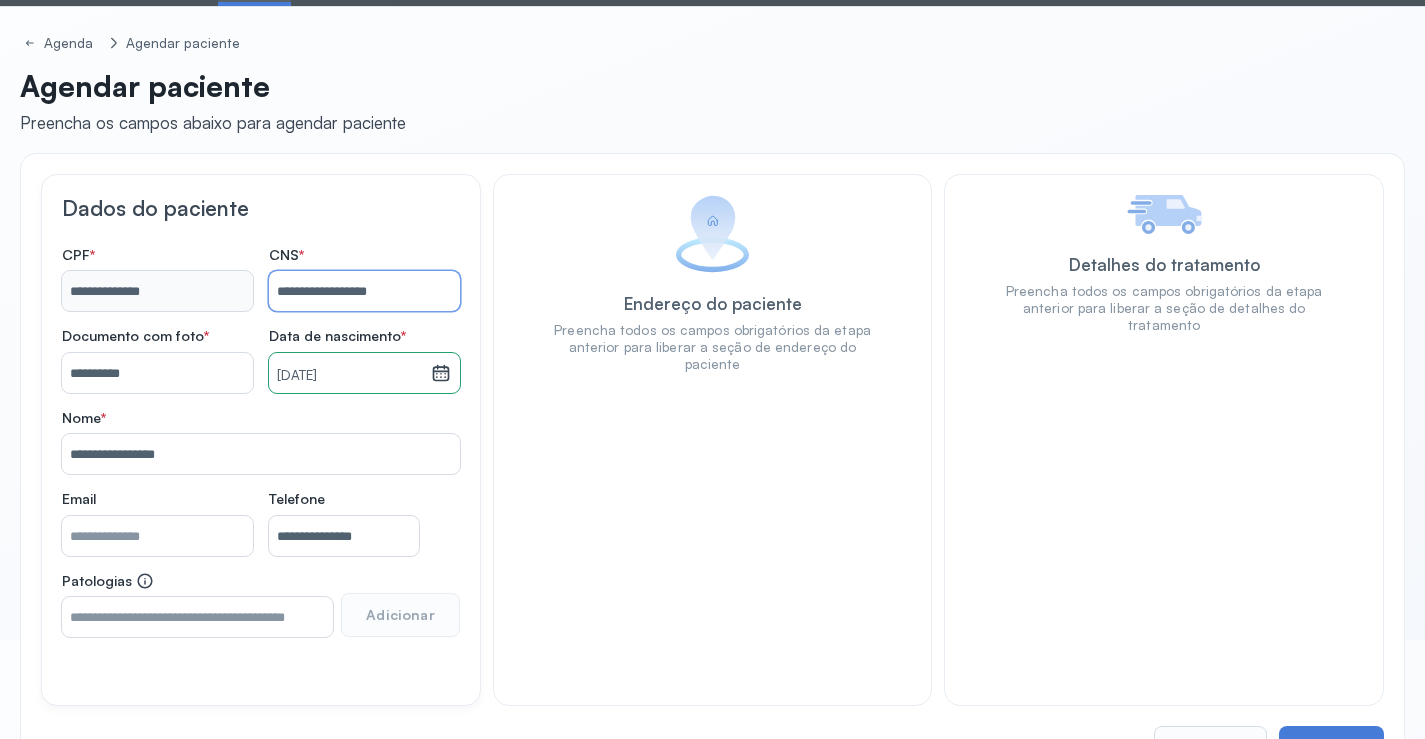 scroll, scrollTop: 171, scrollLeft: 0, axis: vertical 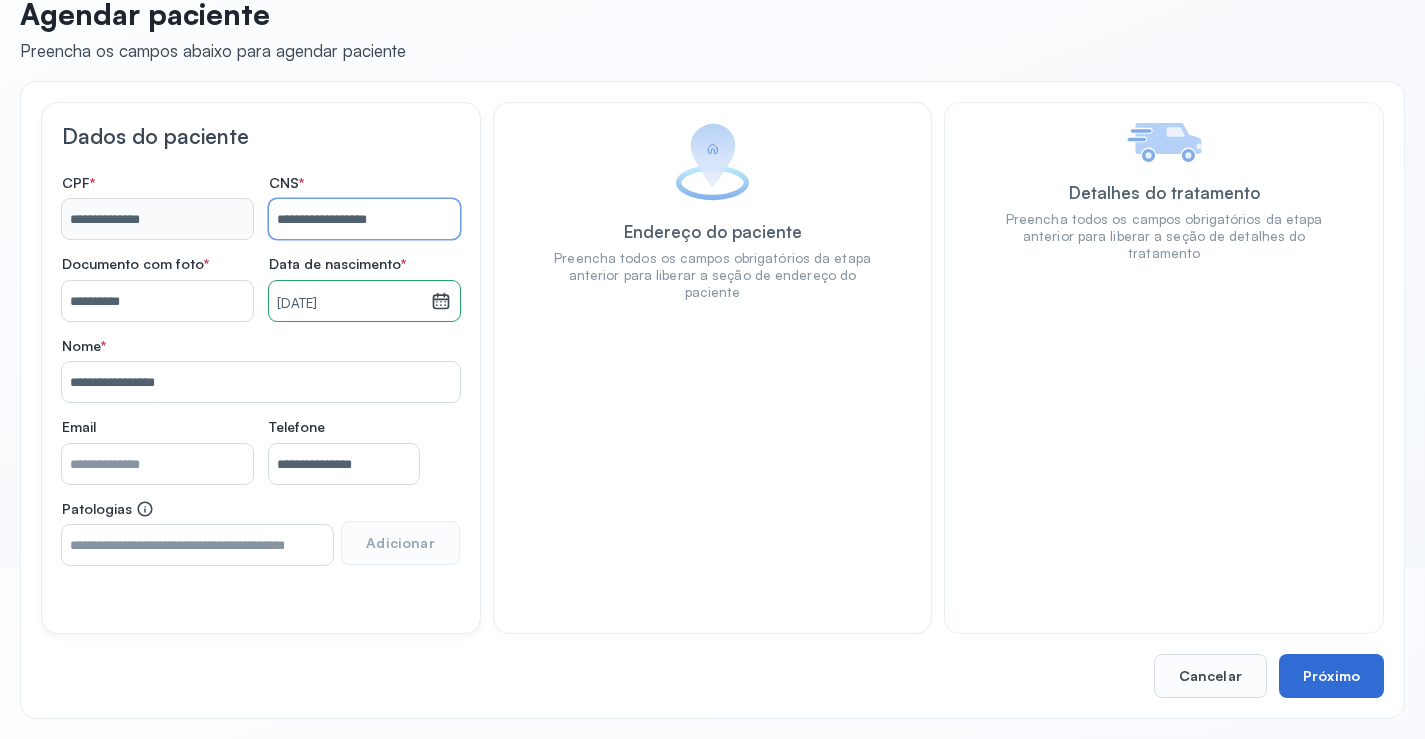 type on "**********" 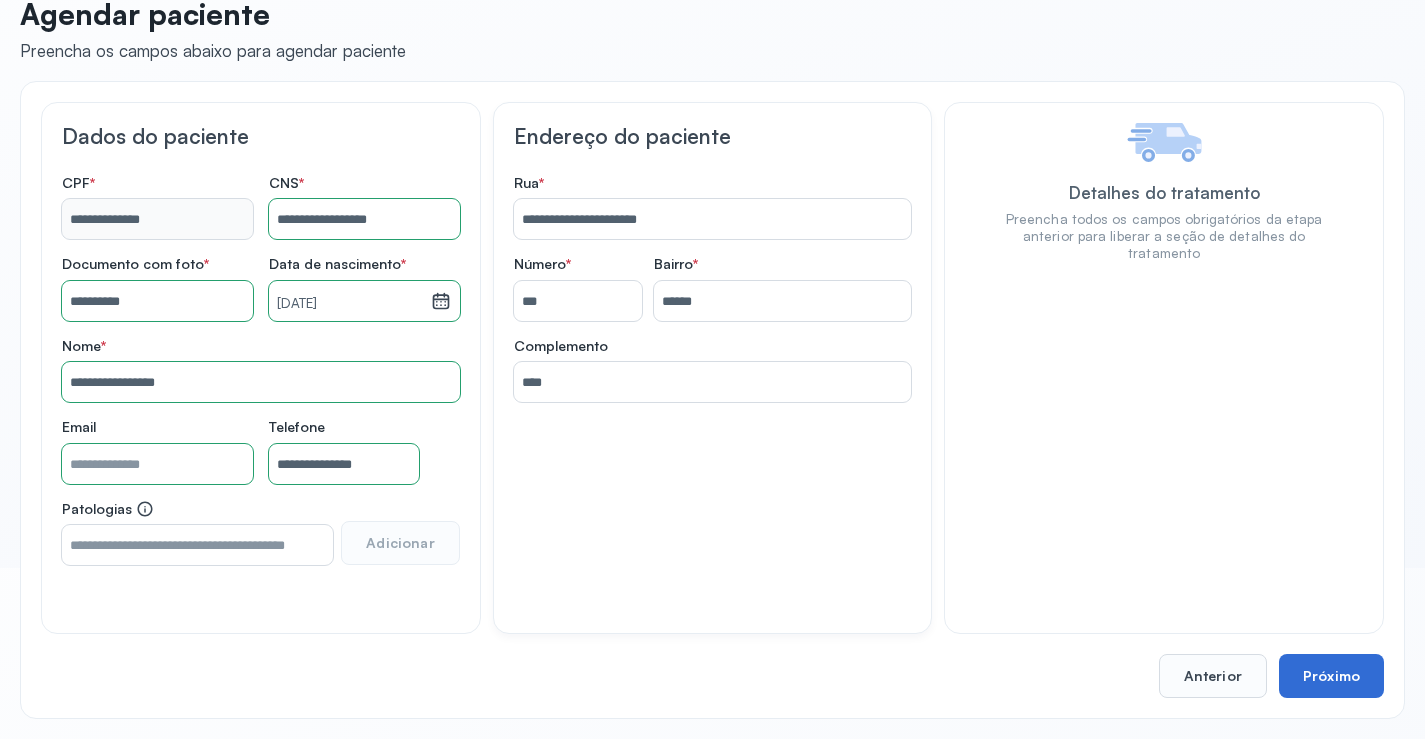 click on "Próximo" at bounding box center [1331, 676] 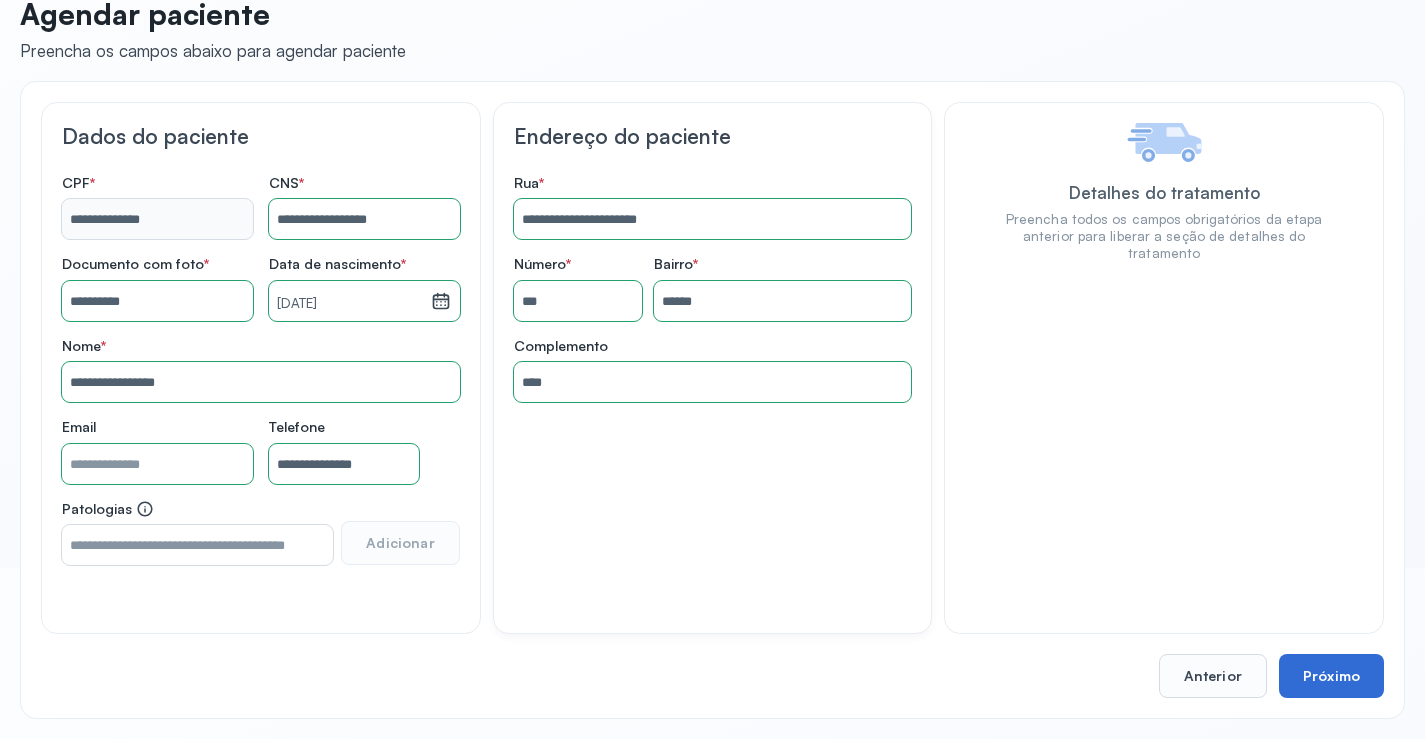 click on "Próximo" at bounding box center [1331, 676] 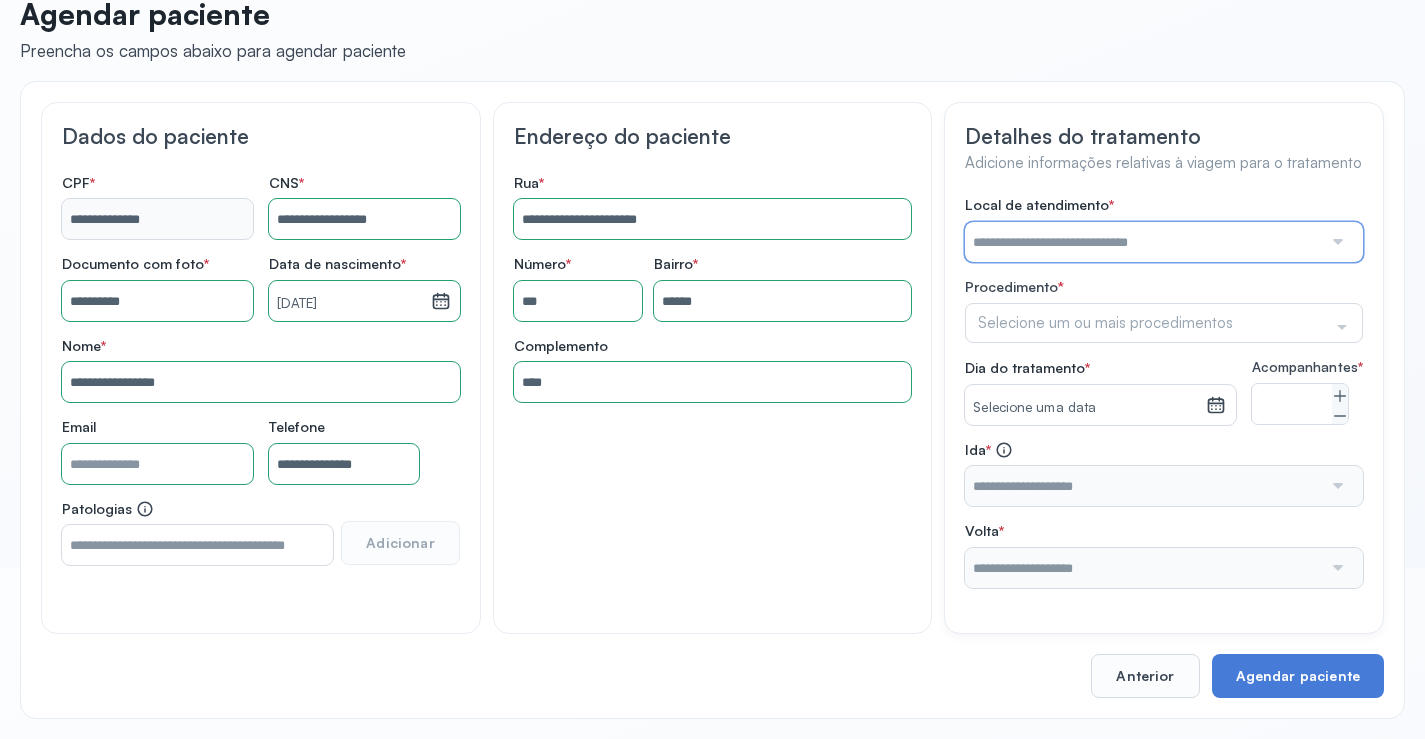 click at bounding box center (1143, 242) 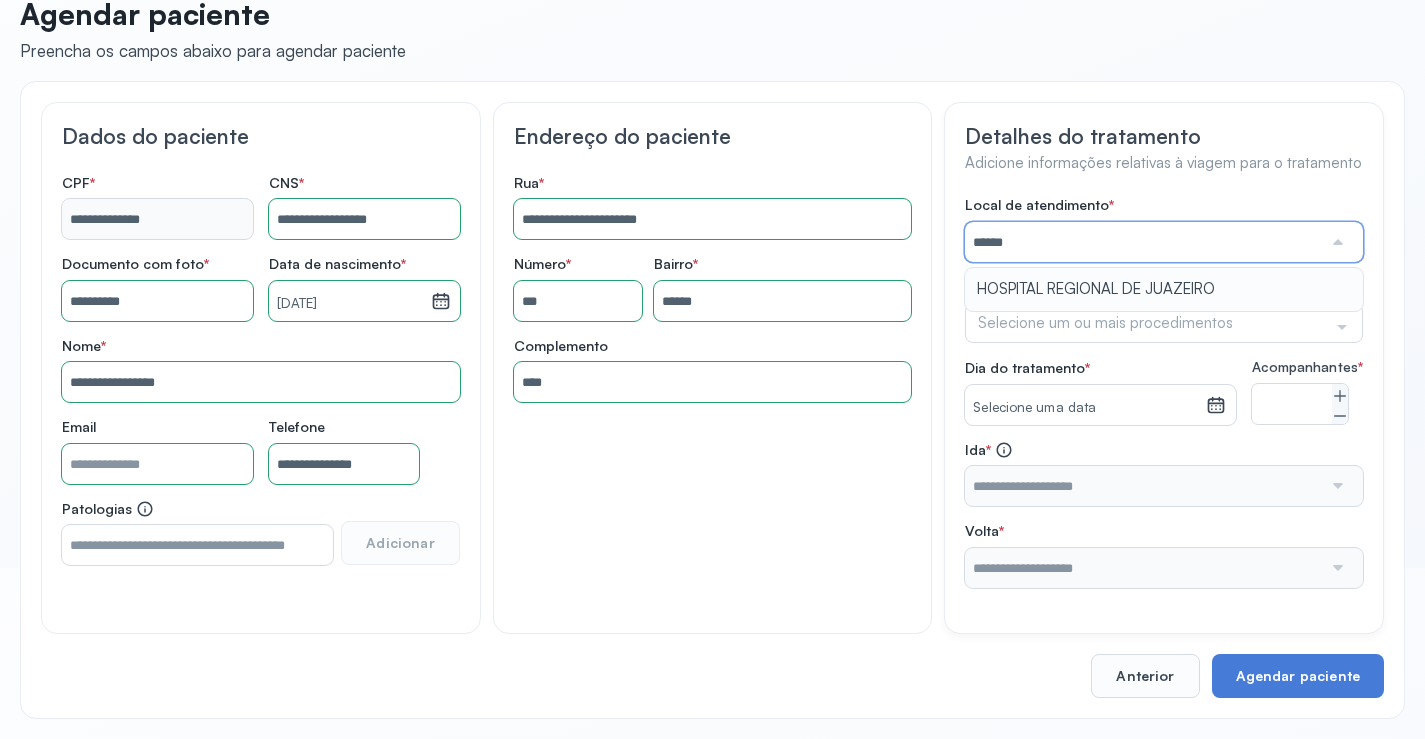type on "**********" 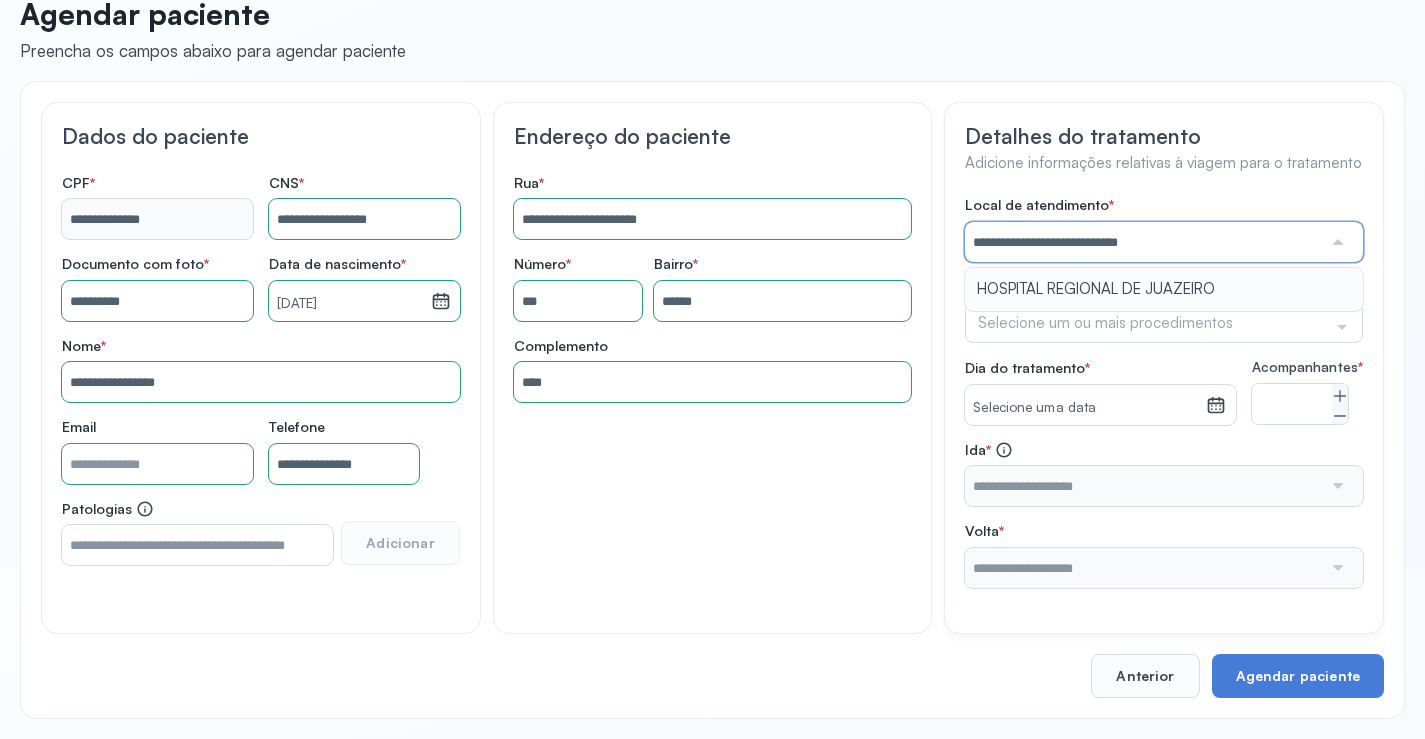 click on "**********" at bounding box center (1164, 392) 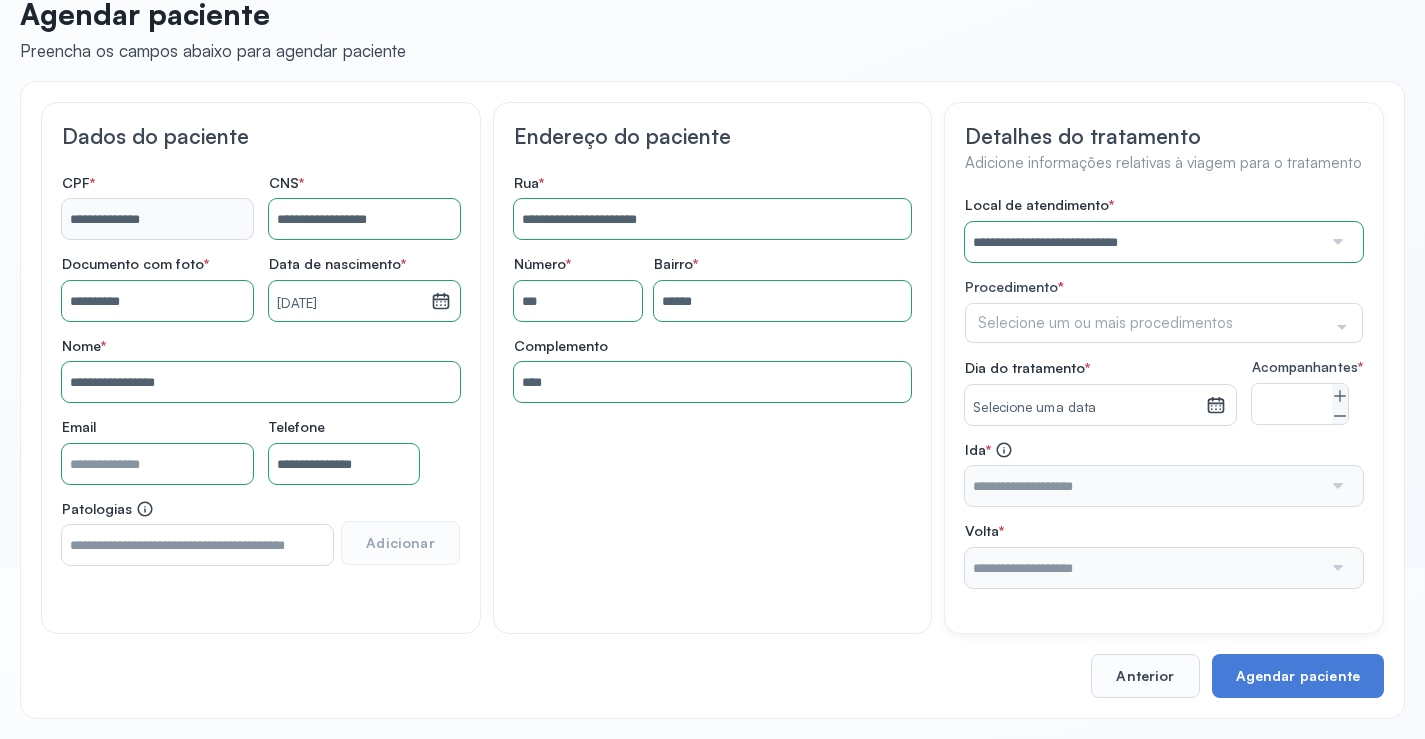 click on "Selecione um ou mais procedimentos" 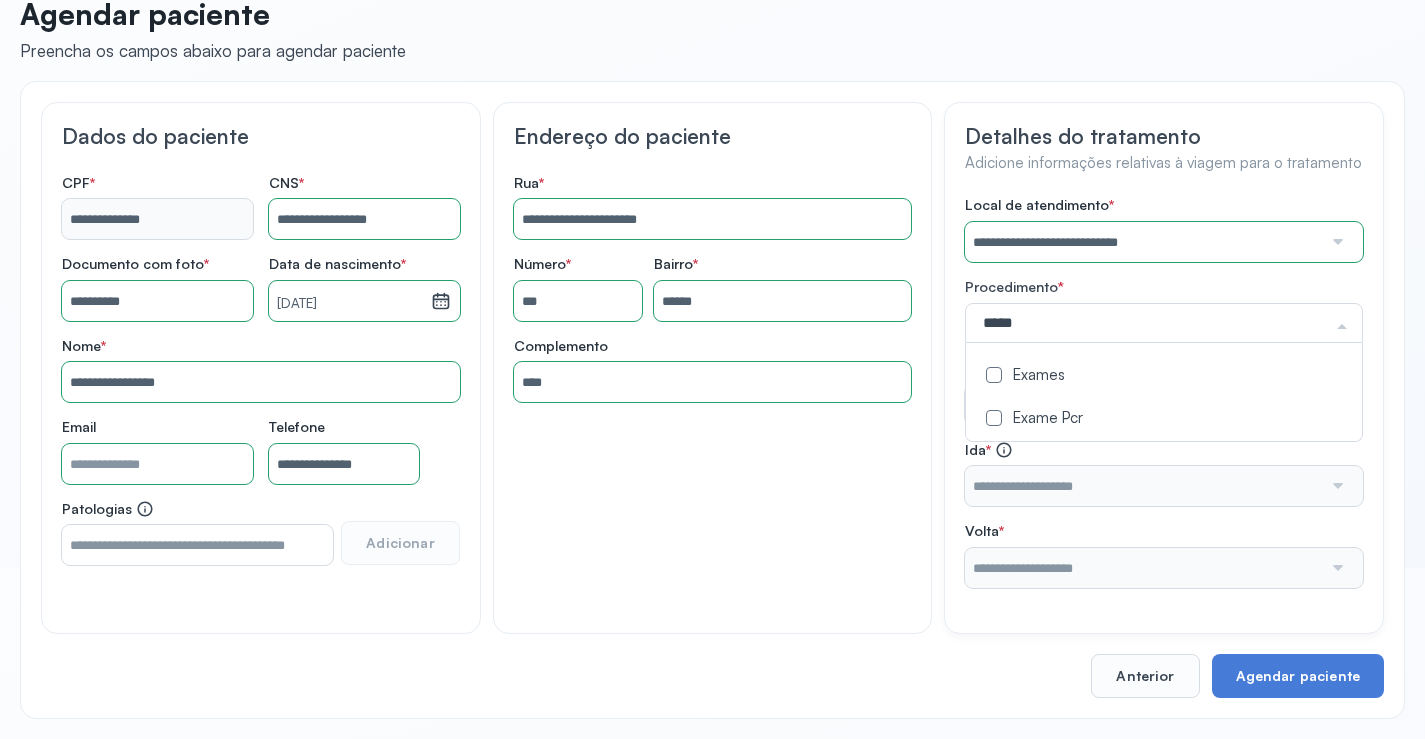 type on "******" 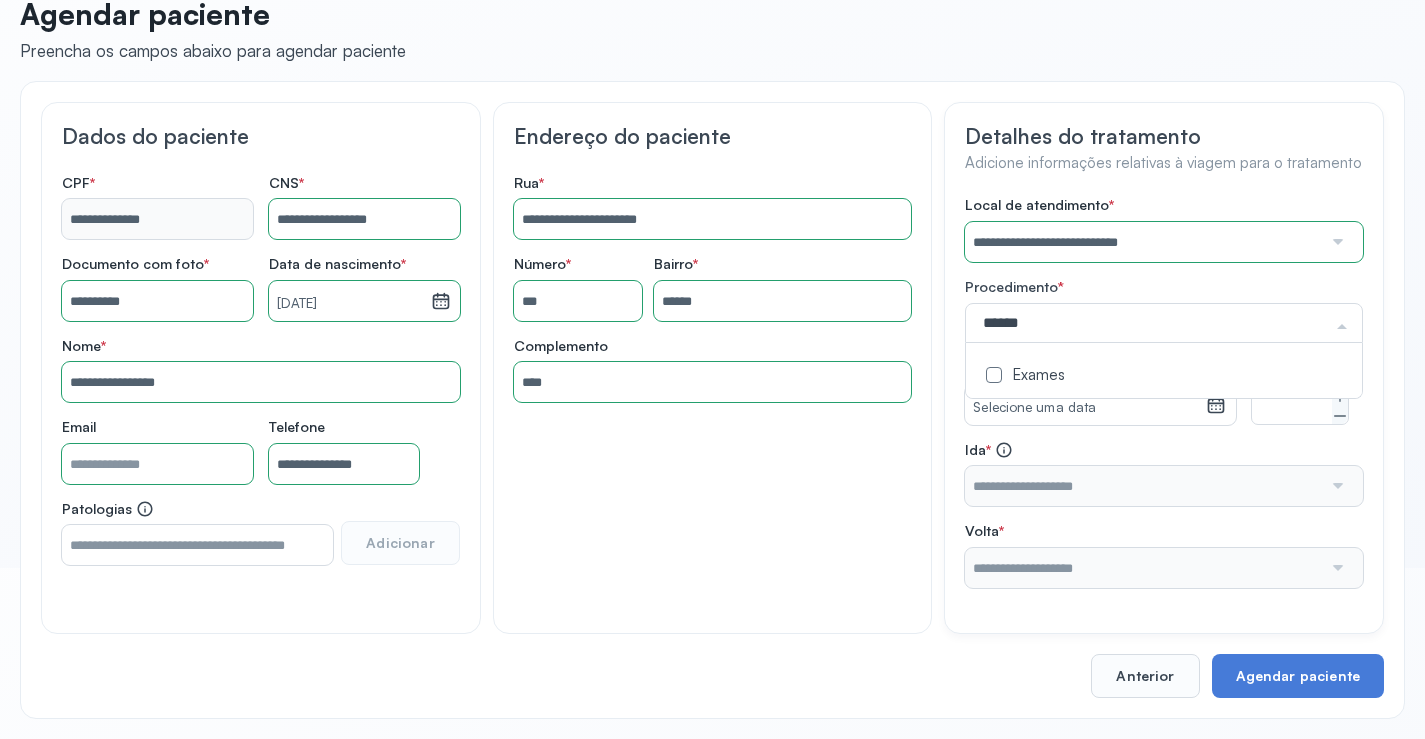 click on "Exames" at bounding box center (1164, 376) 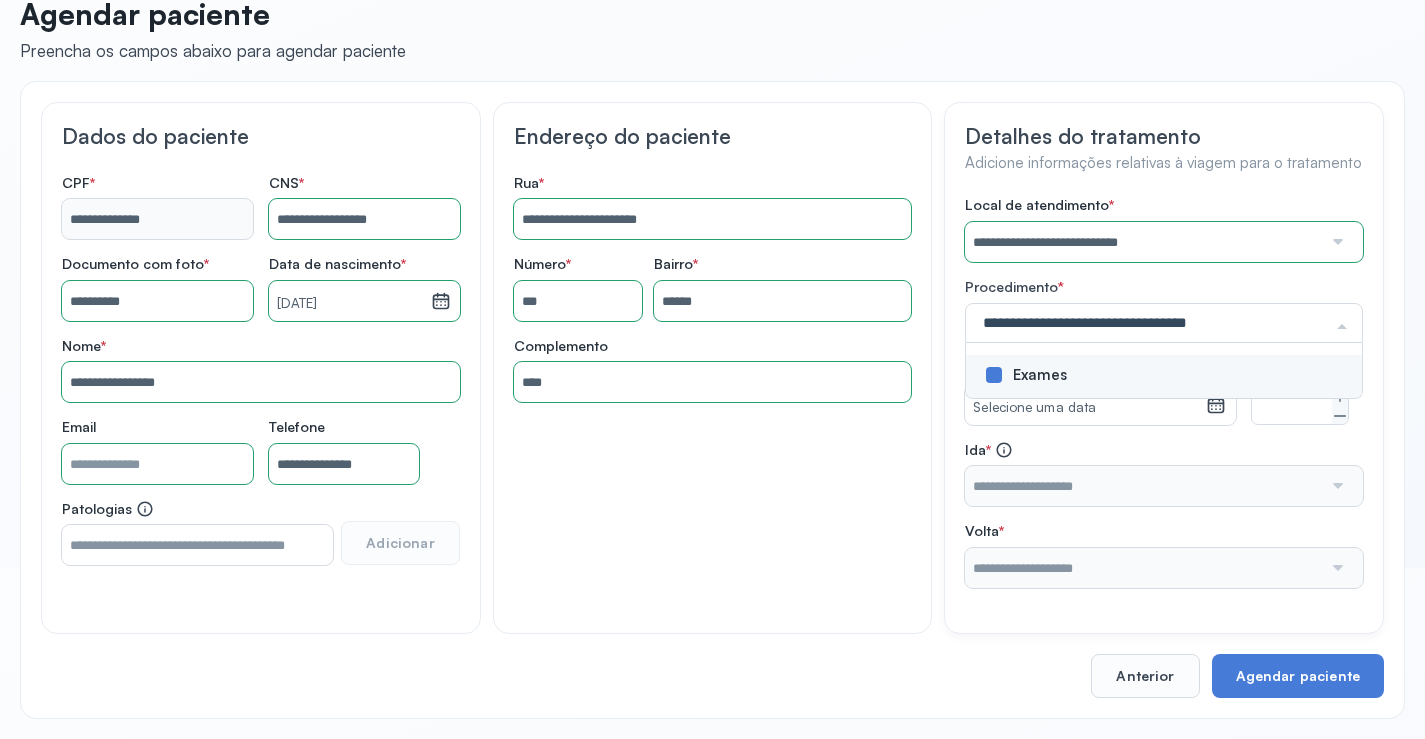 click on "**********" at bounding box center [1164, 392] 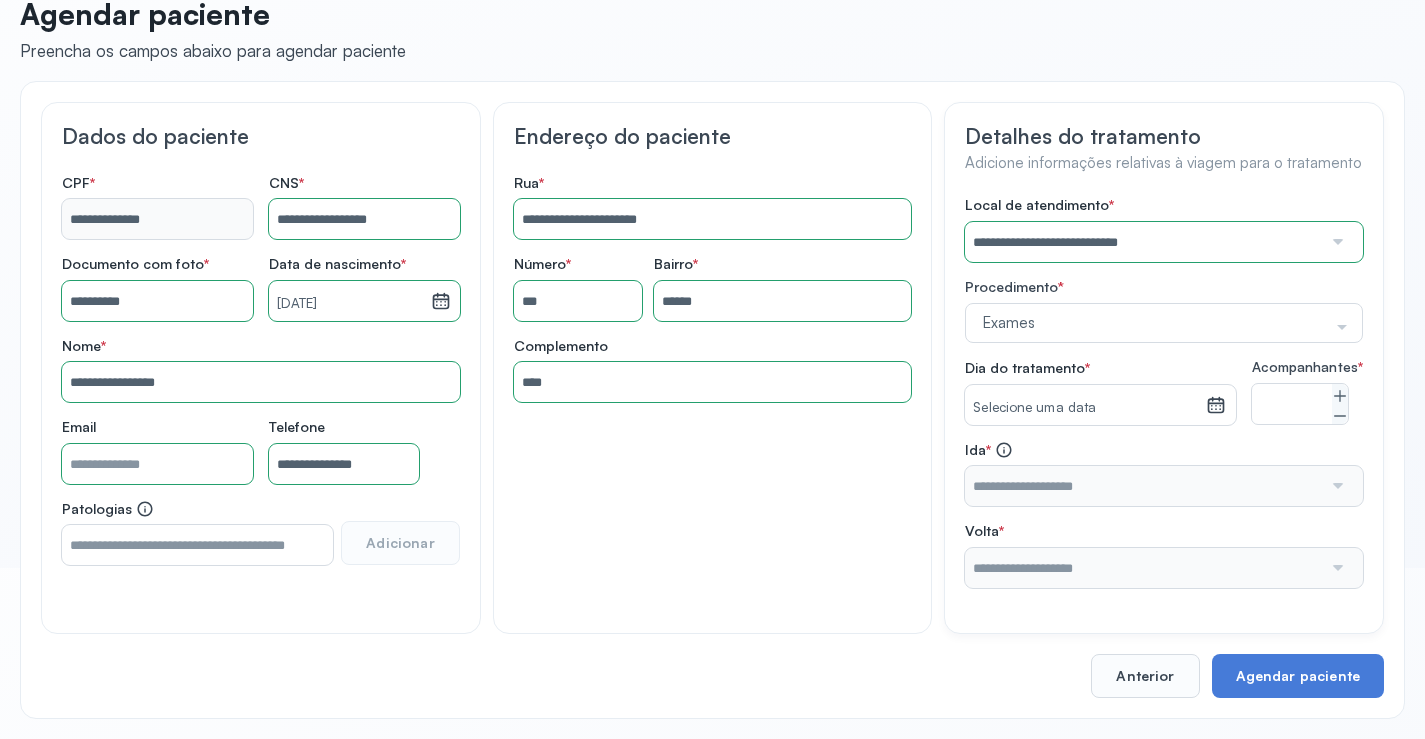click 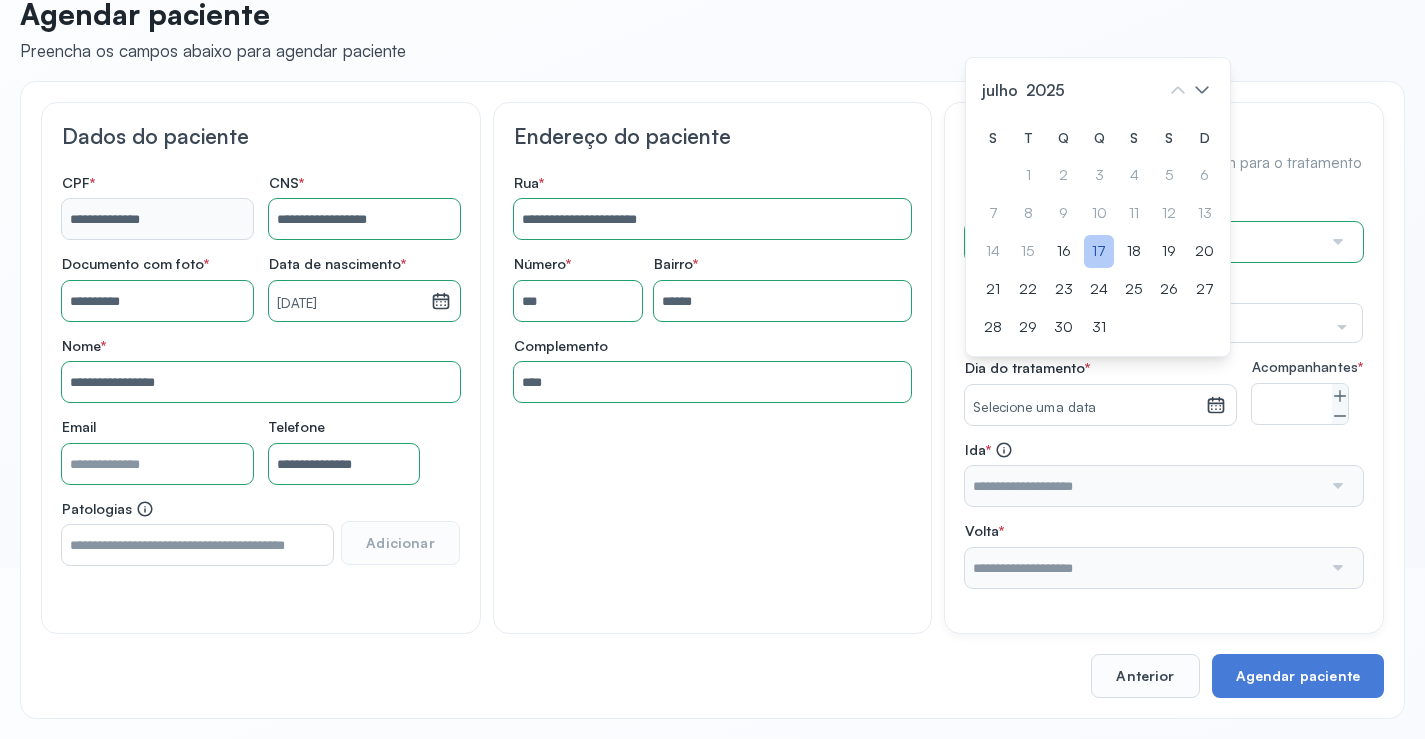 click on "17" 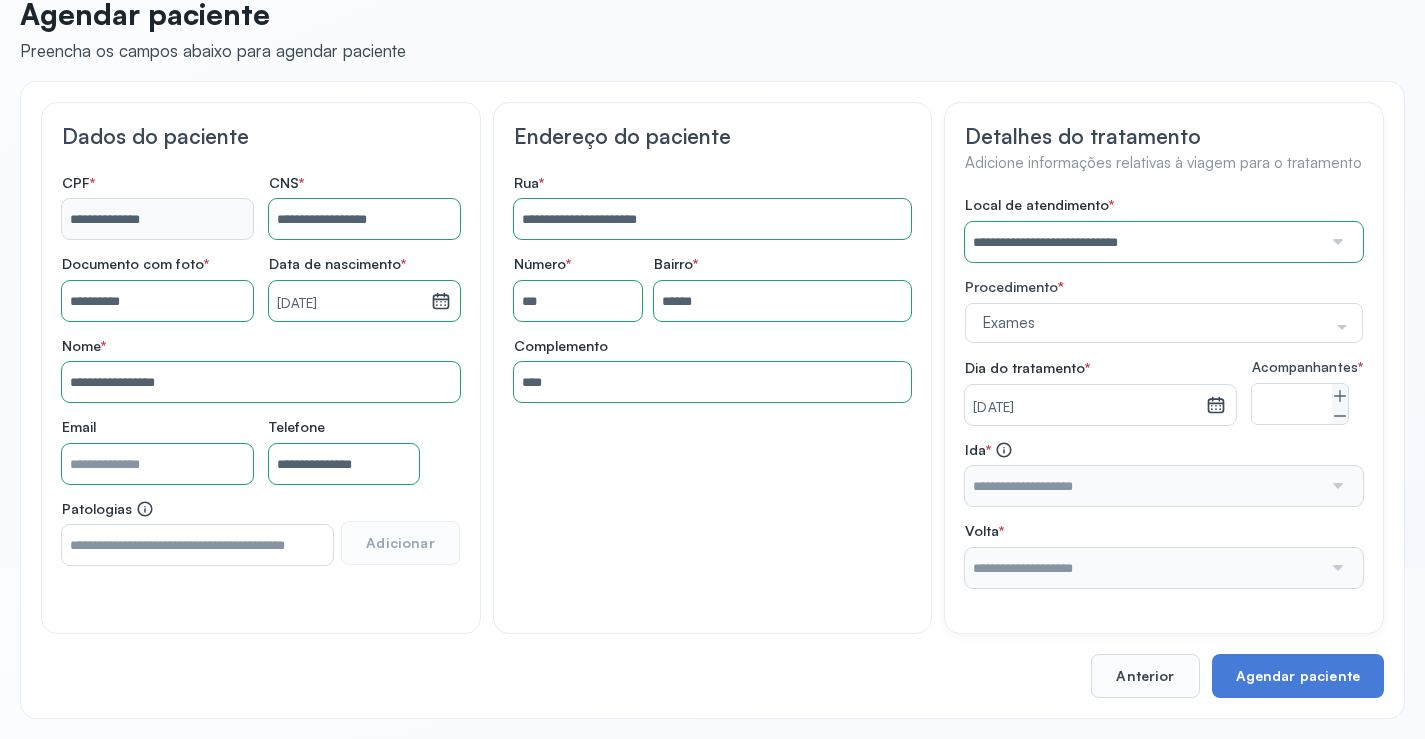 click on "*" at bounding box center (1300, 404) 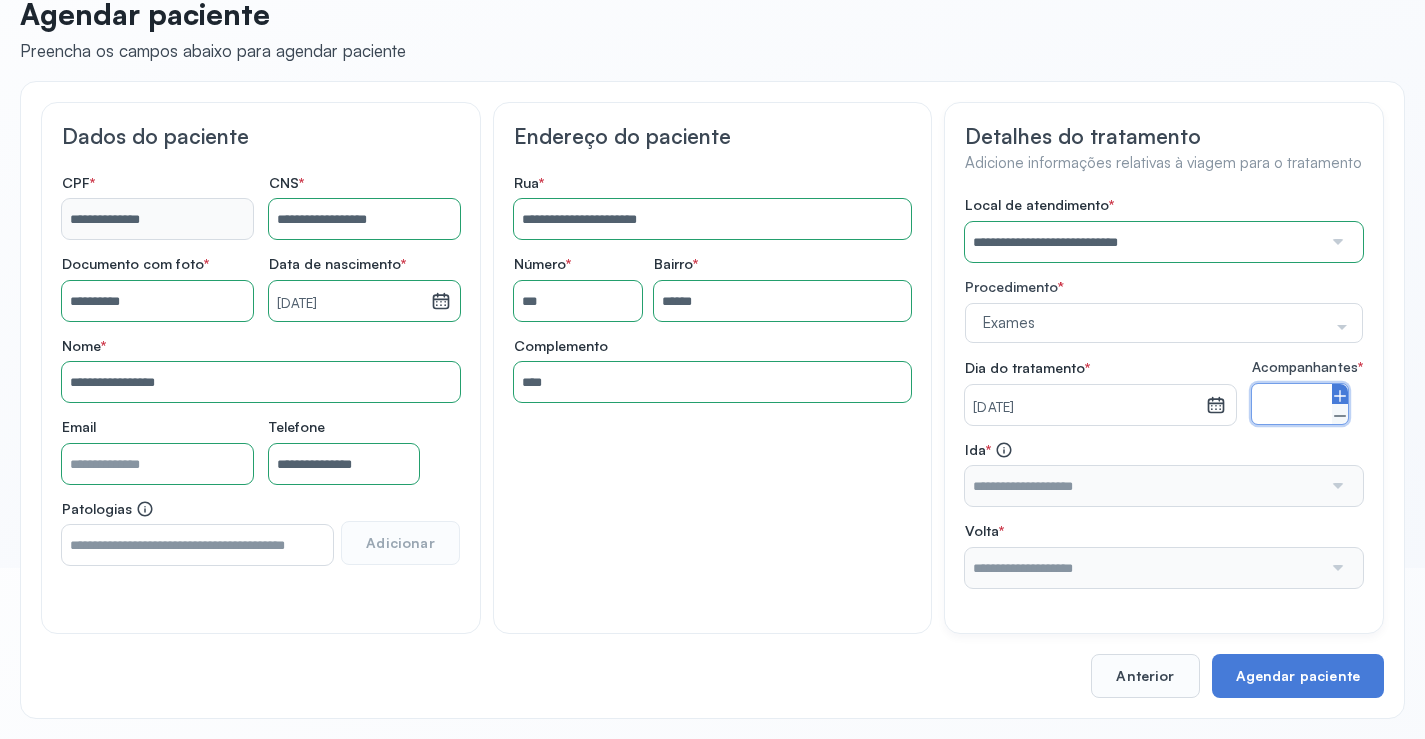 click 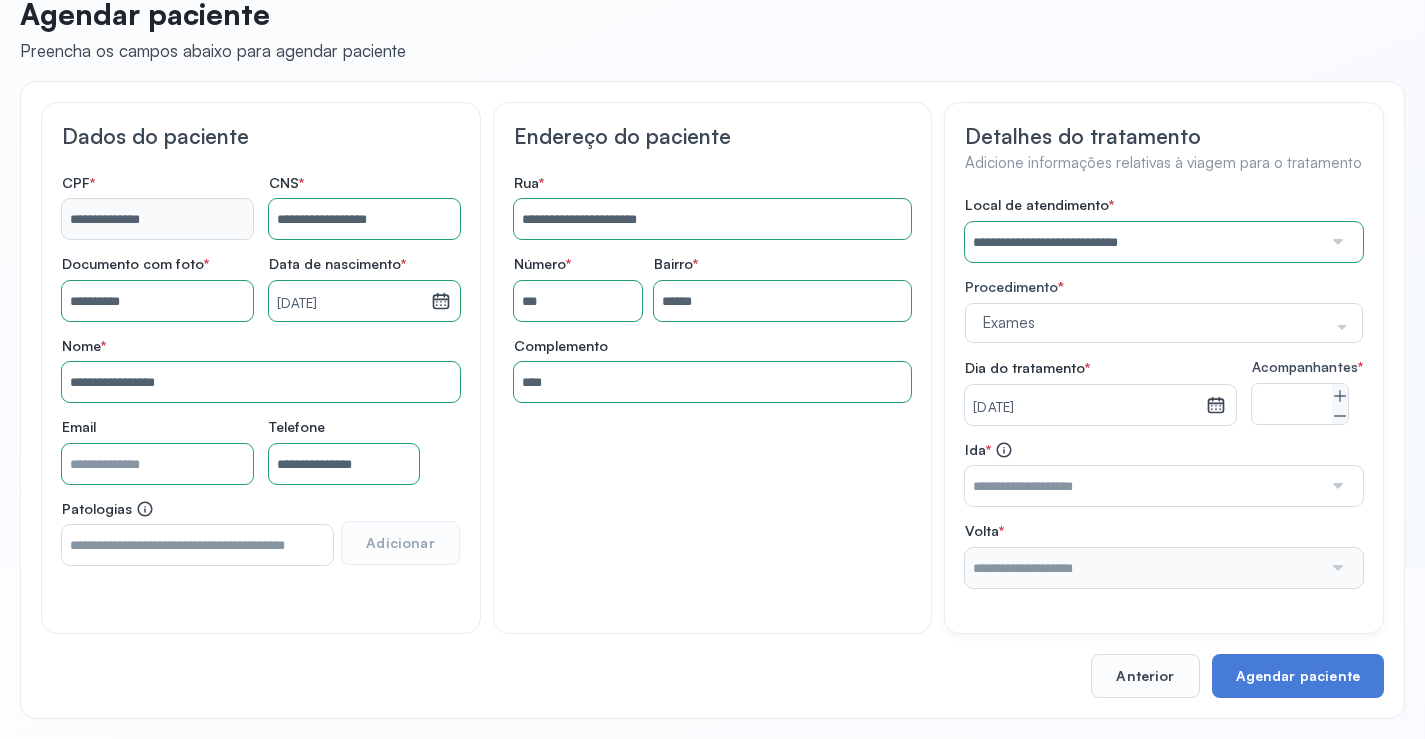 click at bounding box center (1336, 486) 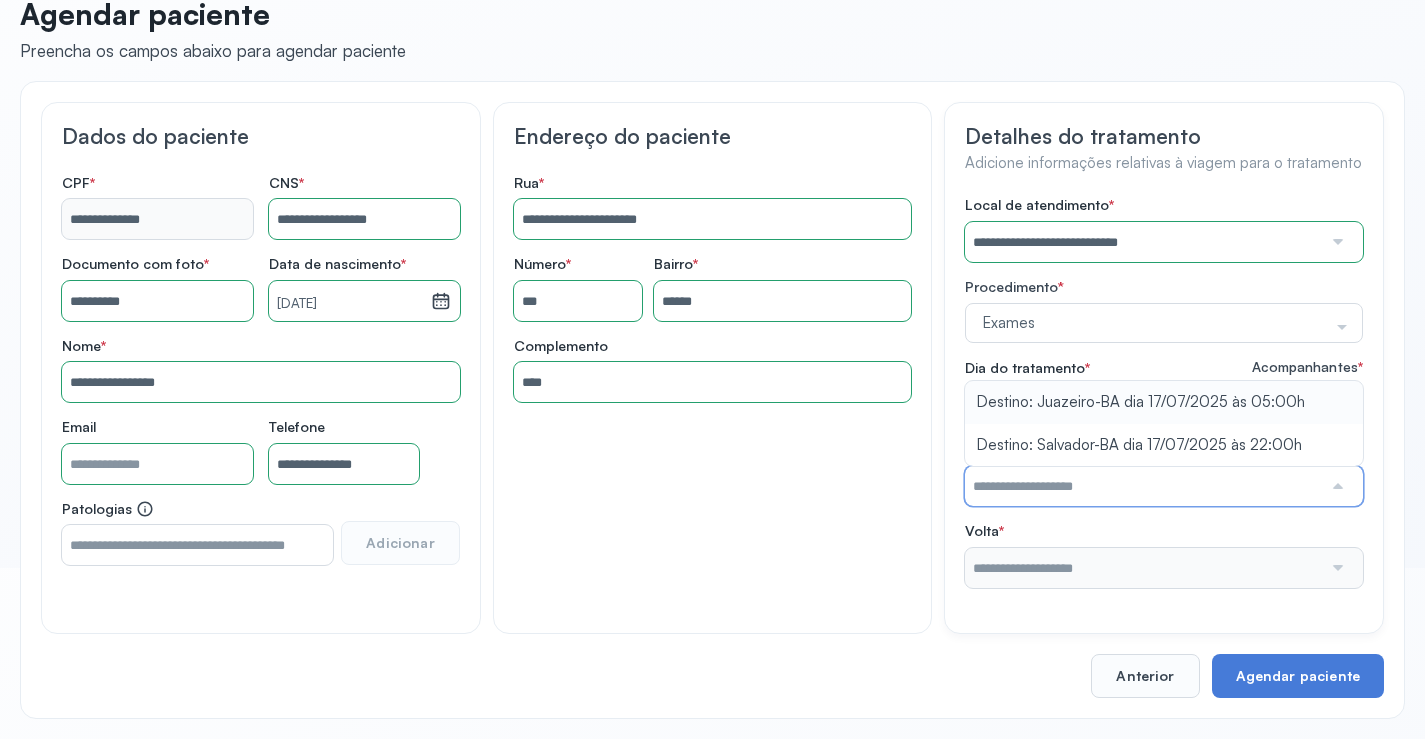 type on "**********" 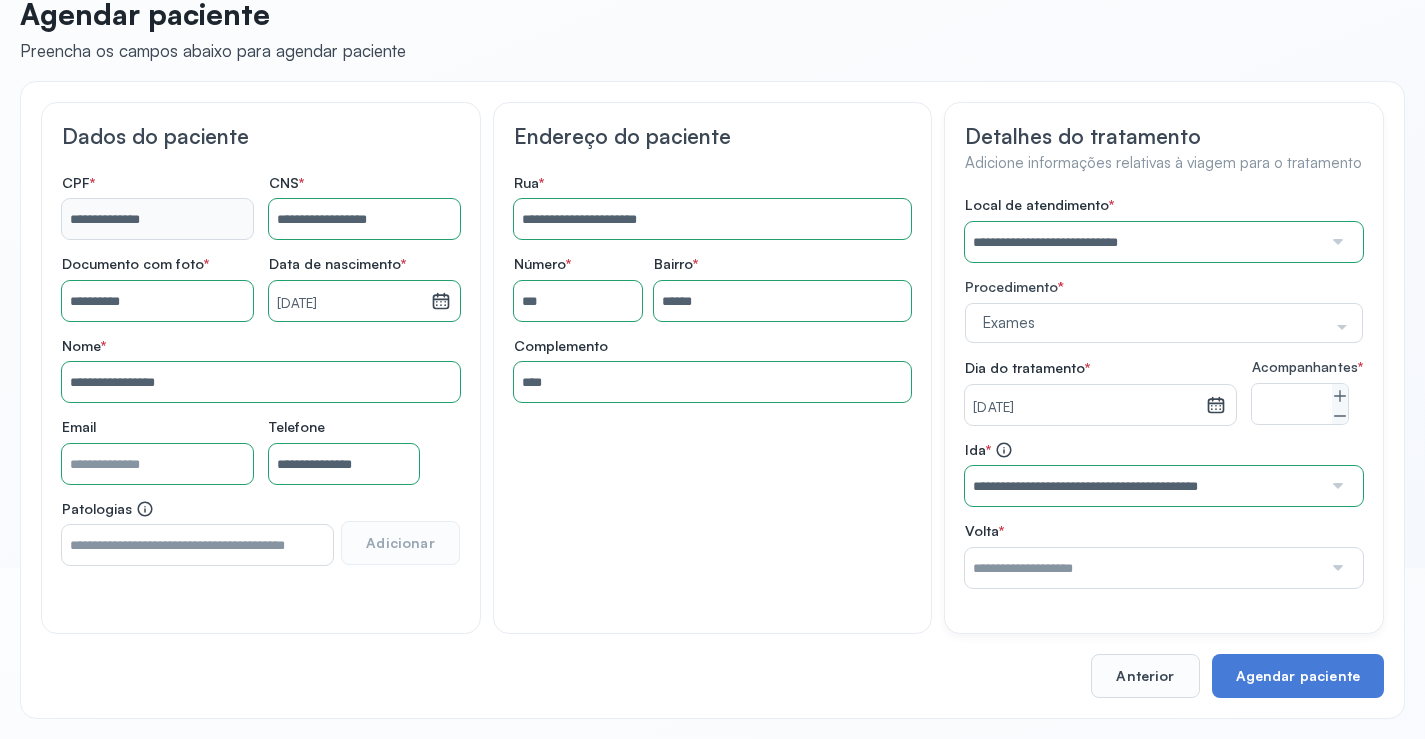 click on "**********" at bounding box center [1164, 392] 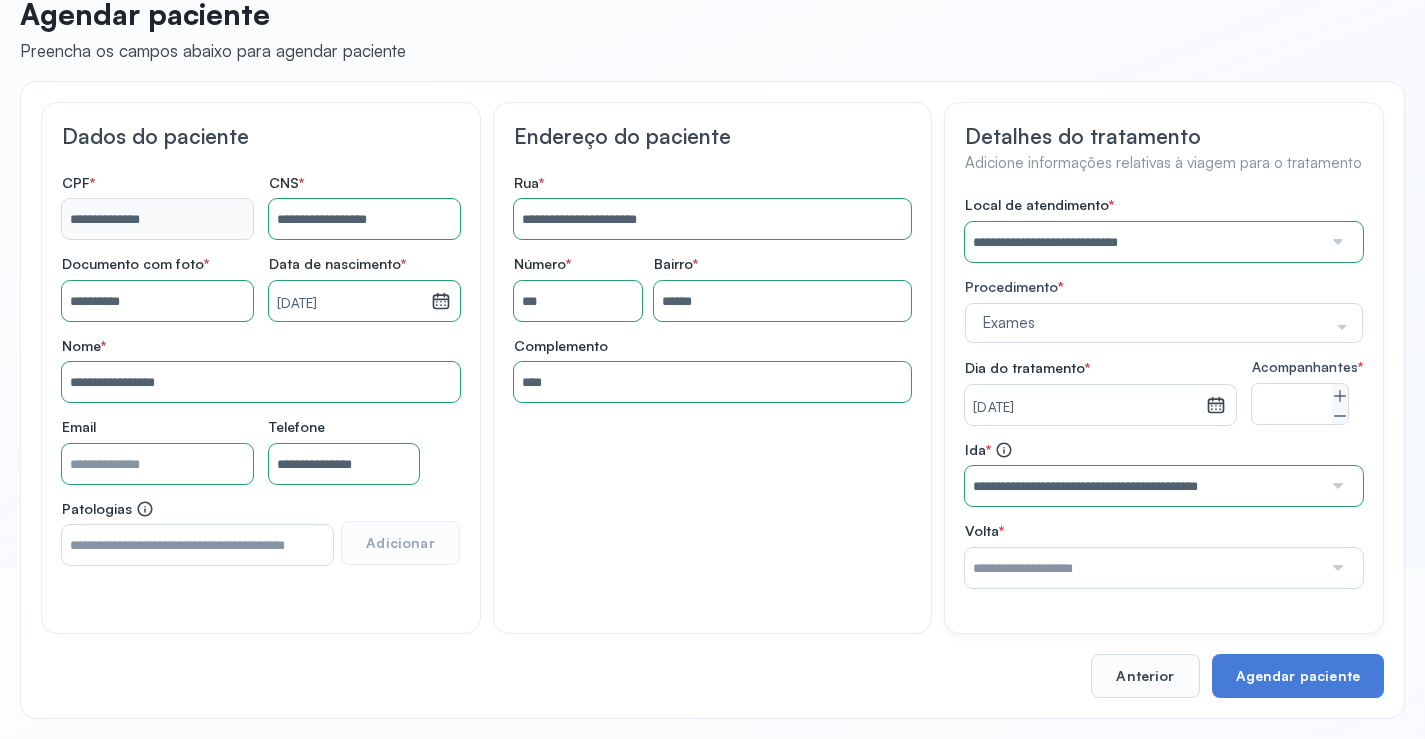 click at bounding box center (1336, 568) 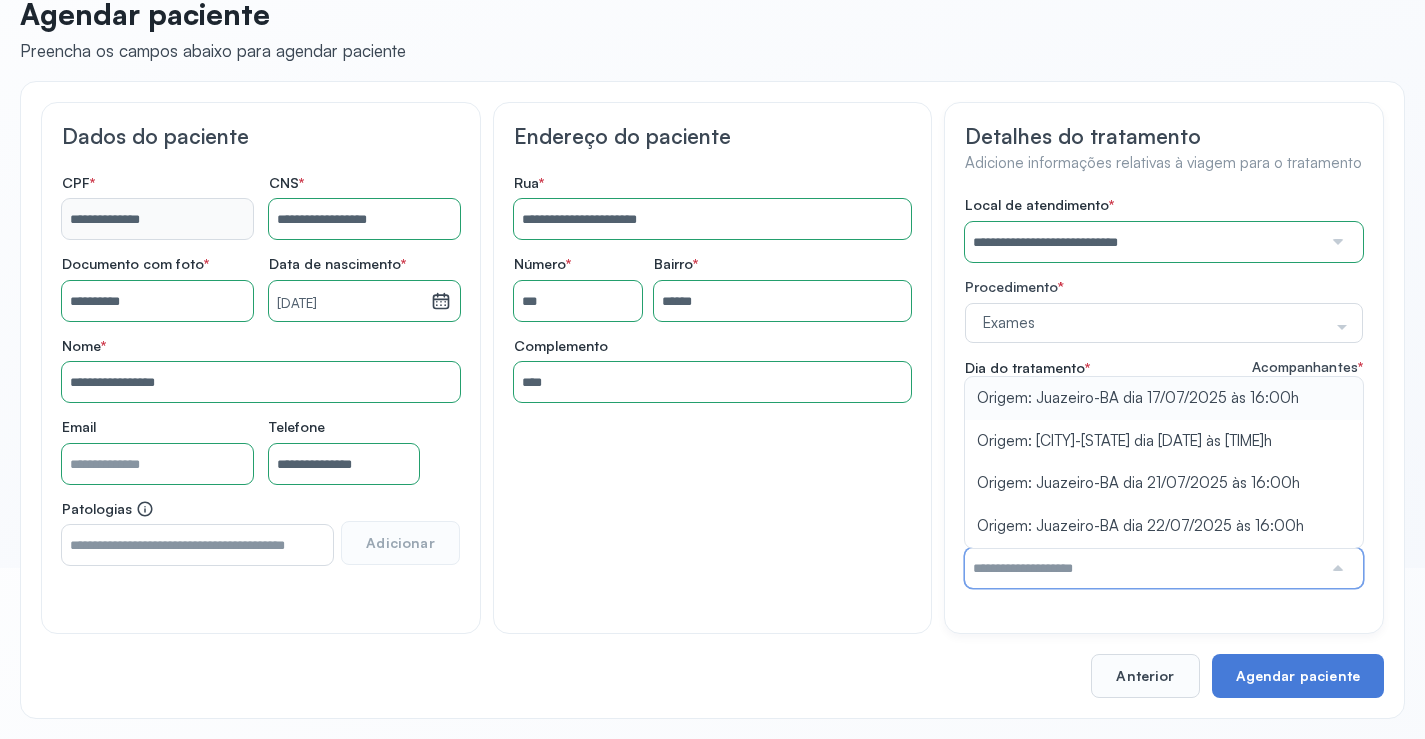 type on "**********" 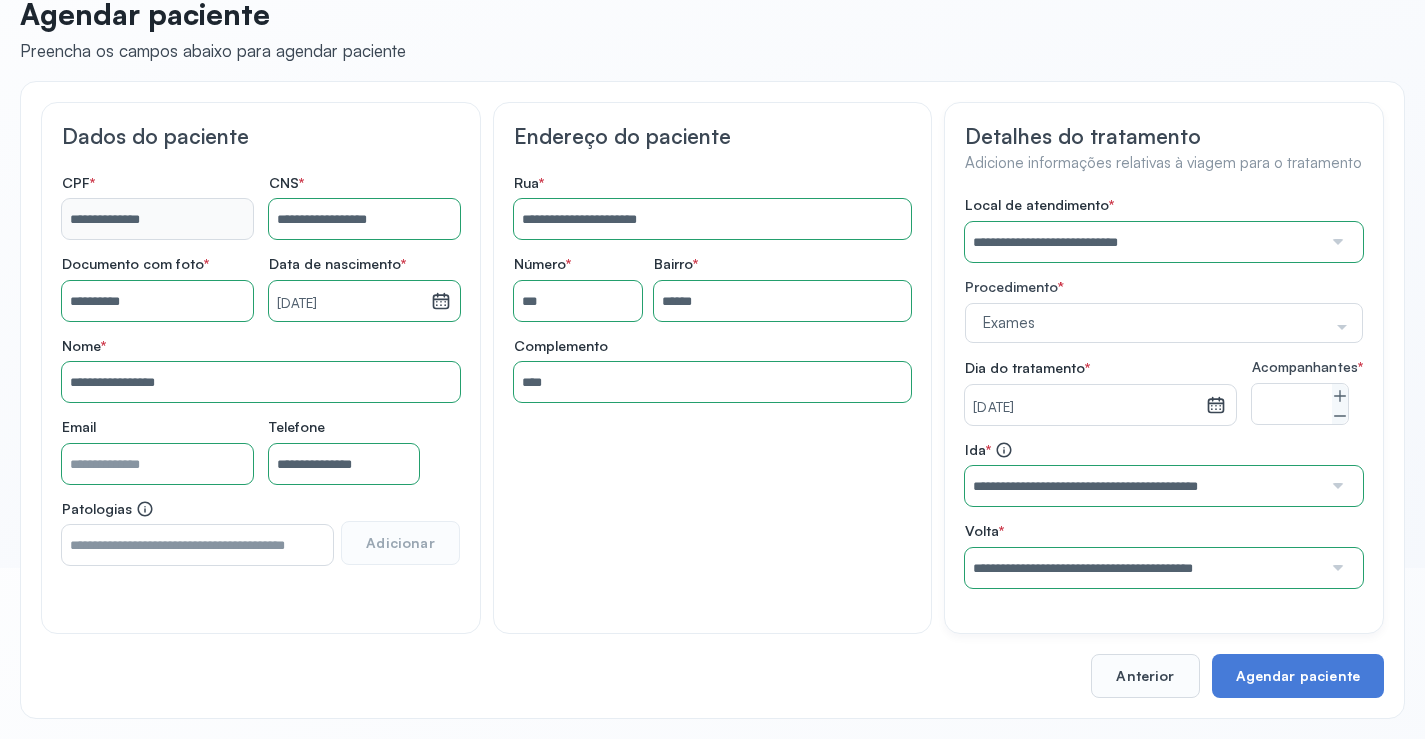 click on "**********" at bounding box center (1164, 392) 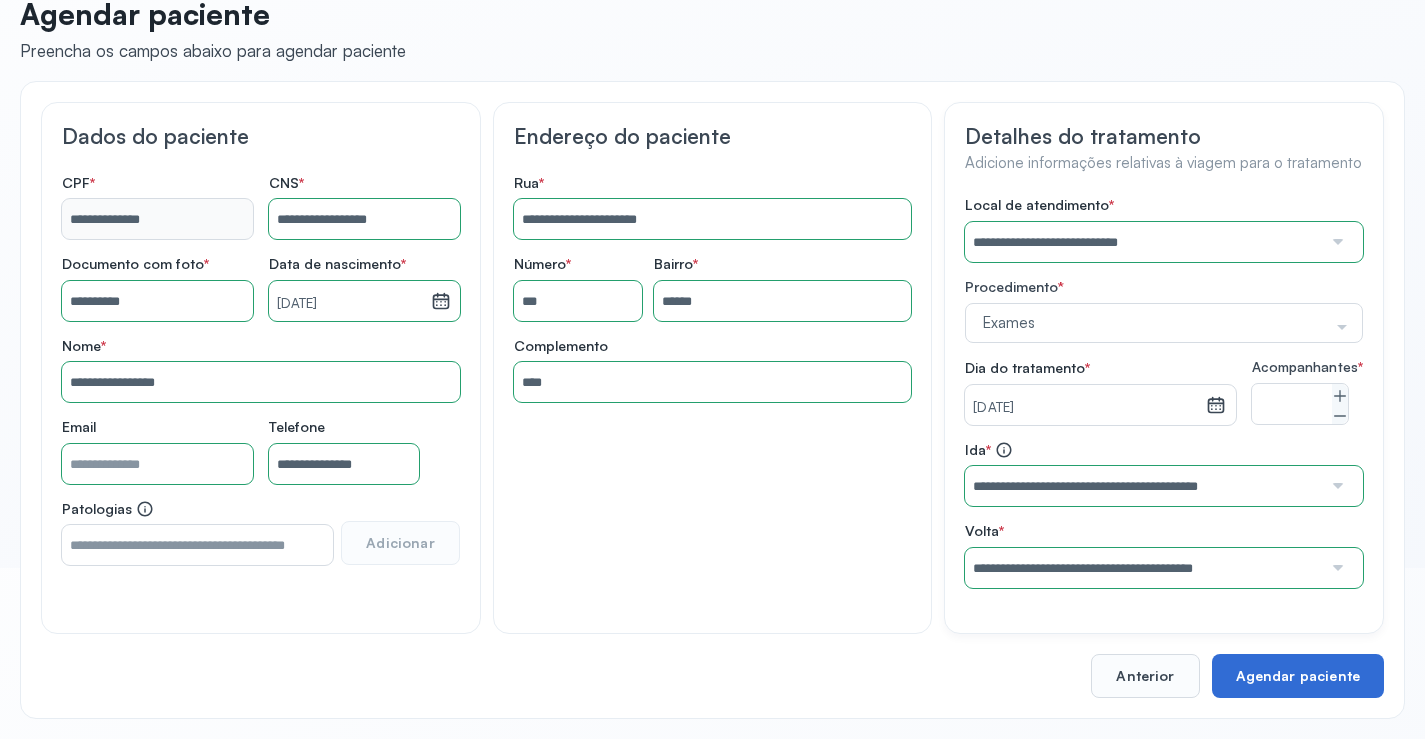 click on "Agendar paciente" at bounding box center (1298, 676) 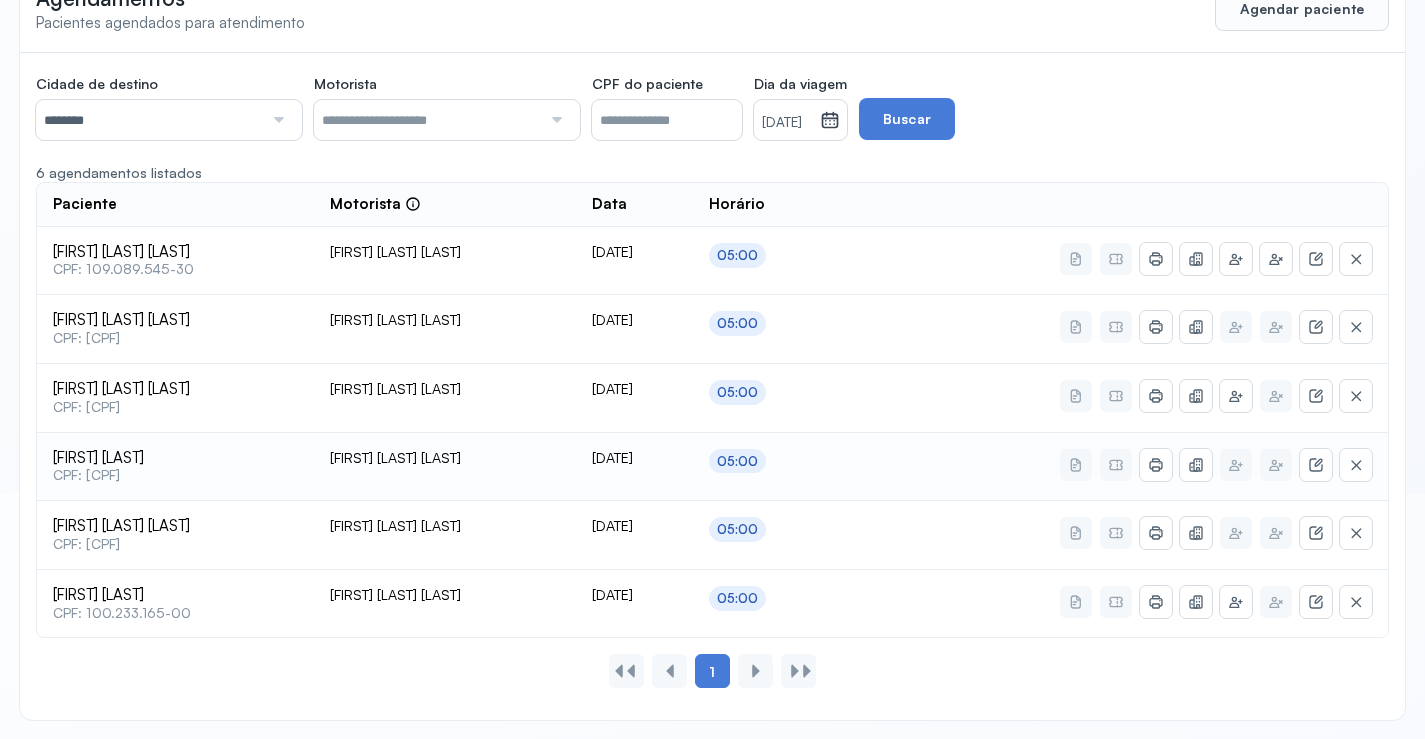scroll, scrollTop: 247, scrollLeft: 0, axis: vertical 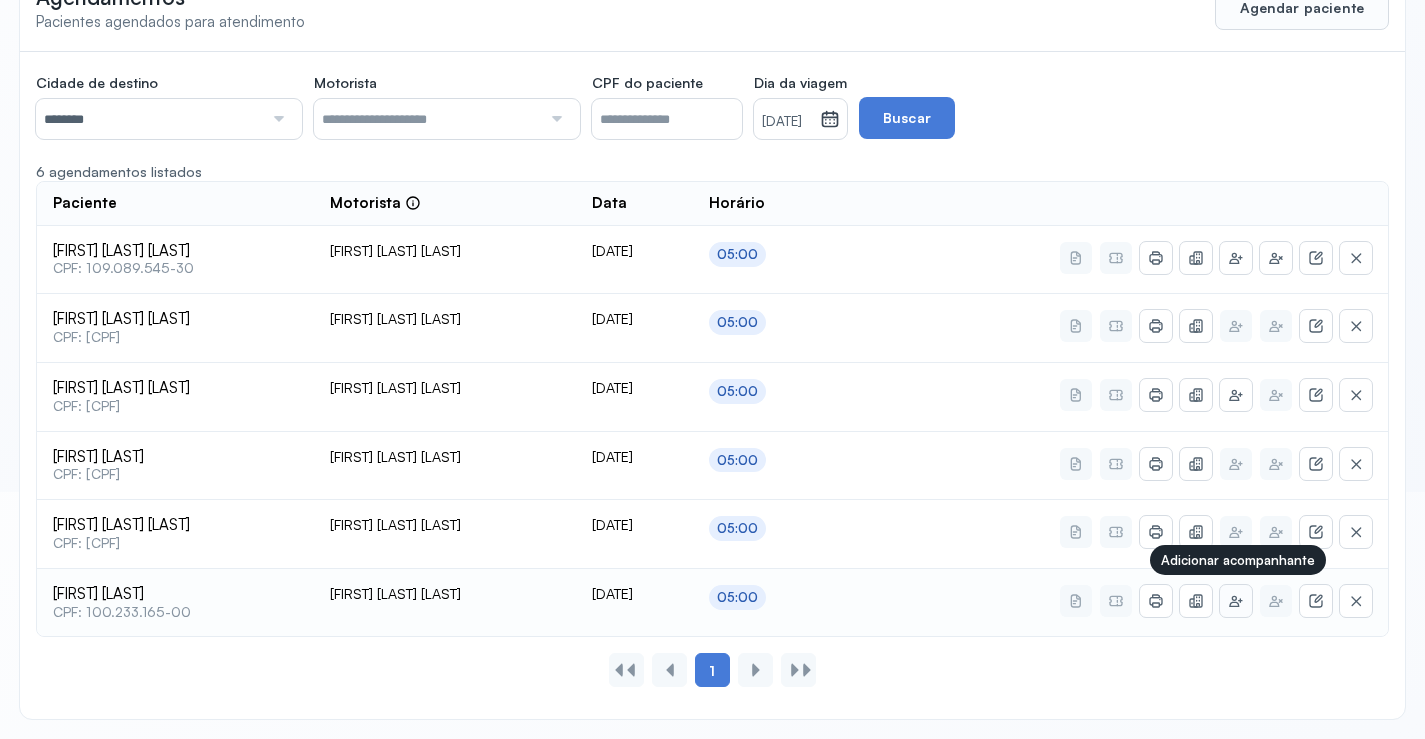 click 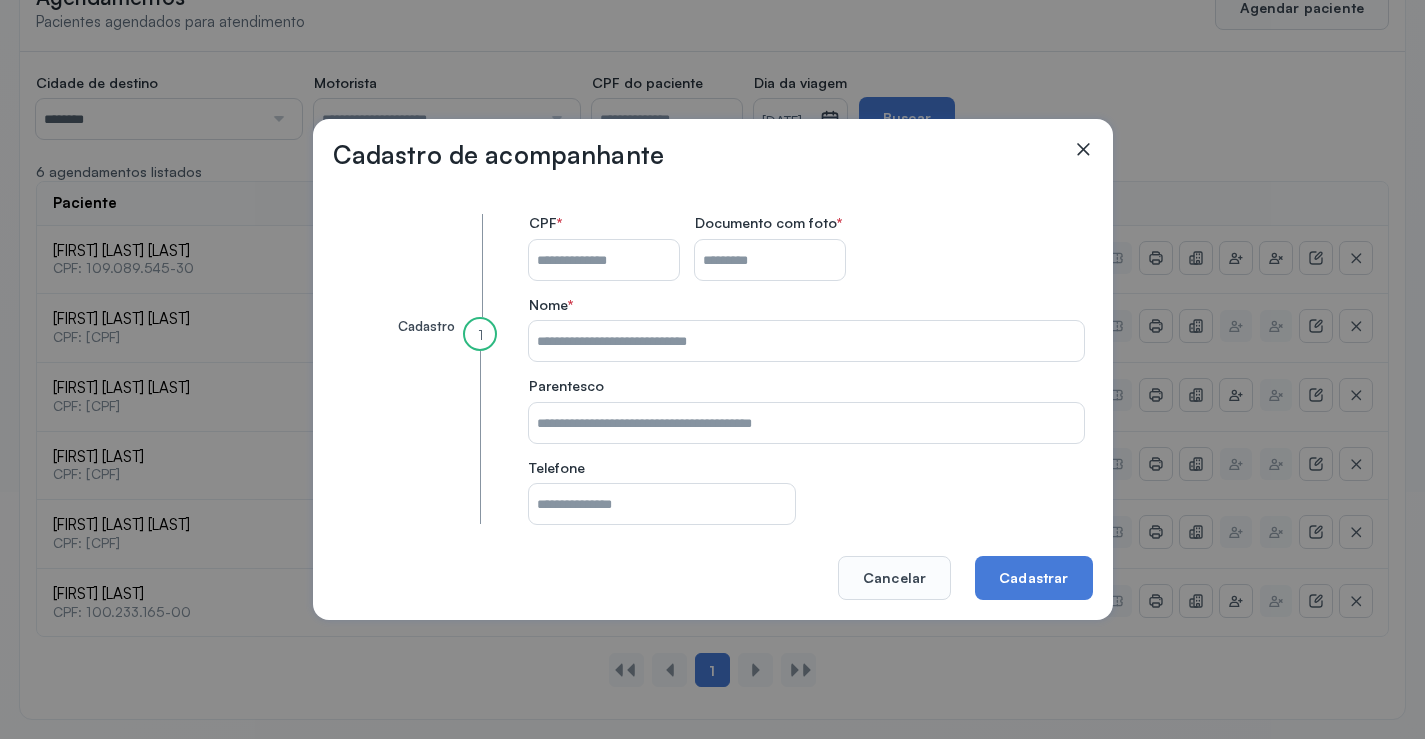 click on "CPF do paciente" 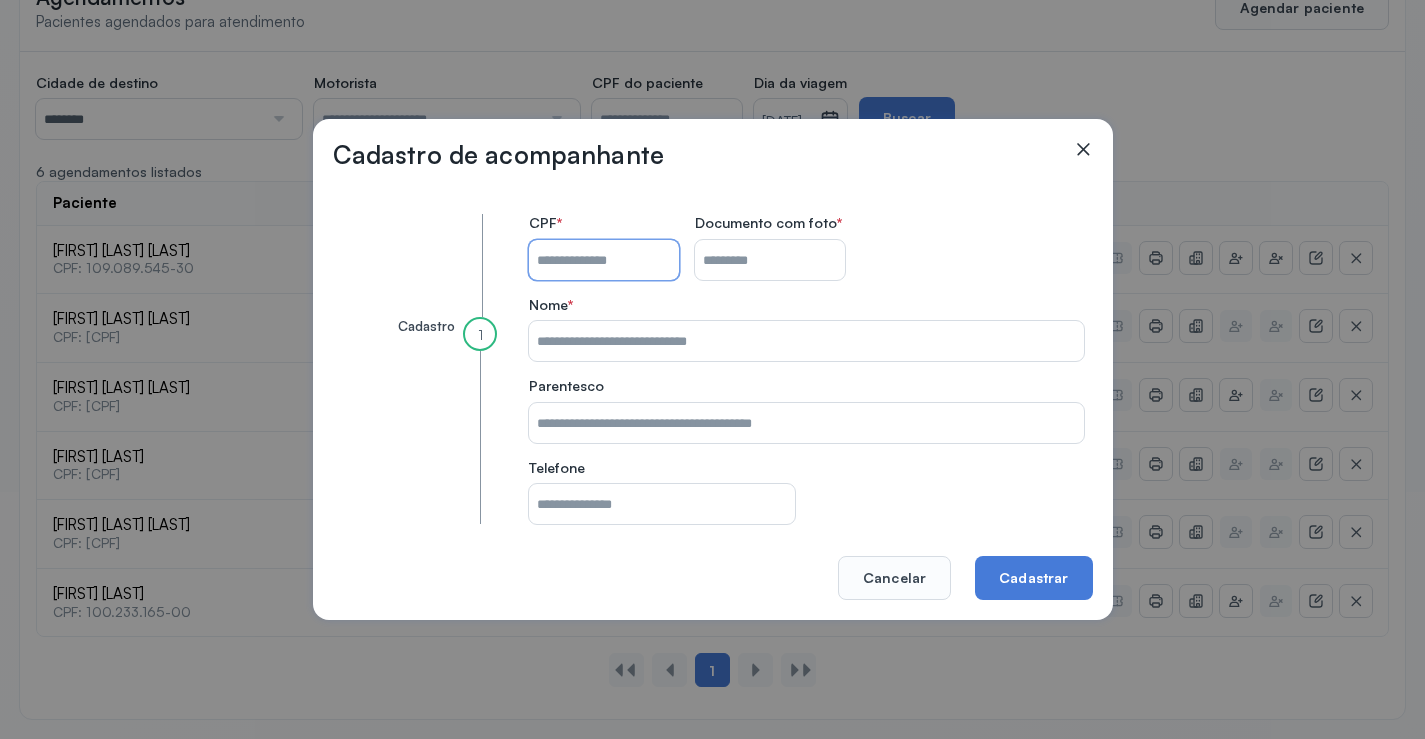 click on "CPF do paciente" at bounding box center (604, 260) 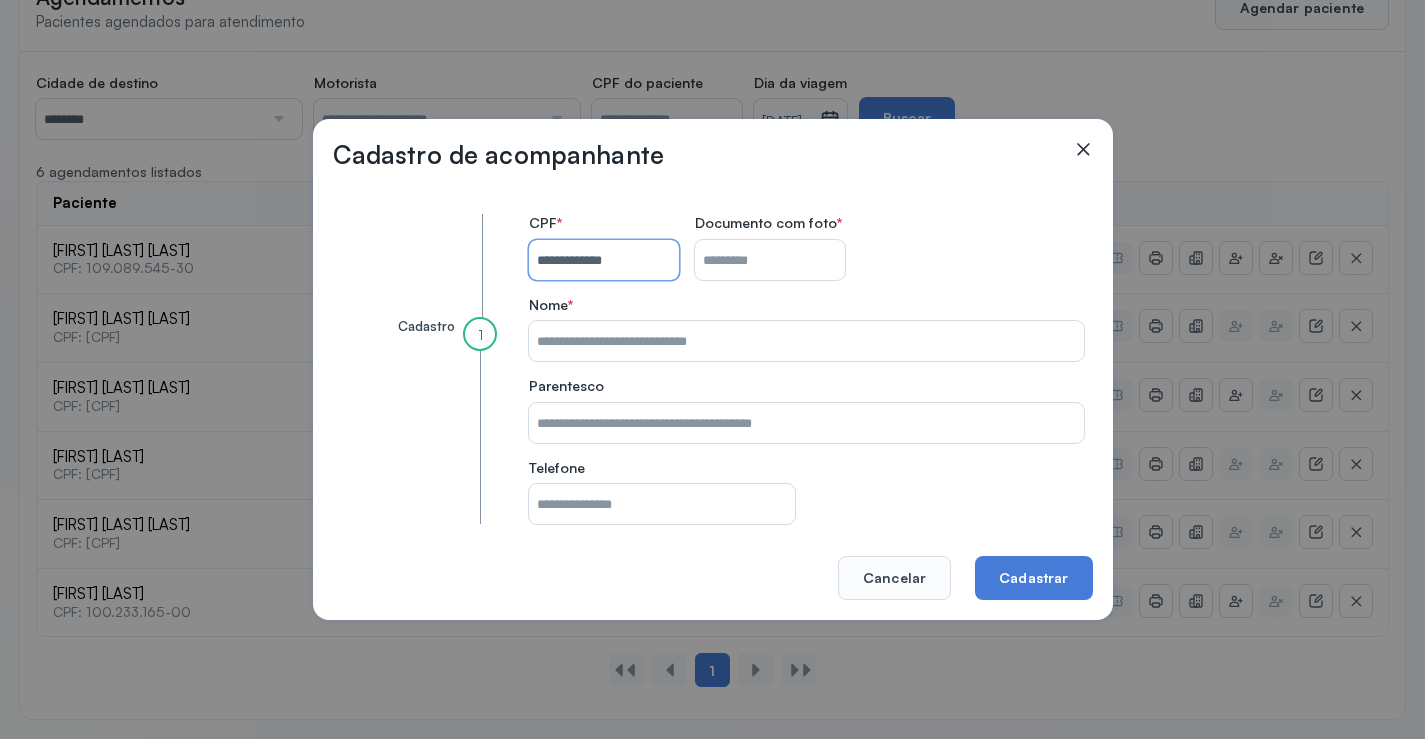 type on "**********" 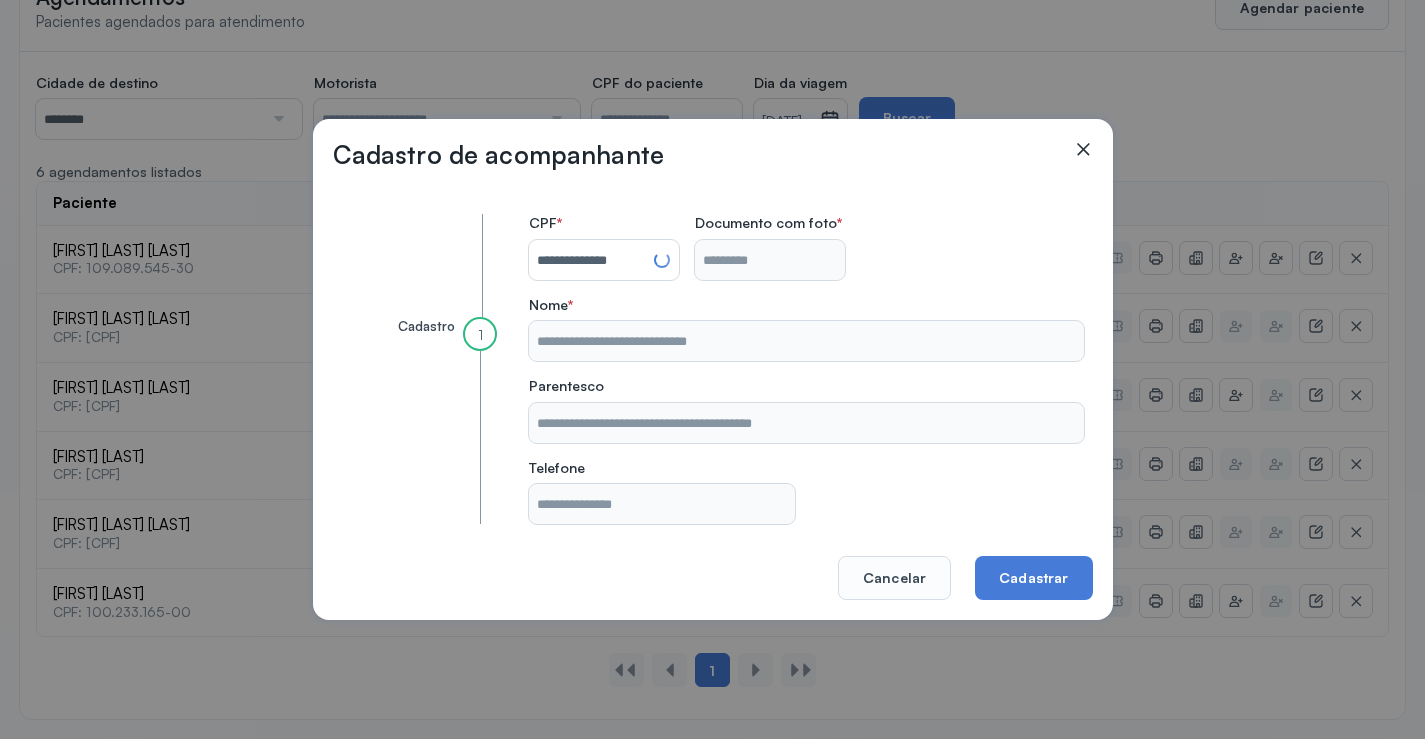 type on "**********" 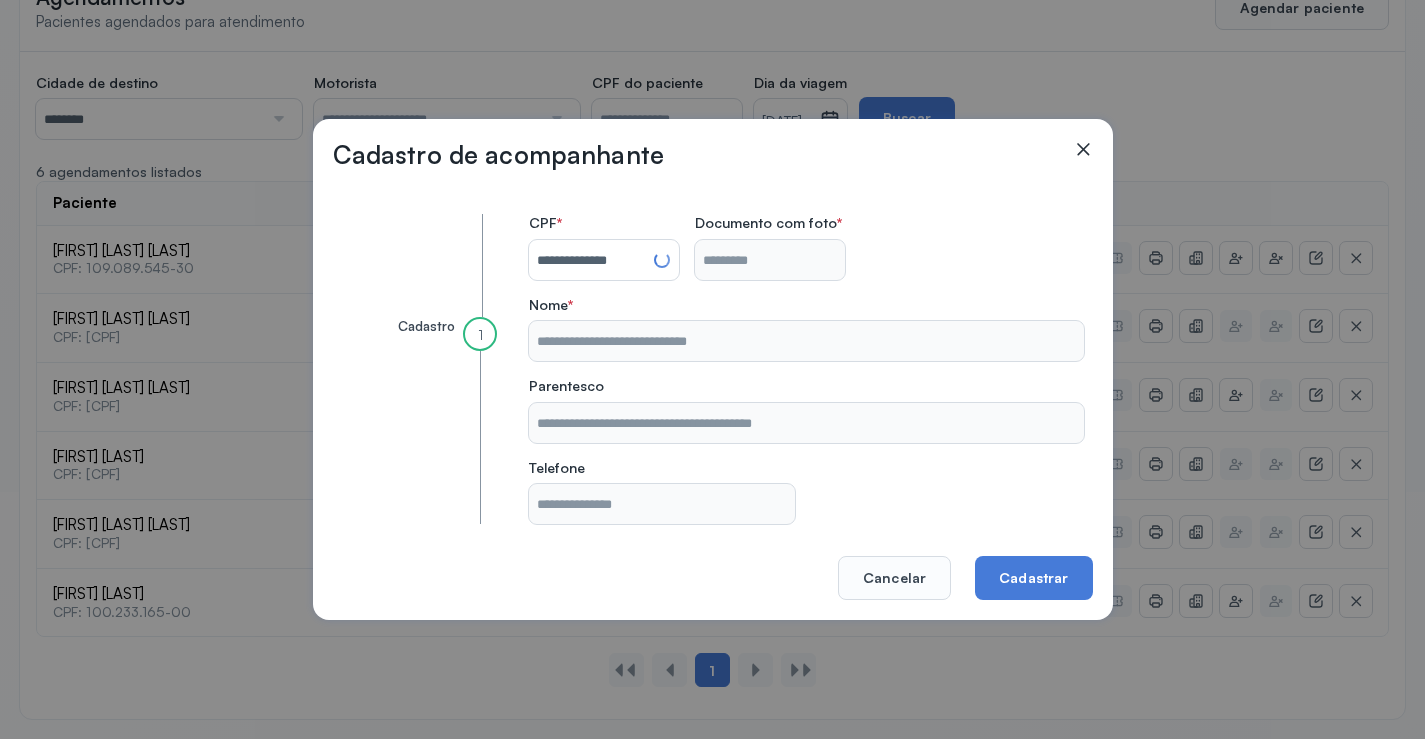 type on "**********" 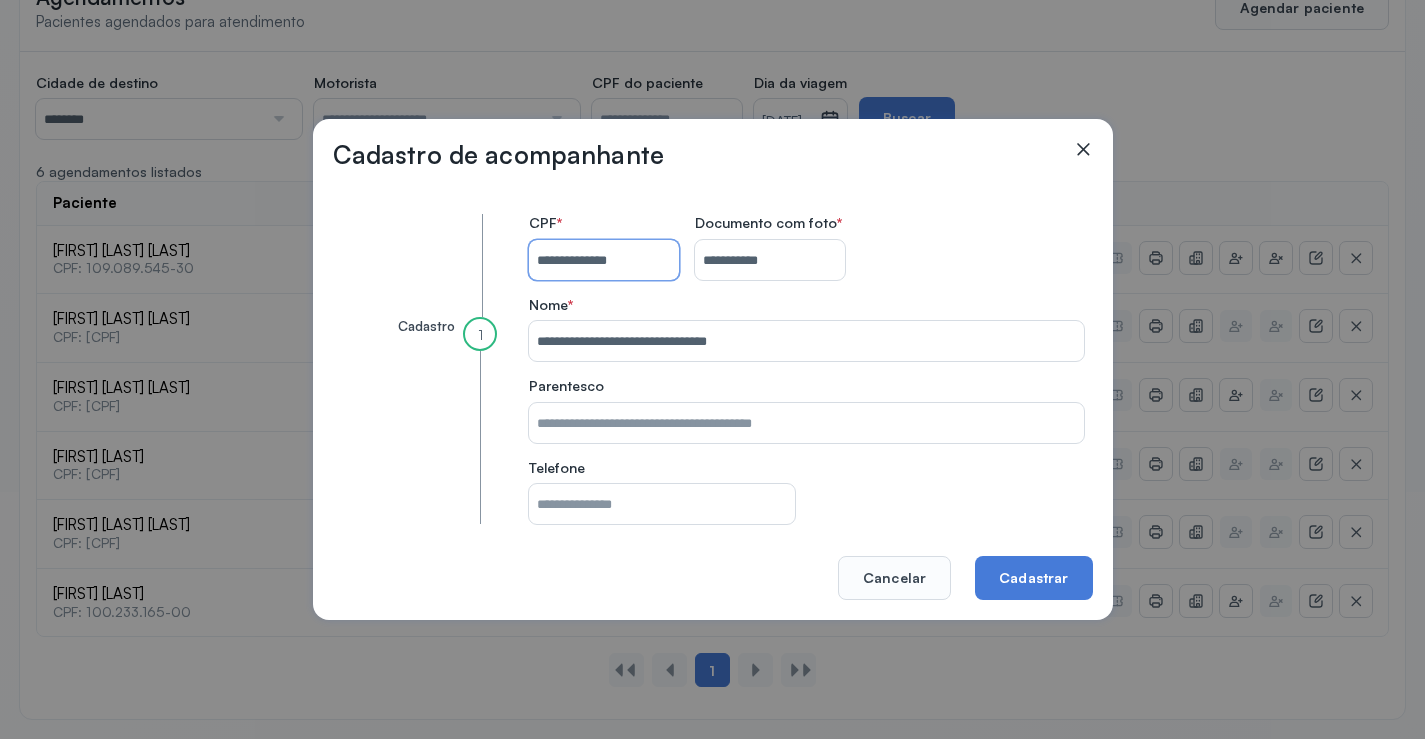type 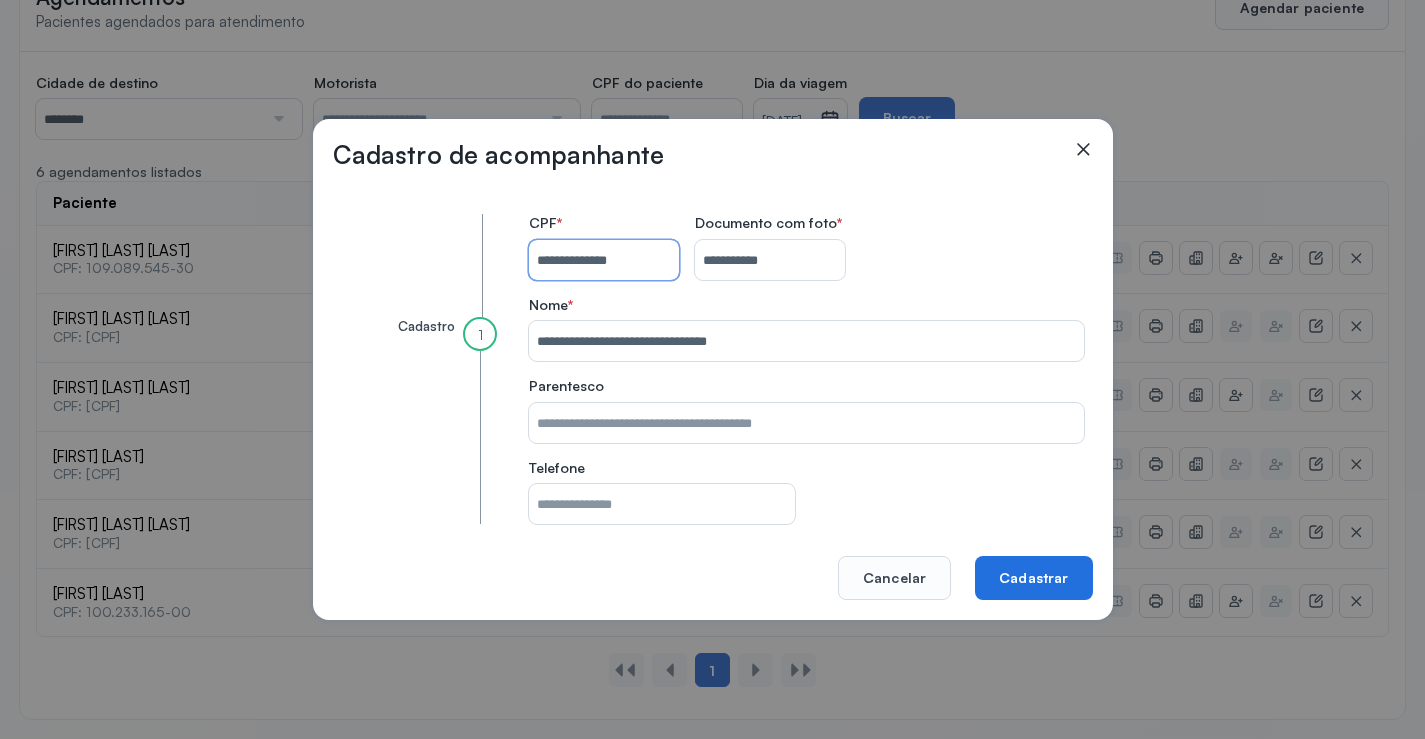 type on "**********" 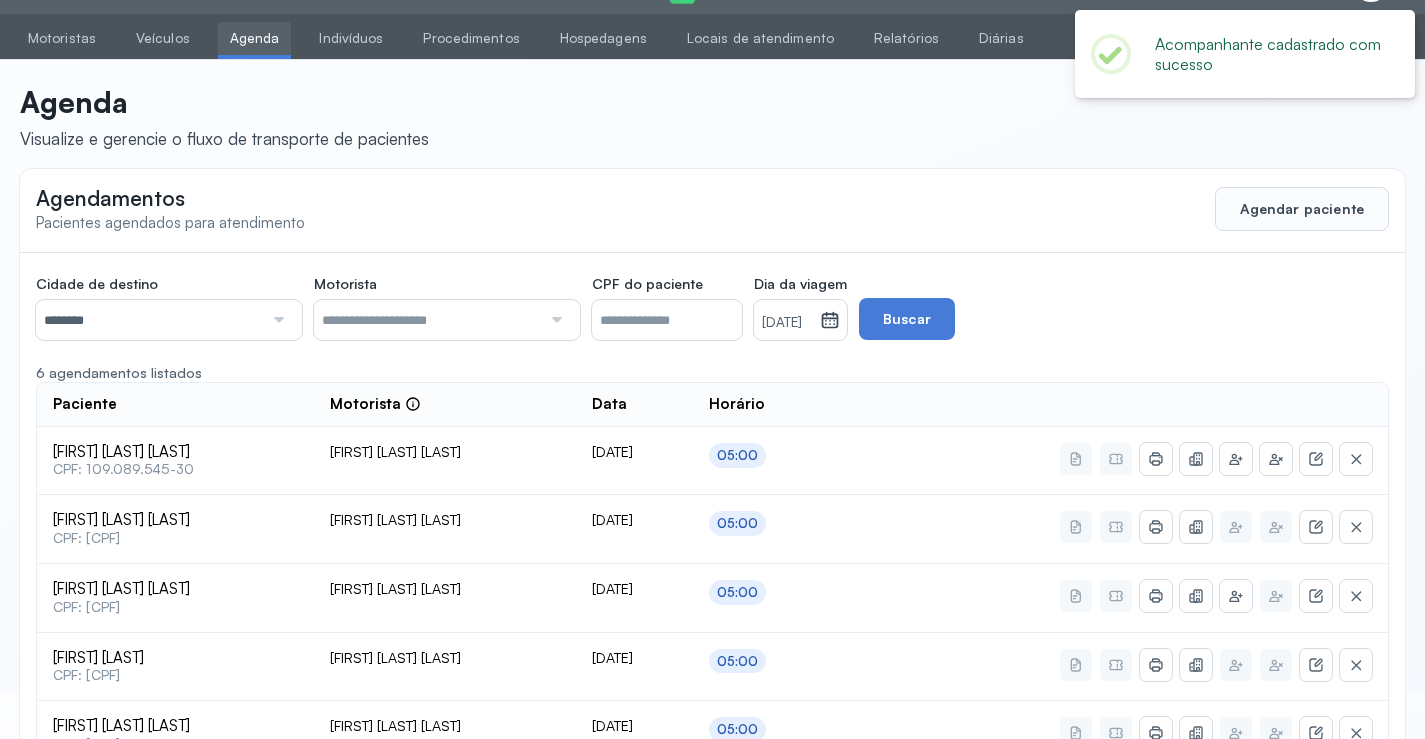scroll, scrollTop: 247, scrollLeft: 0, axis: vertical 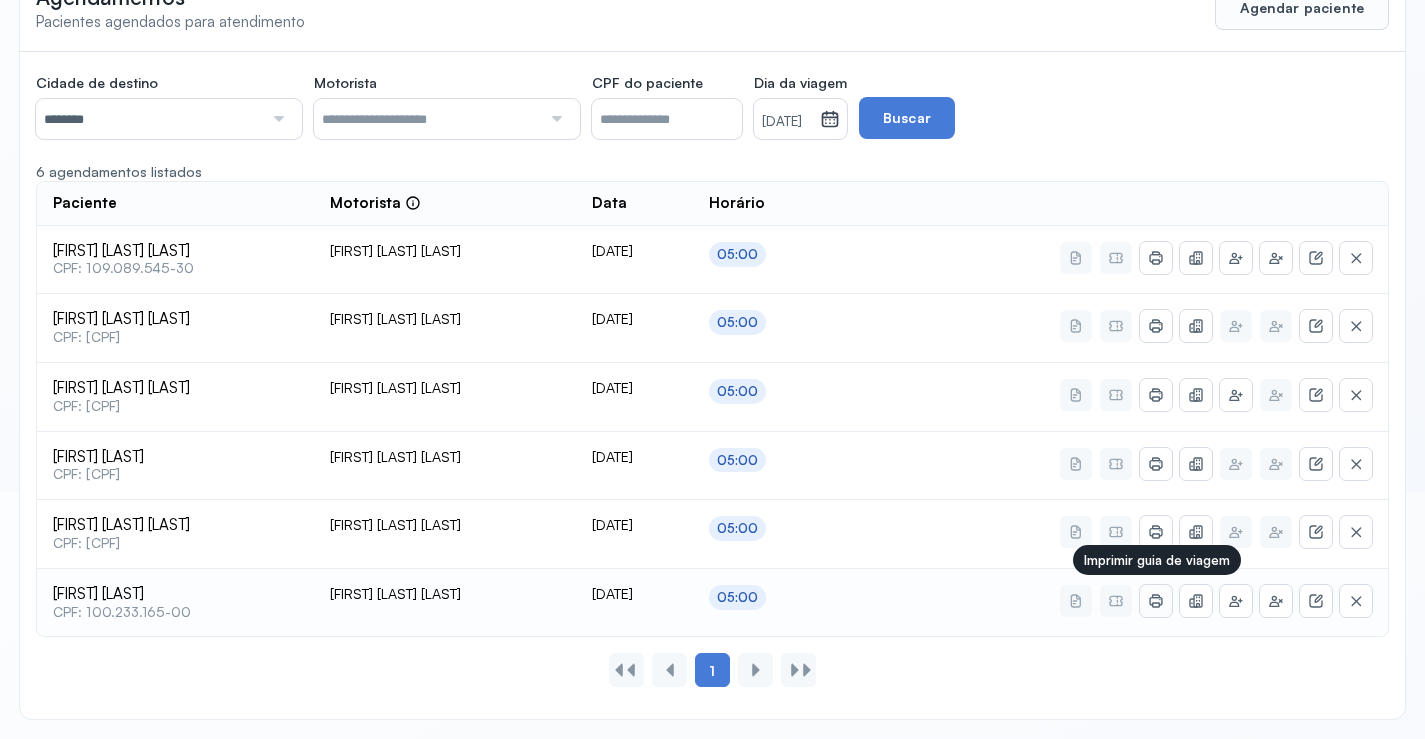 click 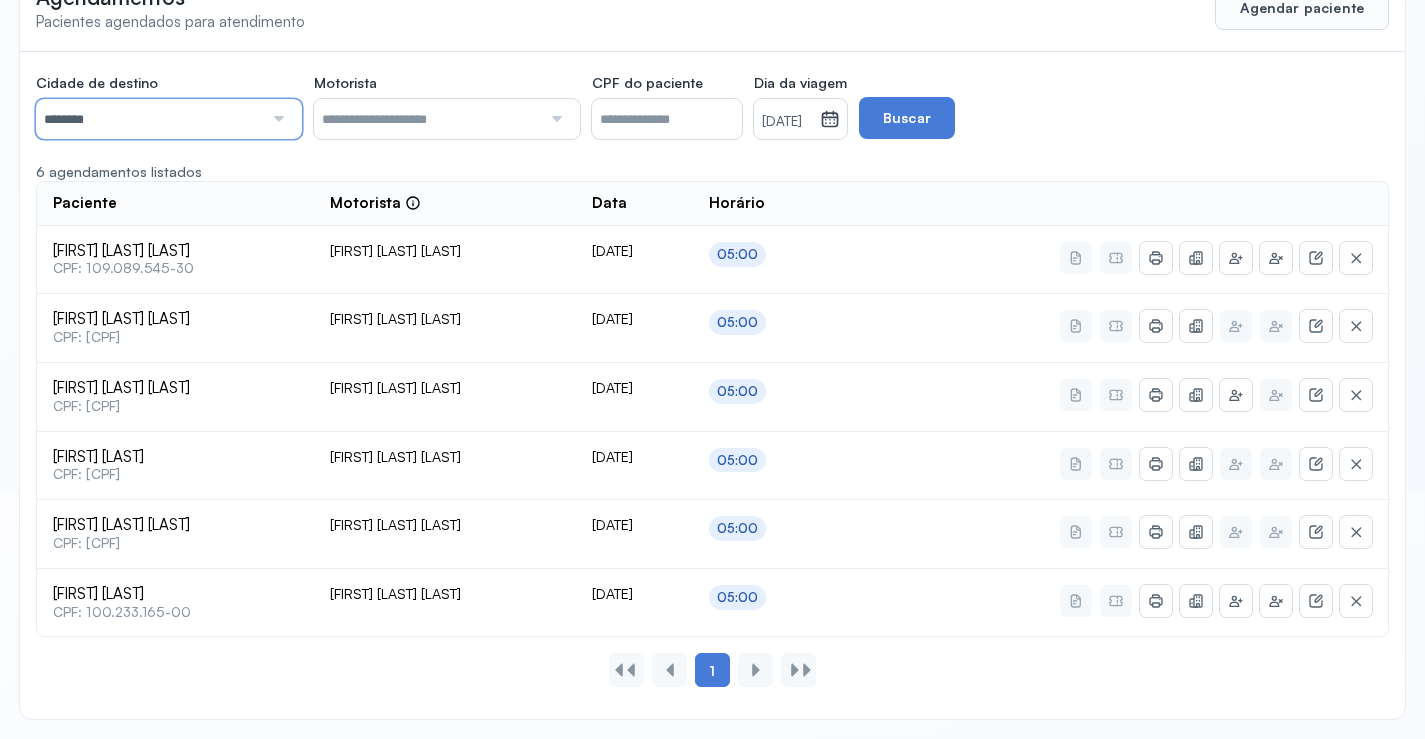 click on "********" at bounding box center [149, 119] 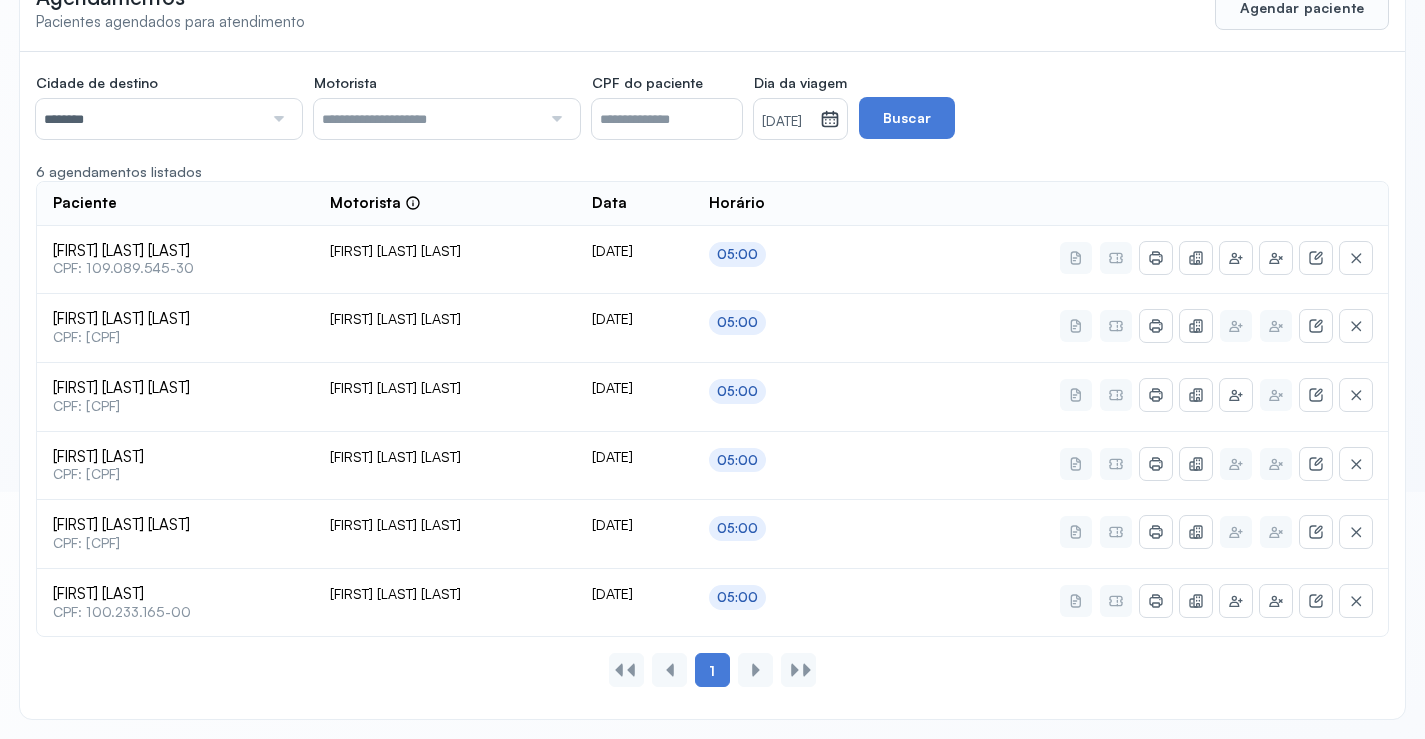 click on "Cidade de destino  ******** Todas as cidades Juazeiro Salvador Motorista  Todos os motoristas [FIRST] [LAST] [LAST] [FIRST] [LAST] [LAST] [FIRST] [LAST] [LAST] [FIRST] [LAST] [LAST] [FIRST] [LAST] [LAST] CPF do paciente  Dia da viagem  17/07/2025 julho 2025 S T Q Q S S D 1 2 3 4 5 6 7 8 9 10 11 12 13 14 15 16 17 18 19 20 21 22 23 24 25 26 27 28 29 30 31 jan fev mar abr maio jun jul ago set out nov dez 2018 2019 2020 2021 2022 2023 2024 2025 2026 2027 2028 2029  Buscar  6 agendamentos listados Paciente  Motorista  Data Horário [FIRST] [LAST] [LAST]  CPF: [CPF] [FIRST] [LAST] [LAST] 17/07/2025 05:00 [FIRST] [LAST] [LAST]  CPF: [CPF] [FIRST] [LAST] [LAST] 17/07/2025 05:00 [FIRST] [LAST] [LAST]  CPF: [CPF] [FIRST] [LAST] [LAST] 17/07/2025 05:00 [FIRST] [LAST] [LAST]  CPF: [CPF] [FIRST] [LAST] [LAST] 17/07/2025 05:00 [FIRST] [LAST] [LAST]  CPF: [CPF] [FIRST] [LAST] [LAST] 17/07/2025 05:00 05:00 1" 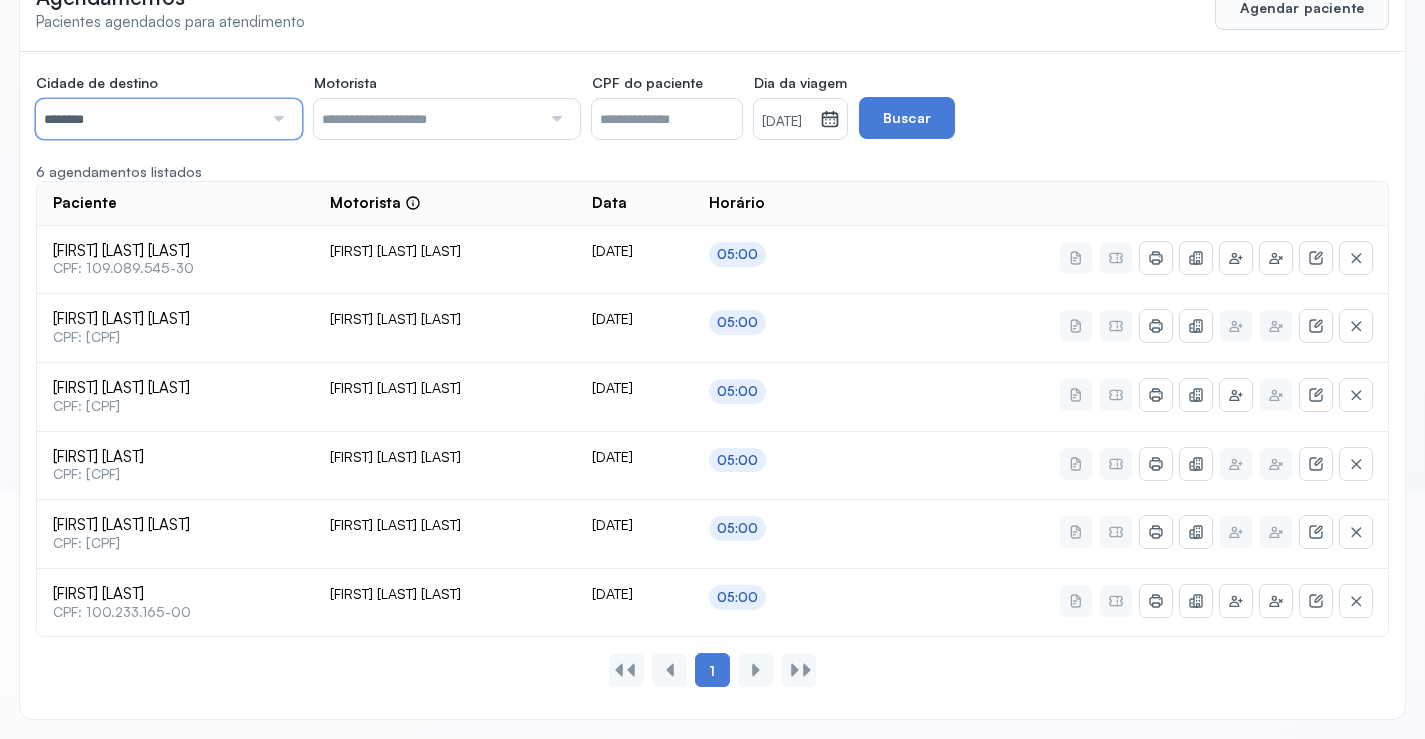click on "********" at bounding box center (149, 119) 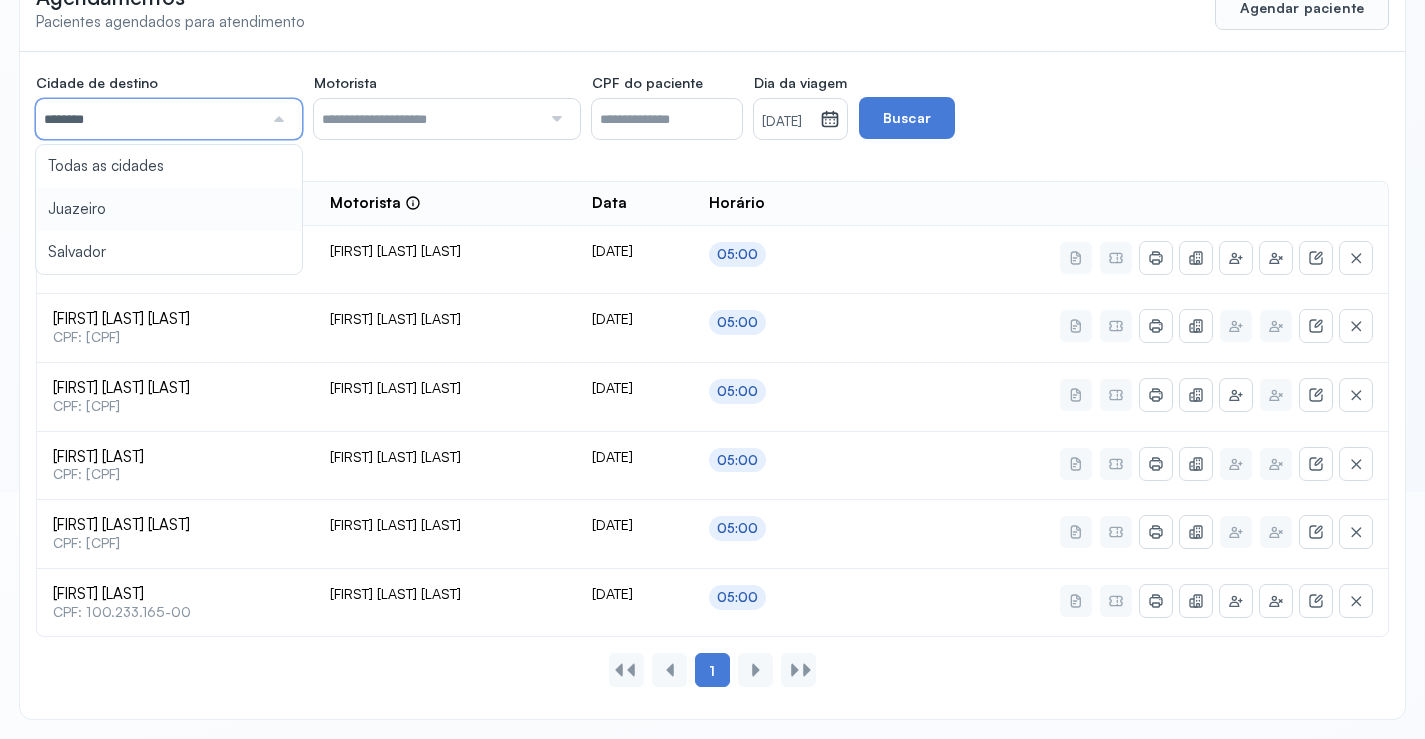 type on "********" 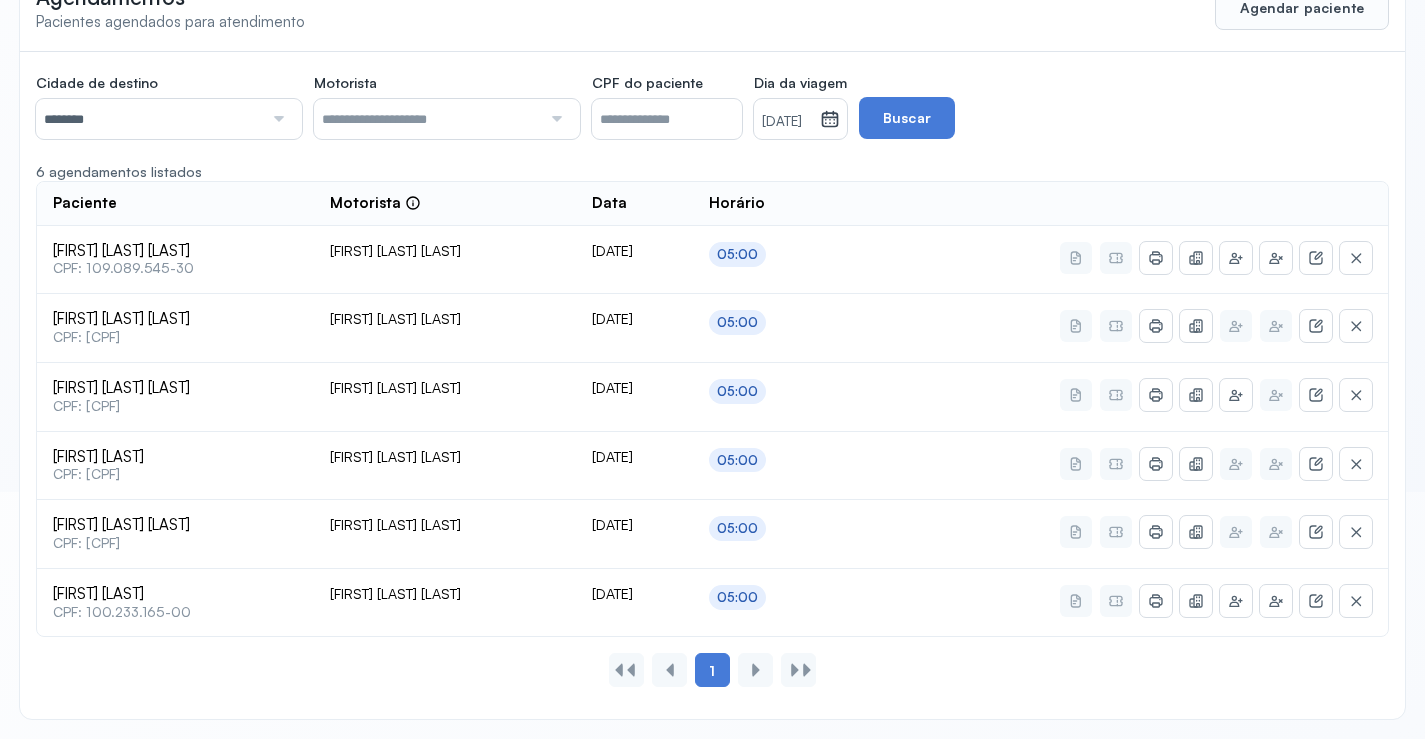 click on "Cidade de destino  ******** Todas as cidades Juazeiro Salvador Motorista  Todos os motoristas [FIRST] [LAST] [LAST] [FIRST] [LAST] [LAST] [FIRST] [LAST] [LAST] [FIRST] [LAST] [LAST] [FIRST] [LAST] [LAST] CPF do paciente  Dia da viagem  17/07/2025 julho 2025 S T Q Q S S D 1 2 3 4 5 6 7 8 9 10 11 12 13 14 15 16 17 18 19 20 21 22 23 24 25 26 27 28 29 30 31 jan fev mar abr maio jun jul ago set out nov dez 2018 2019 2020 2021 2022 2023 2024 2025 2026 2027 2028 2029  Buscar  6 agendamentos listados Paciente  Motorista  Data Horário [FIRST] [LAST] [LAST]  CPF: [CPF] [FIRST] [LAST] [LAST] 17/07/2025 05:00 [FIRST] [LAST] [LAST]  CPF: [CPF] [FIRST] [LAST] [LAST] 17/07/2025 05:00 [FIRST] [LAST] [LAST]  CPF: [CPF] [FIRST] [LAST] [LAST] 17/07/2025 05:00 [FIRST] [LAST] [LAST]  CPF: [CPF] [FIRST] [LAST] [LAST] 17/07/2025 05:00 [FIRST] [LAST] [LAST]  CPF: [CPF] [FIRST] [LAST] [LAST] 17/07/2025 05:00 05:00 1" 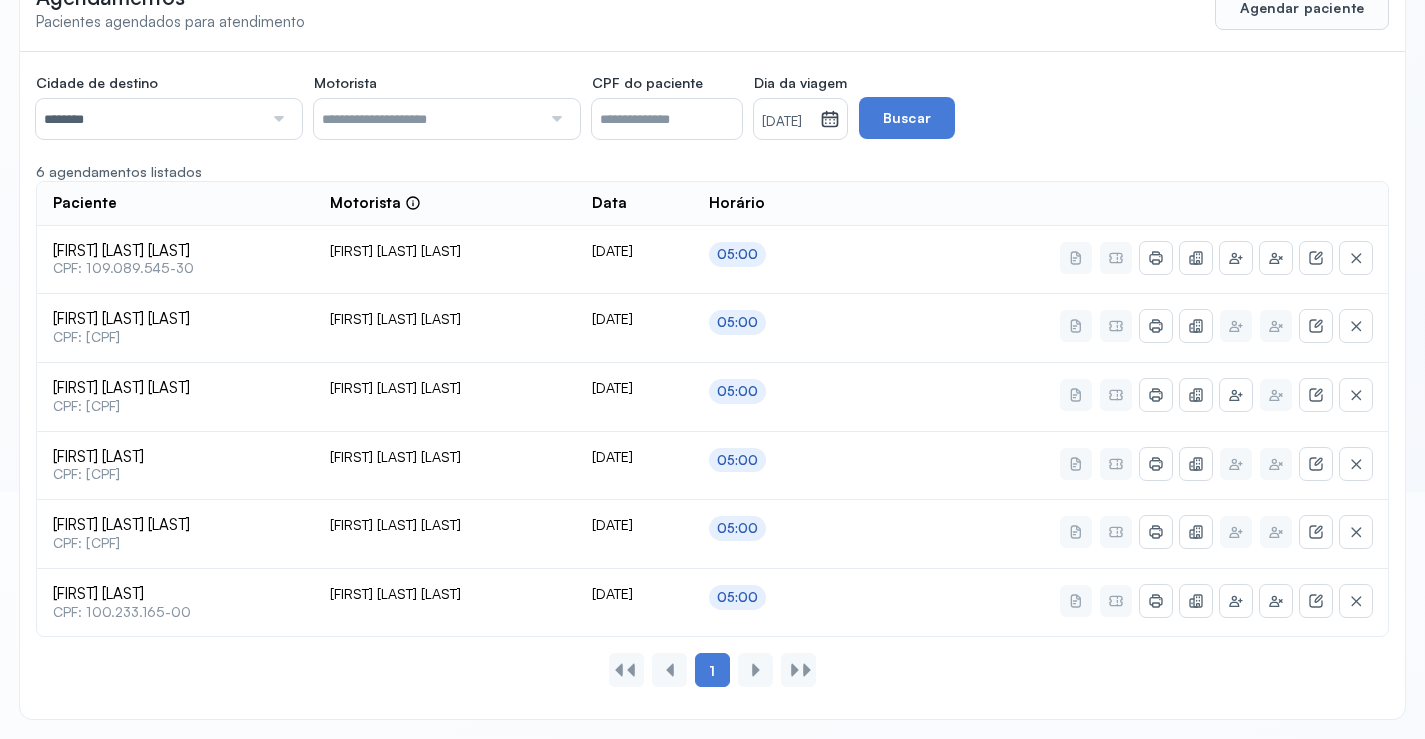 click 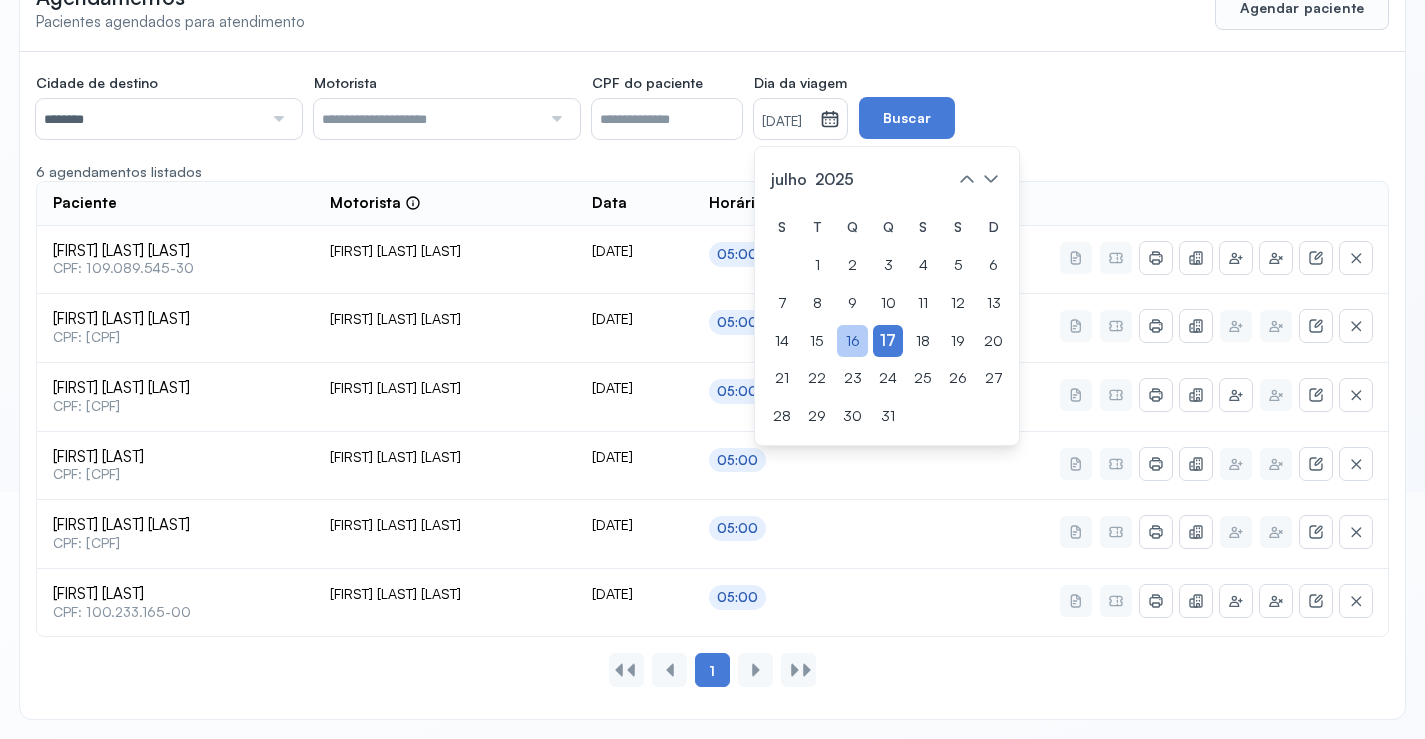 click on "16" 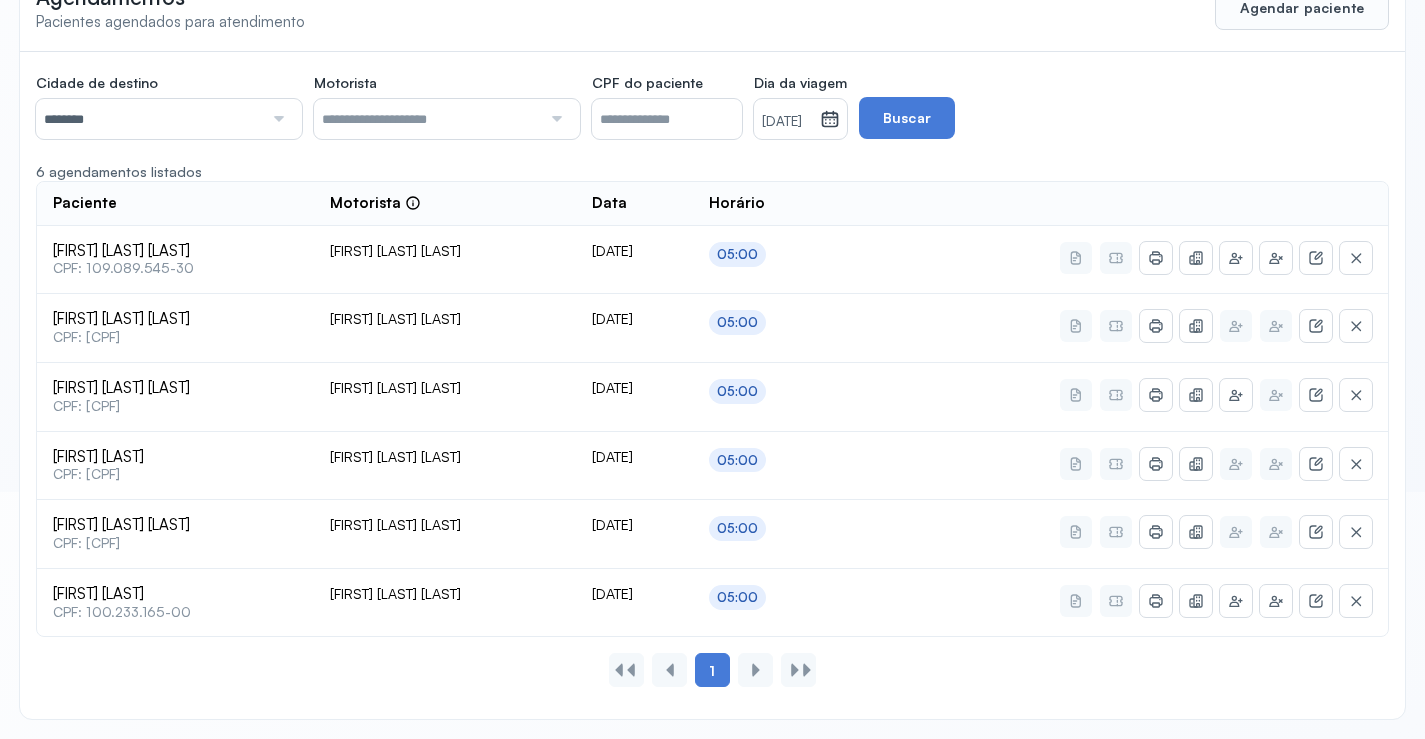 click on "Cidade de destino  ******** Todas as cidades Juazeiro Salvador Motorista  Todos os motoristas [FIRST] [LAST] [LAST] [FIRST] [LAST] [LAST] [FIRST] [LAST] [LAST] [FIRST] [LAST] [LAST] [FIRST] [LAST] [LAST] CPF do paciente  Dia da viagem  16/07/2025 julho 2025 S T Q Q S S D 1 2 3 4 5 6 7 8 9 10 11 12 13 14 15 16 17 18 19 20 21 22 23 24 25 26 27 28 29 30 31 jan fev mar abr maio jun jul ago set out nov dez 2018 2019 2020 2021 2022 2023 2024 2025 2026 2027 2028 2029  Buscar" at bounding box center [586, 103] 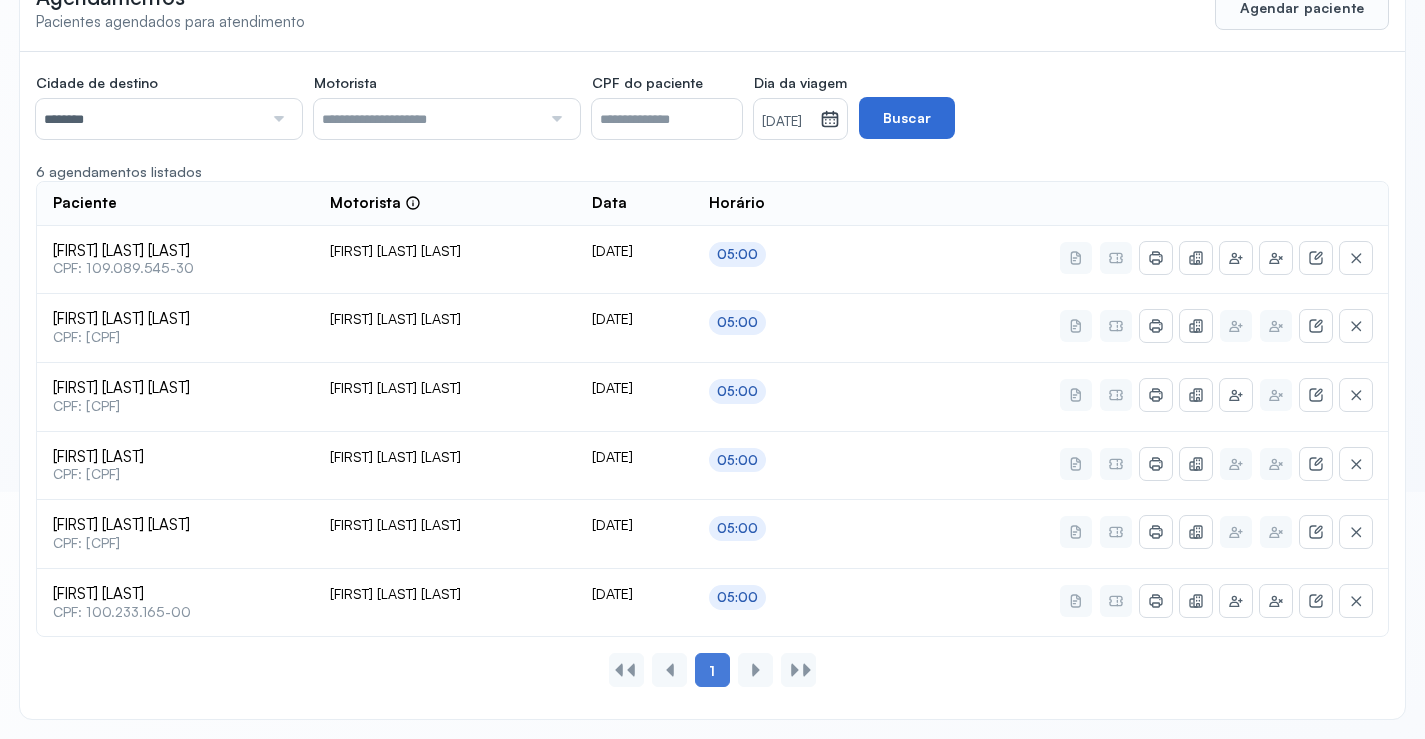 click on "Buscar" at bounding box center [907, 118] 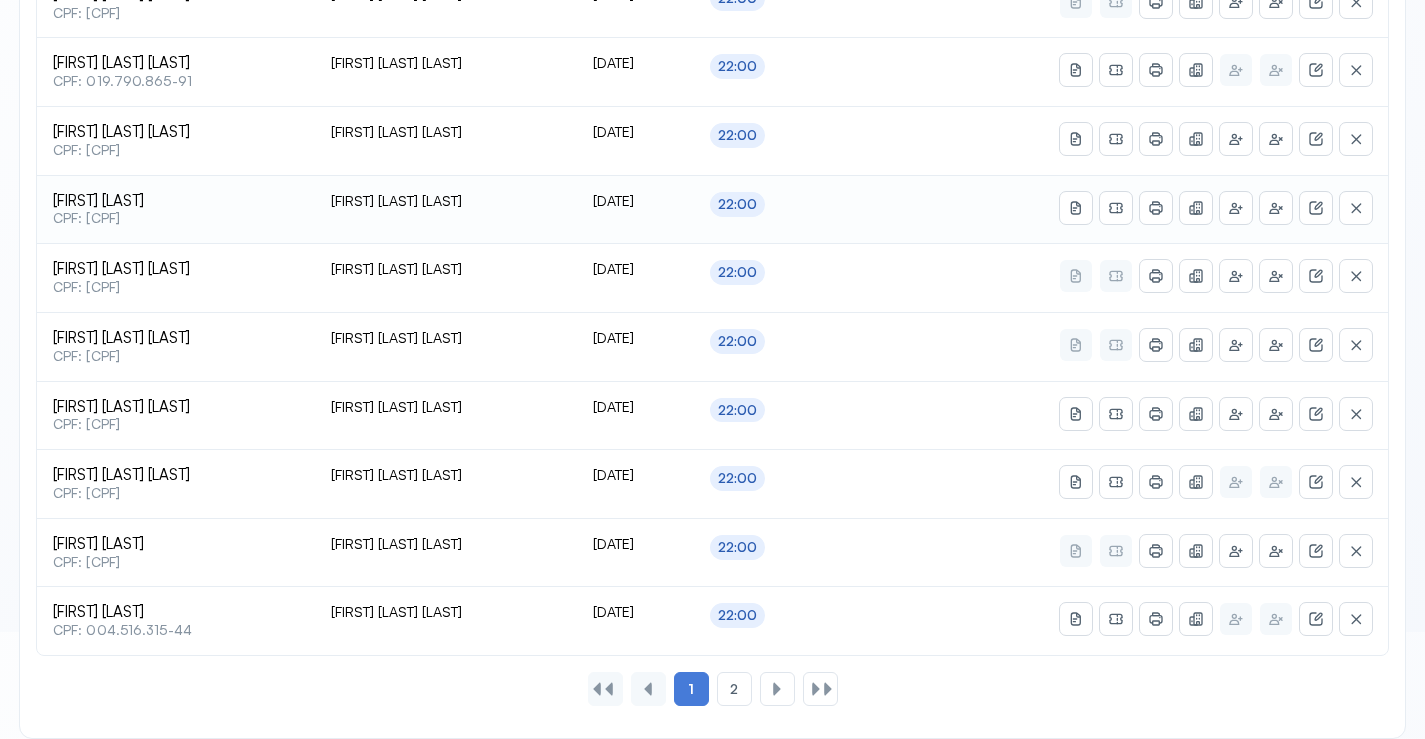 scroll, scrollTop: 847, scrollLeft: 0, axis: vertical 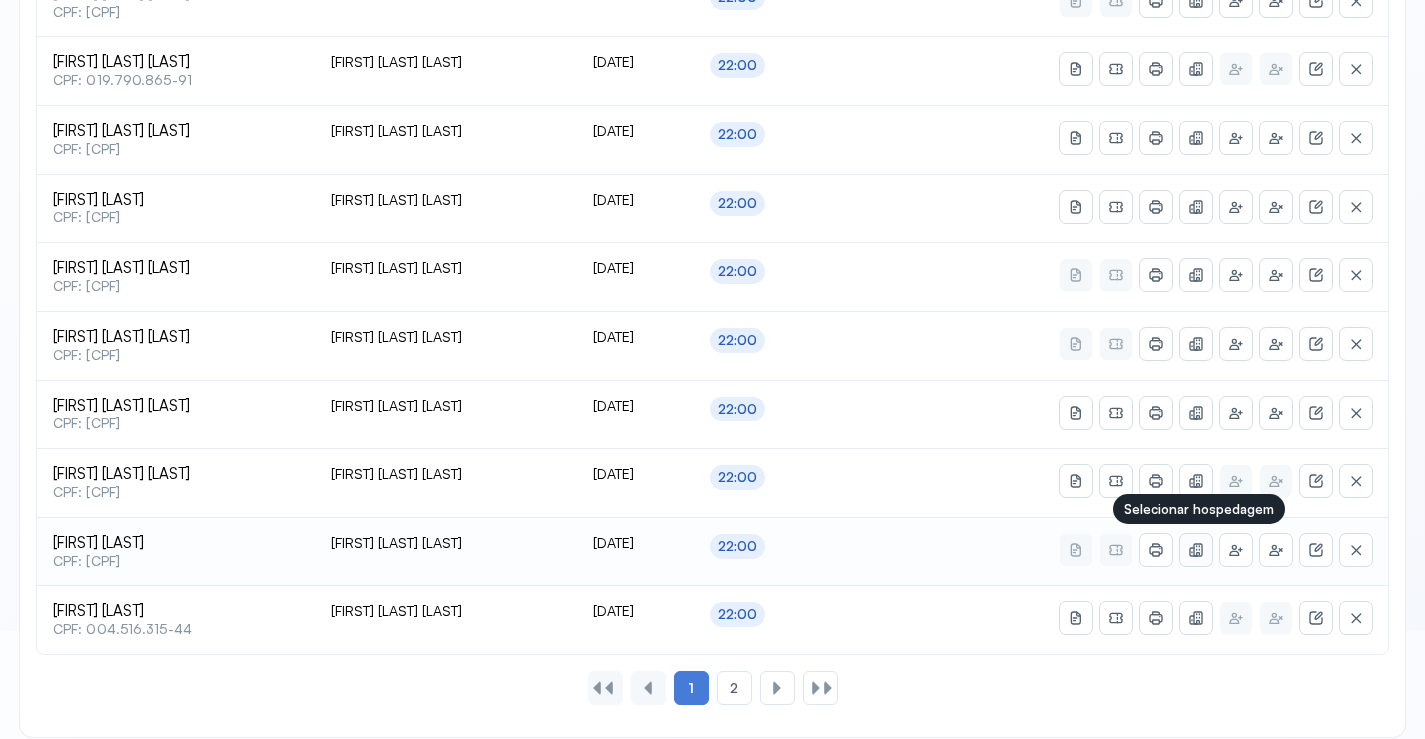 click 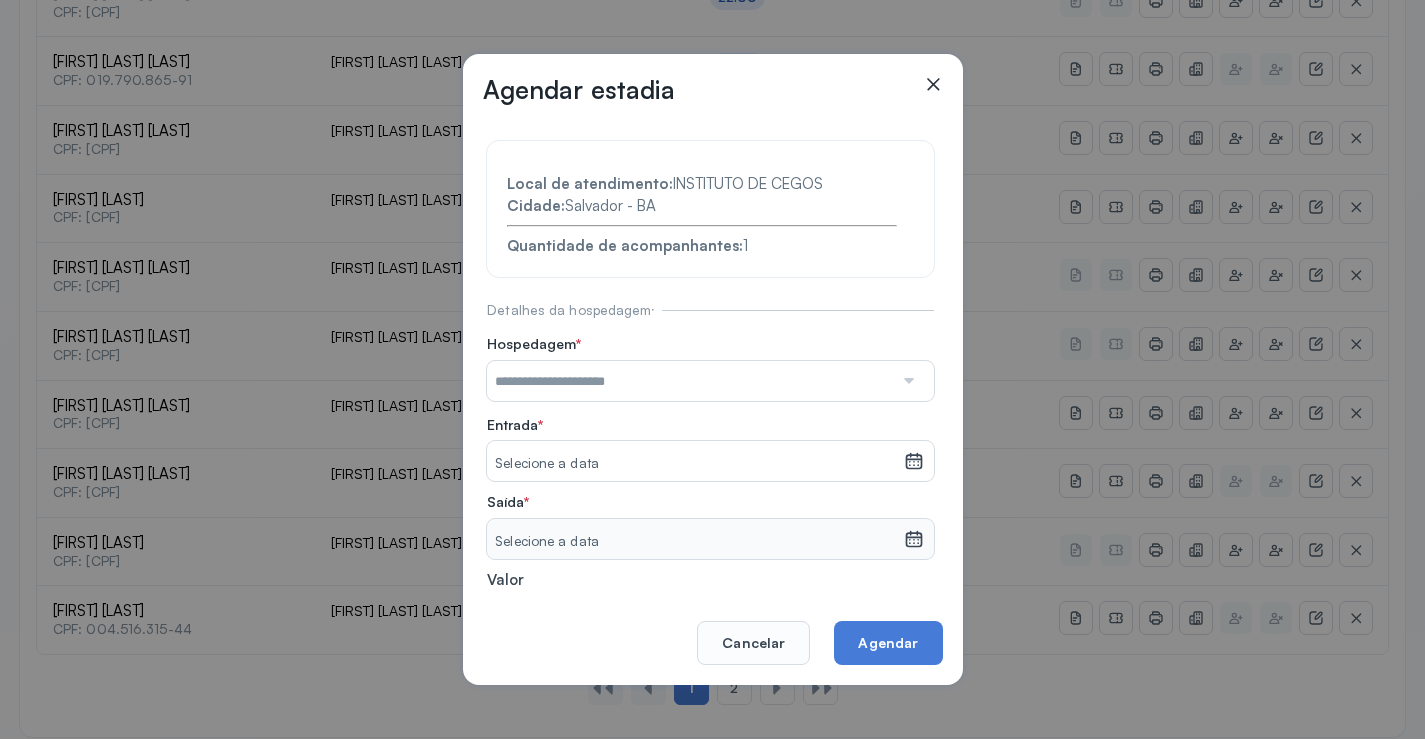 click at bounding box center [907, 381] 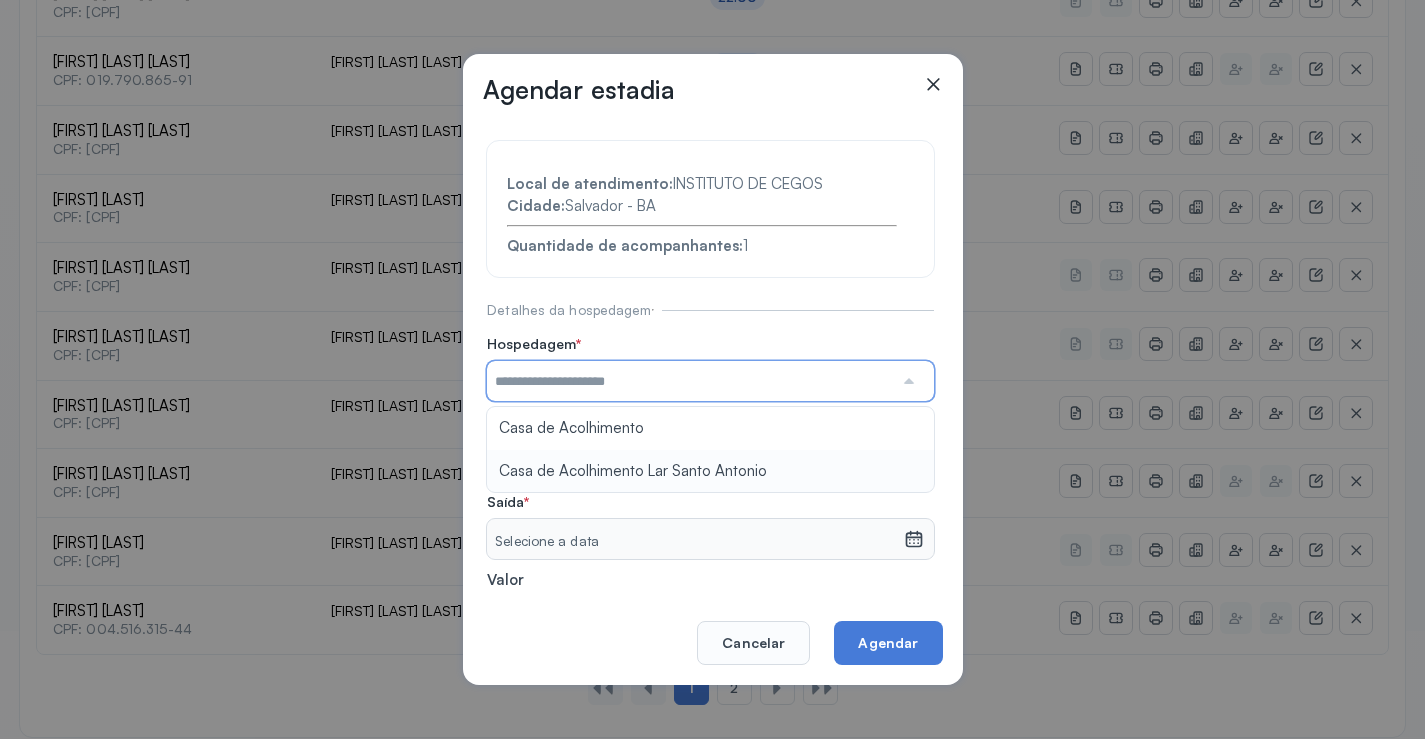 type on "**********" 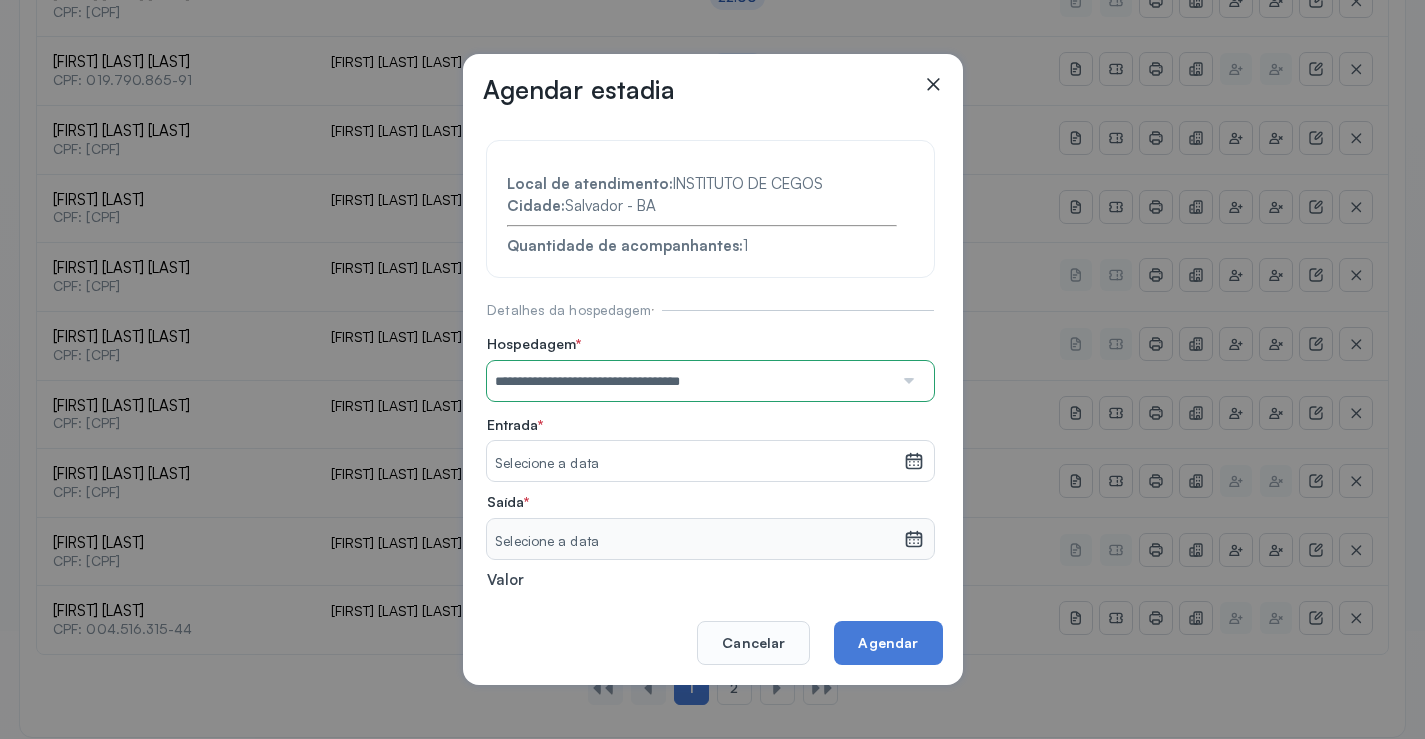 click on "**********" at bounding box center [710, 436] 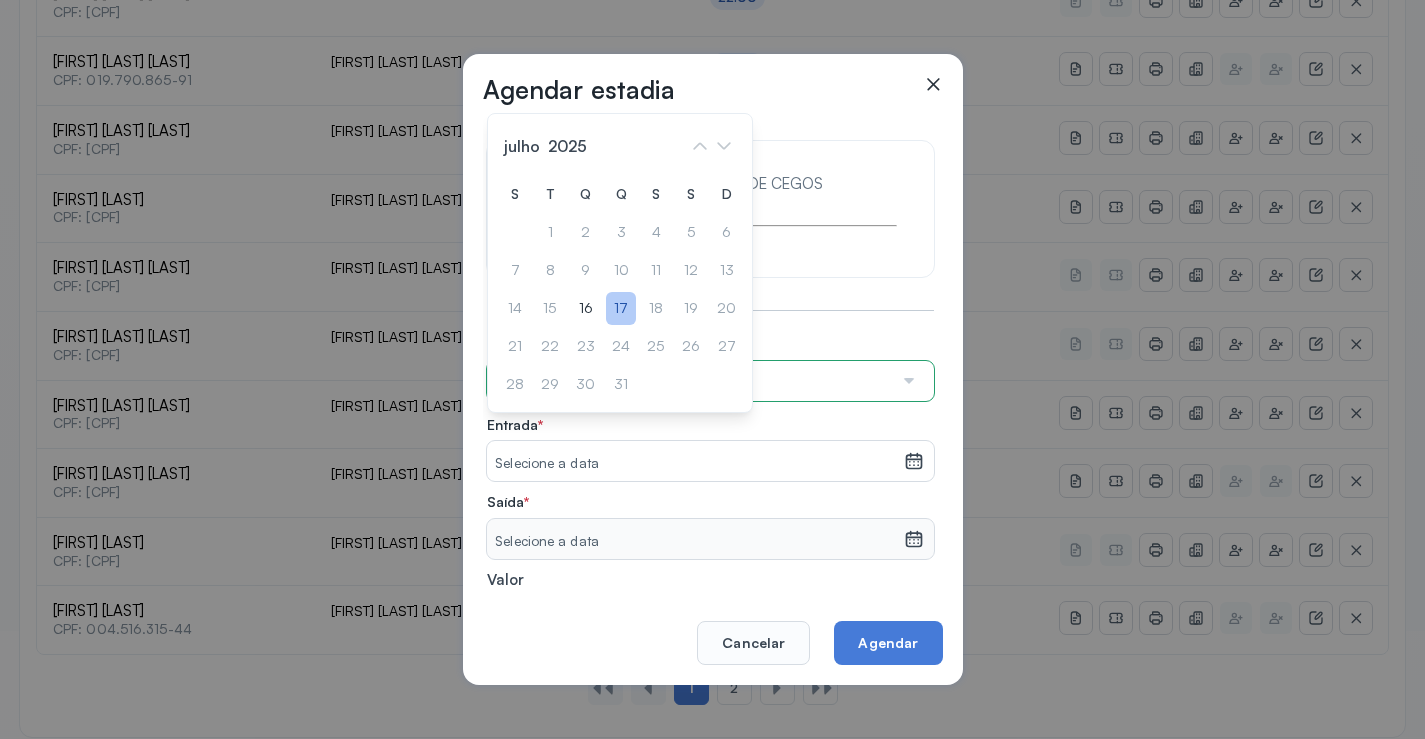 click on "17" 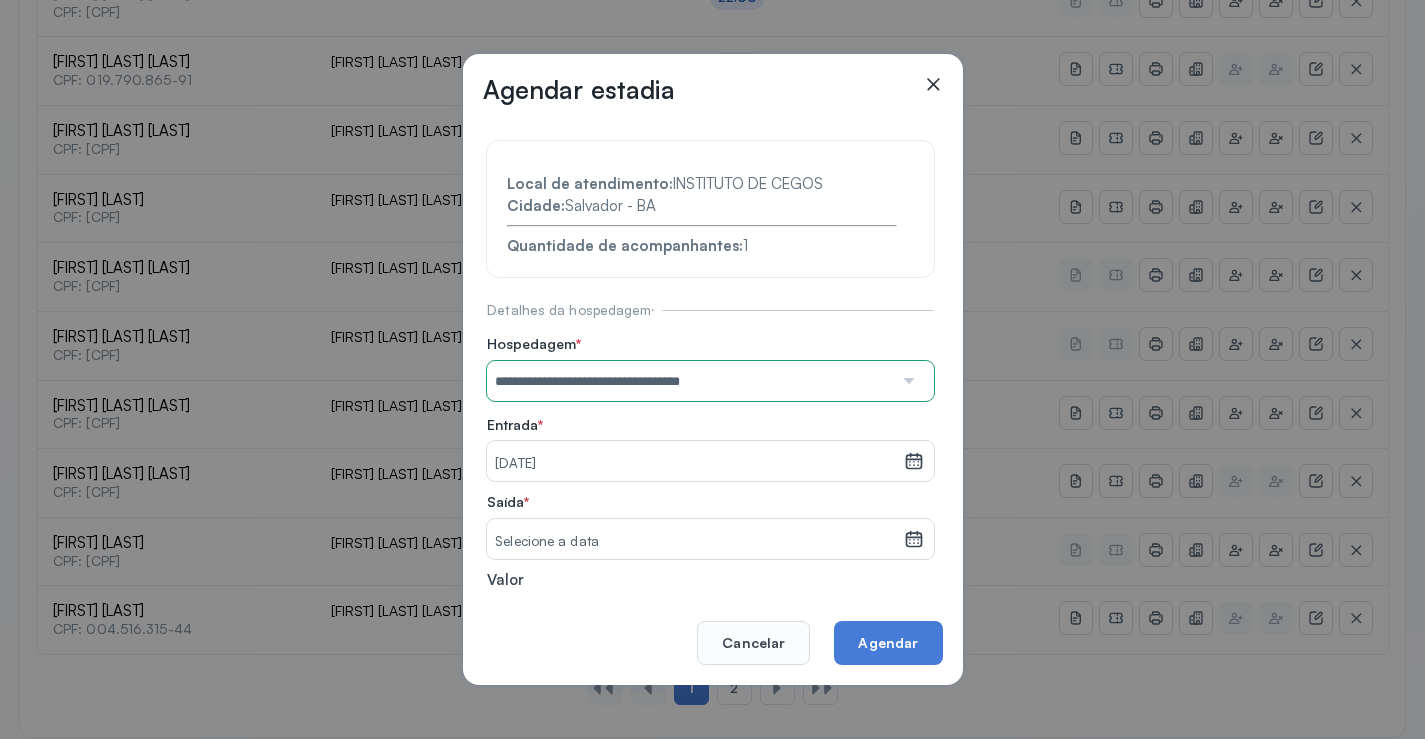 click 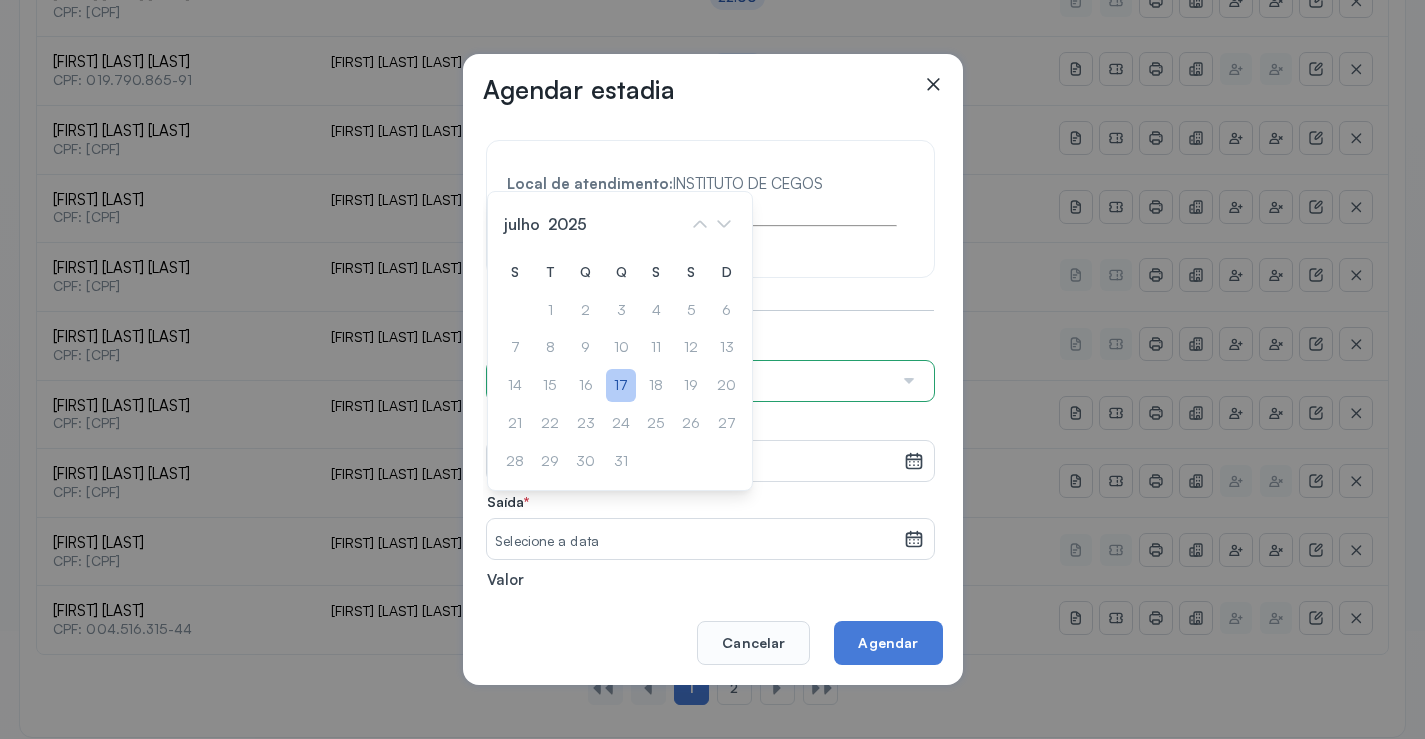 click on "17" 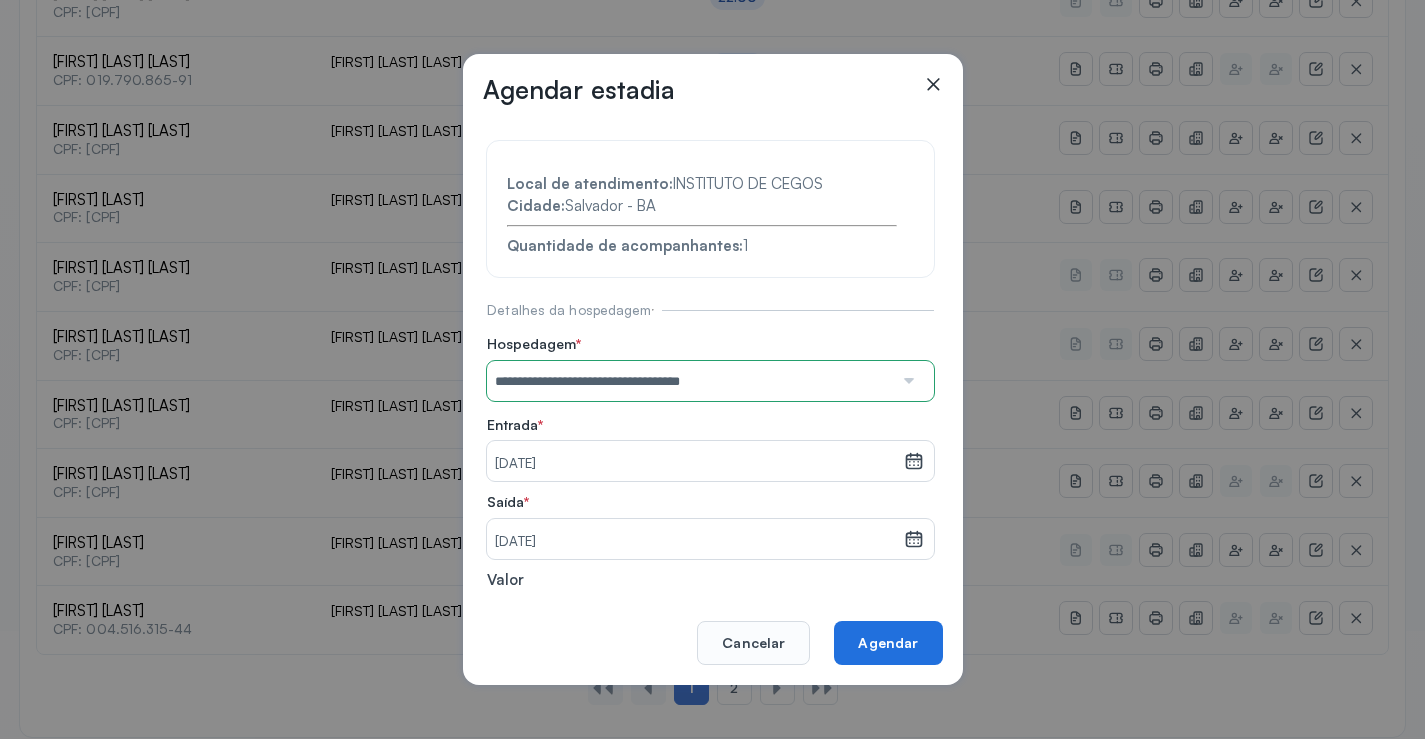 click on "Agendar" 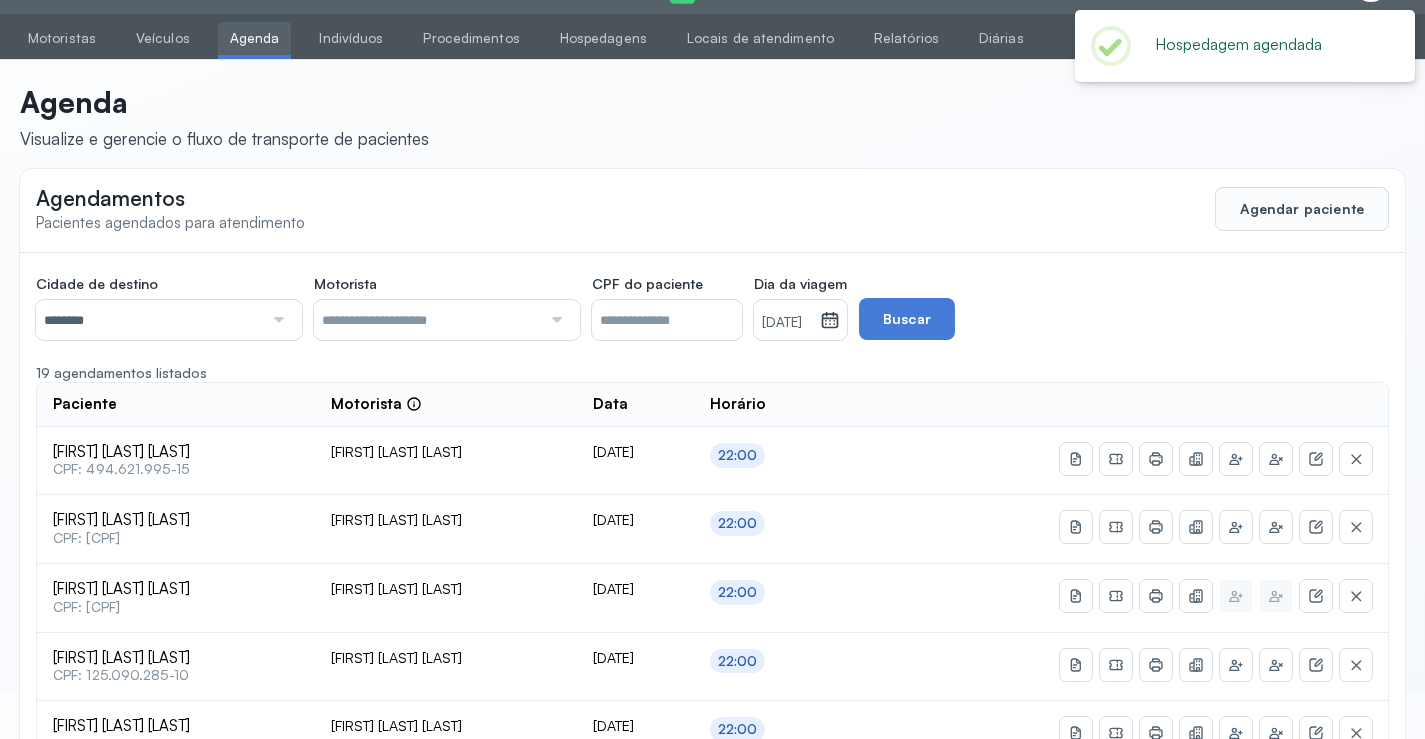 scroll, scrollTop: 847, scrollLeft: 0, axis: vertical 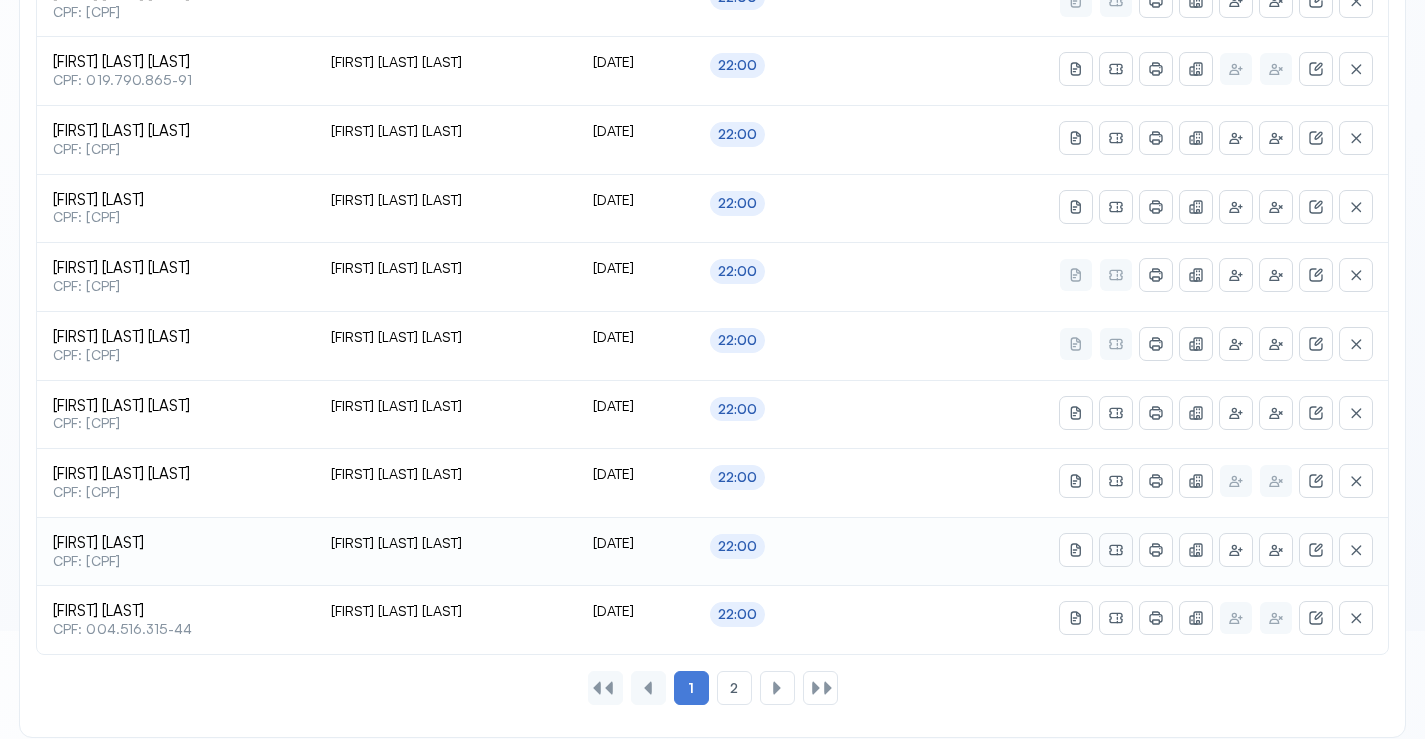 click 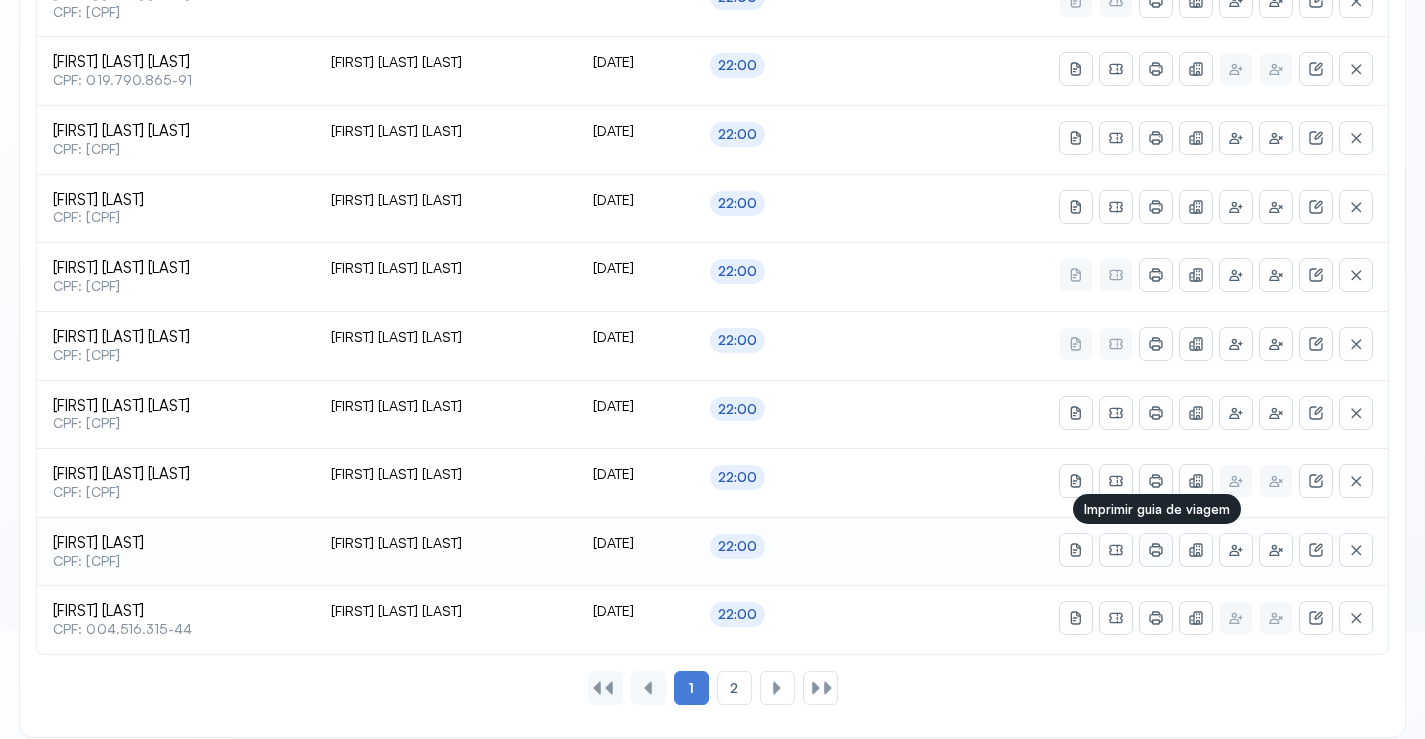 click 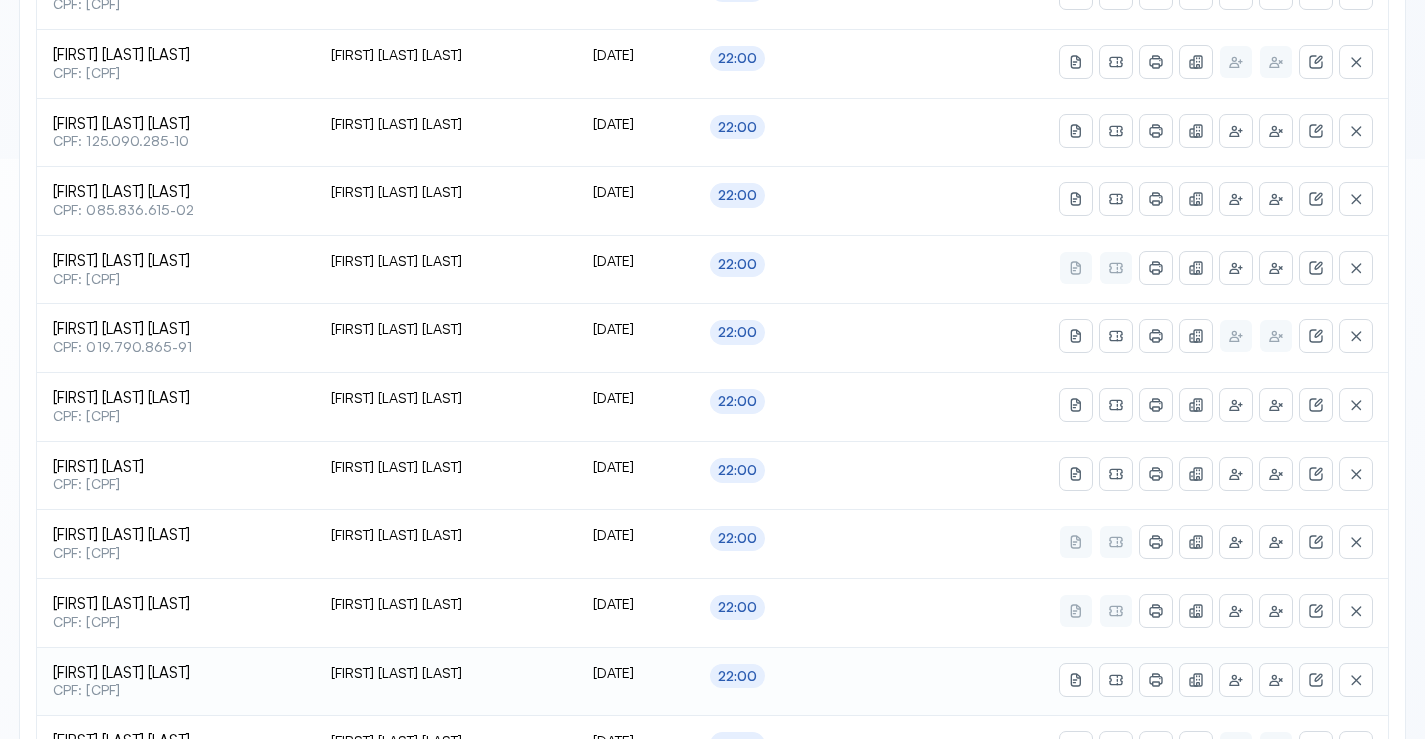 scroll, scrollTop: 547, scrollLeft: 0, axis: vertical 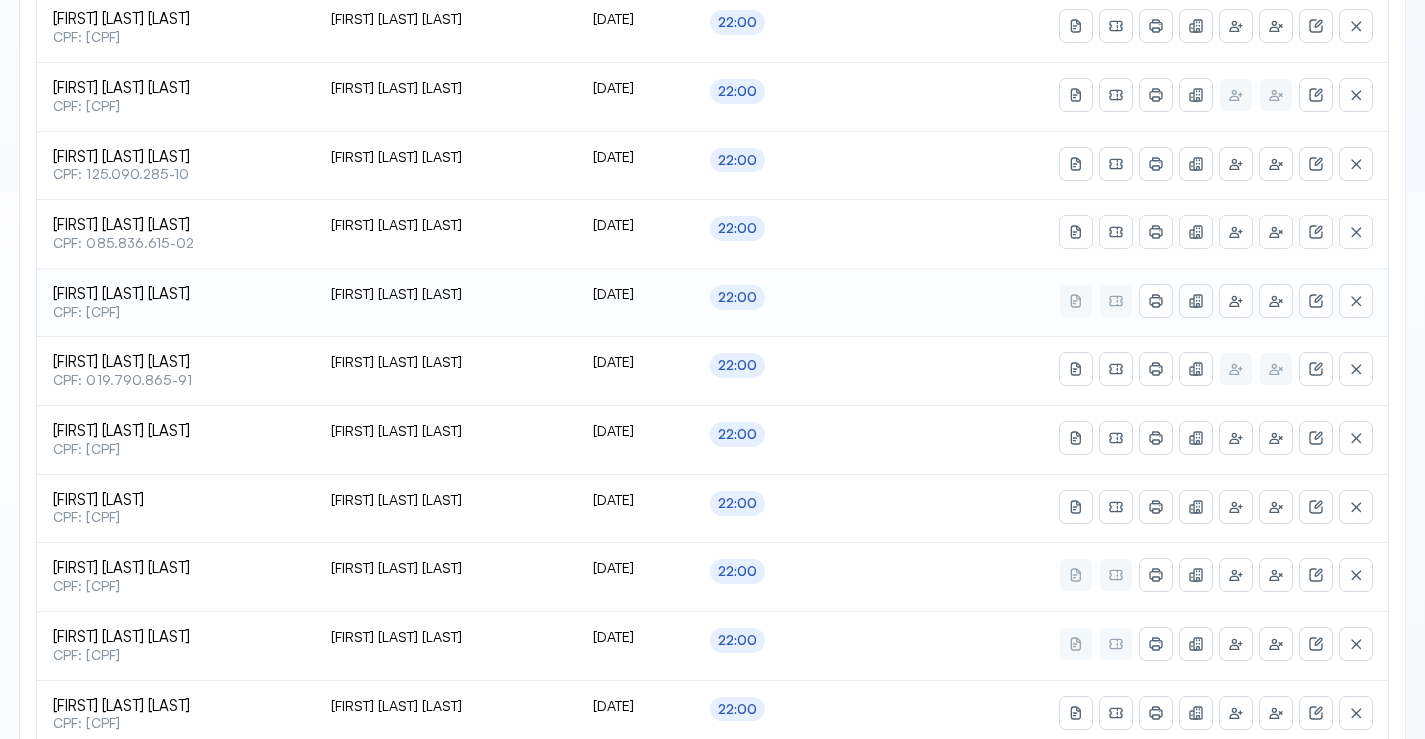 click 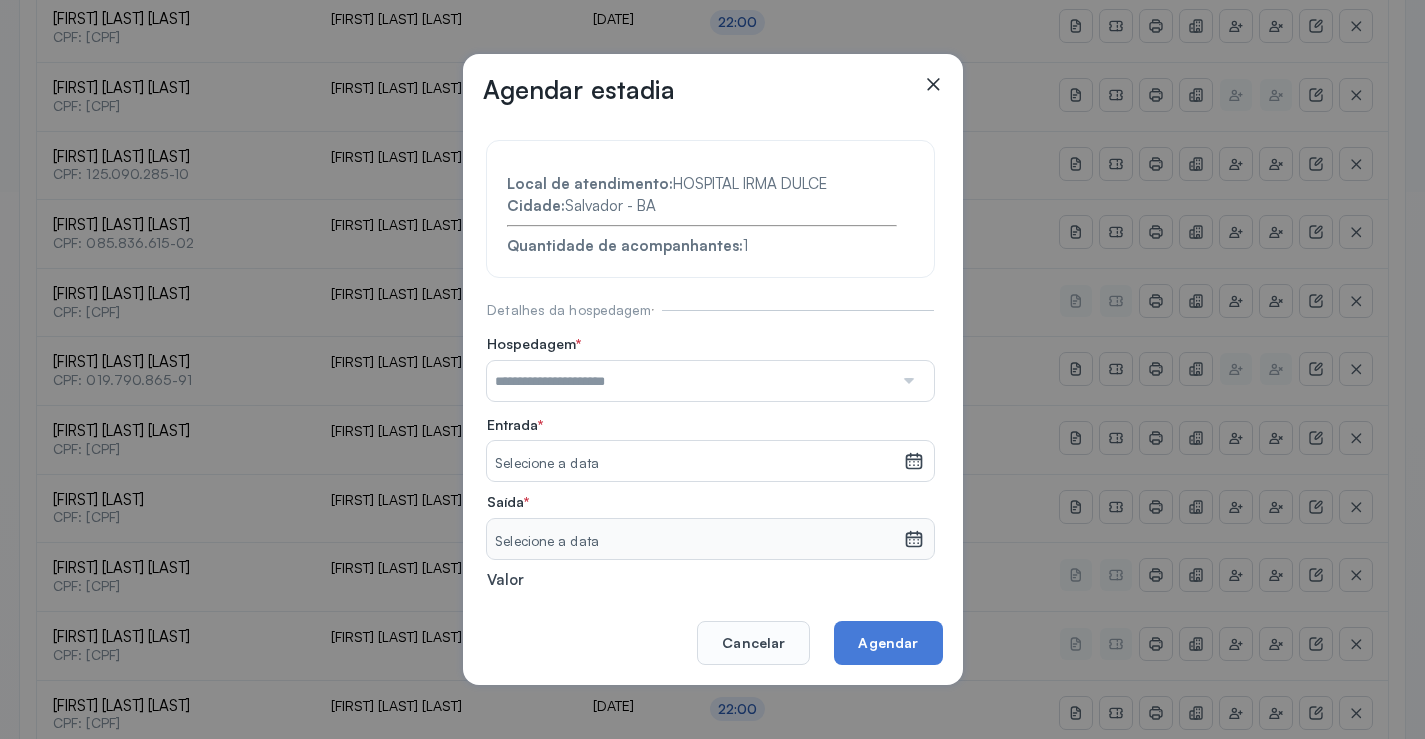 click 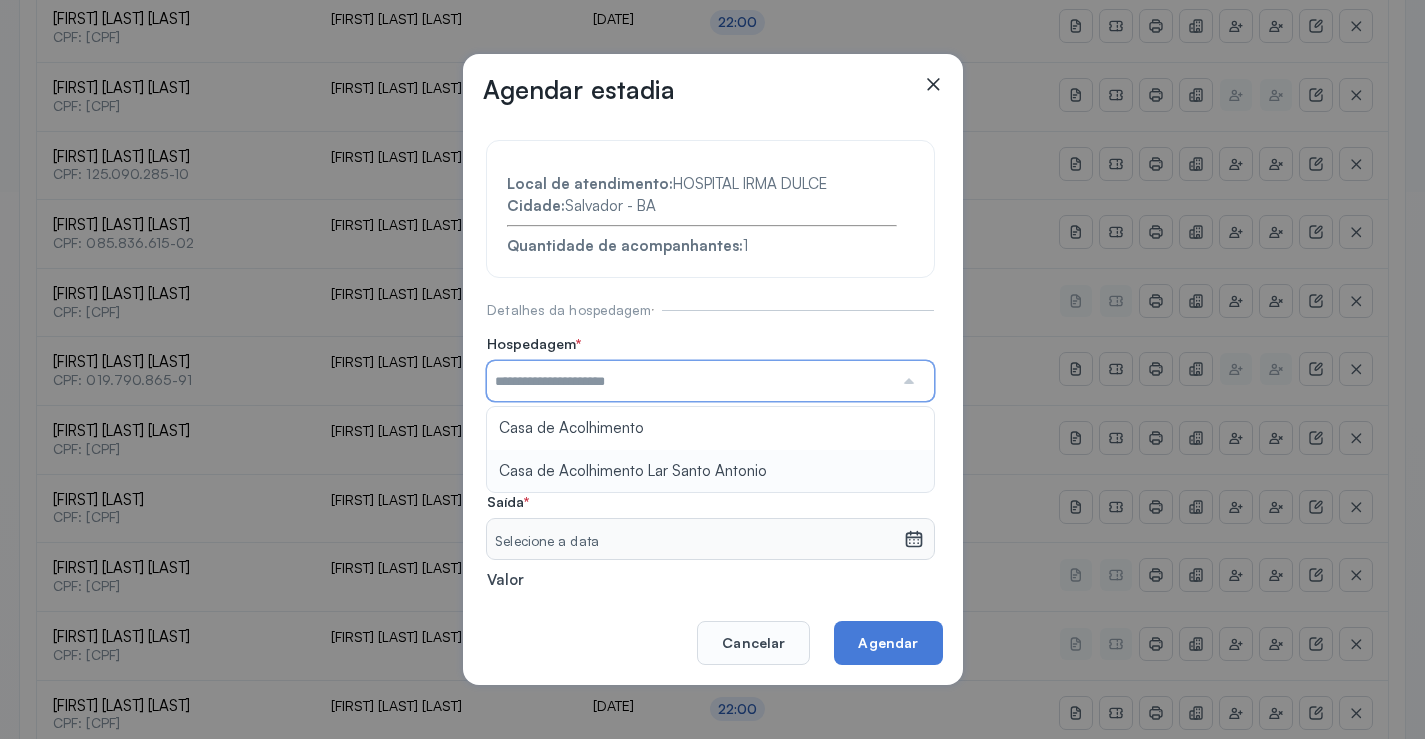 type on "**********" 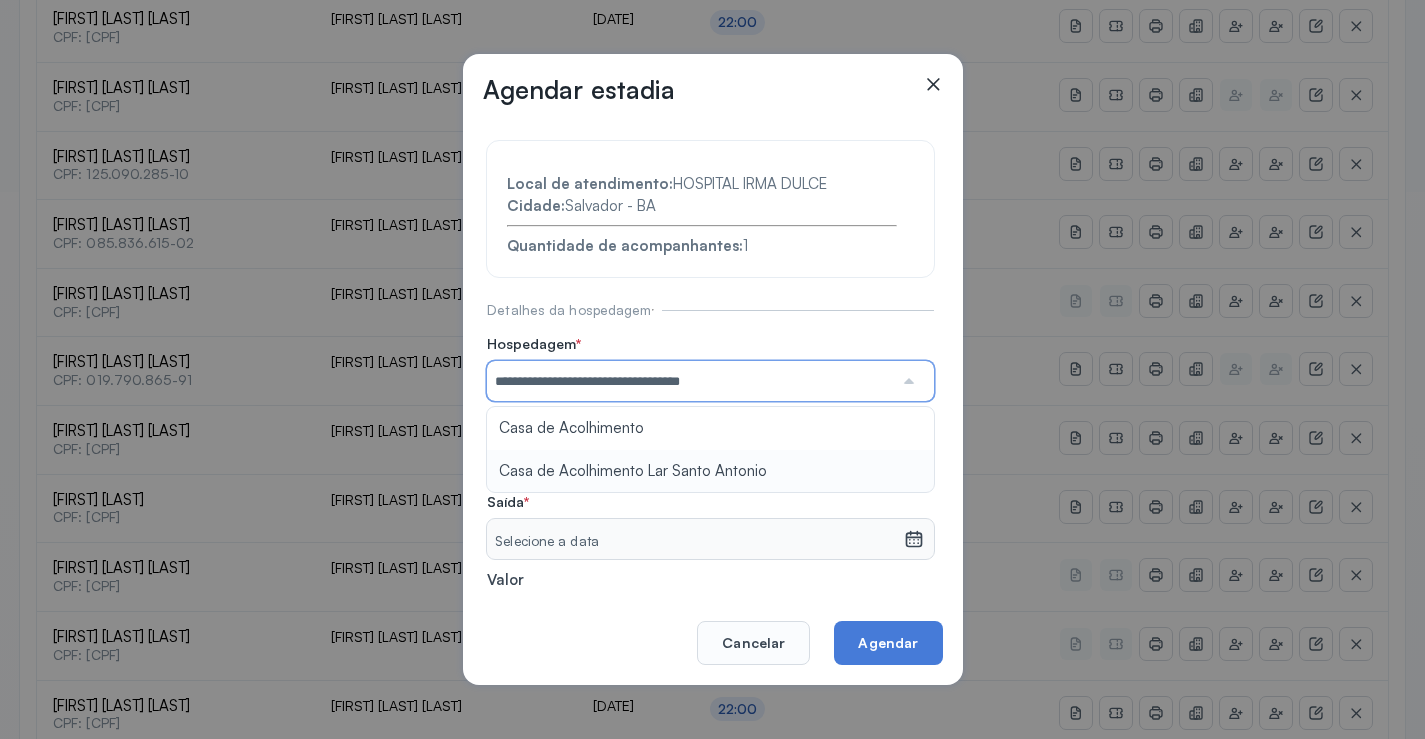 click on "**********" at bounding box center (710, 436) 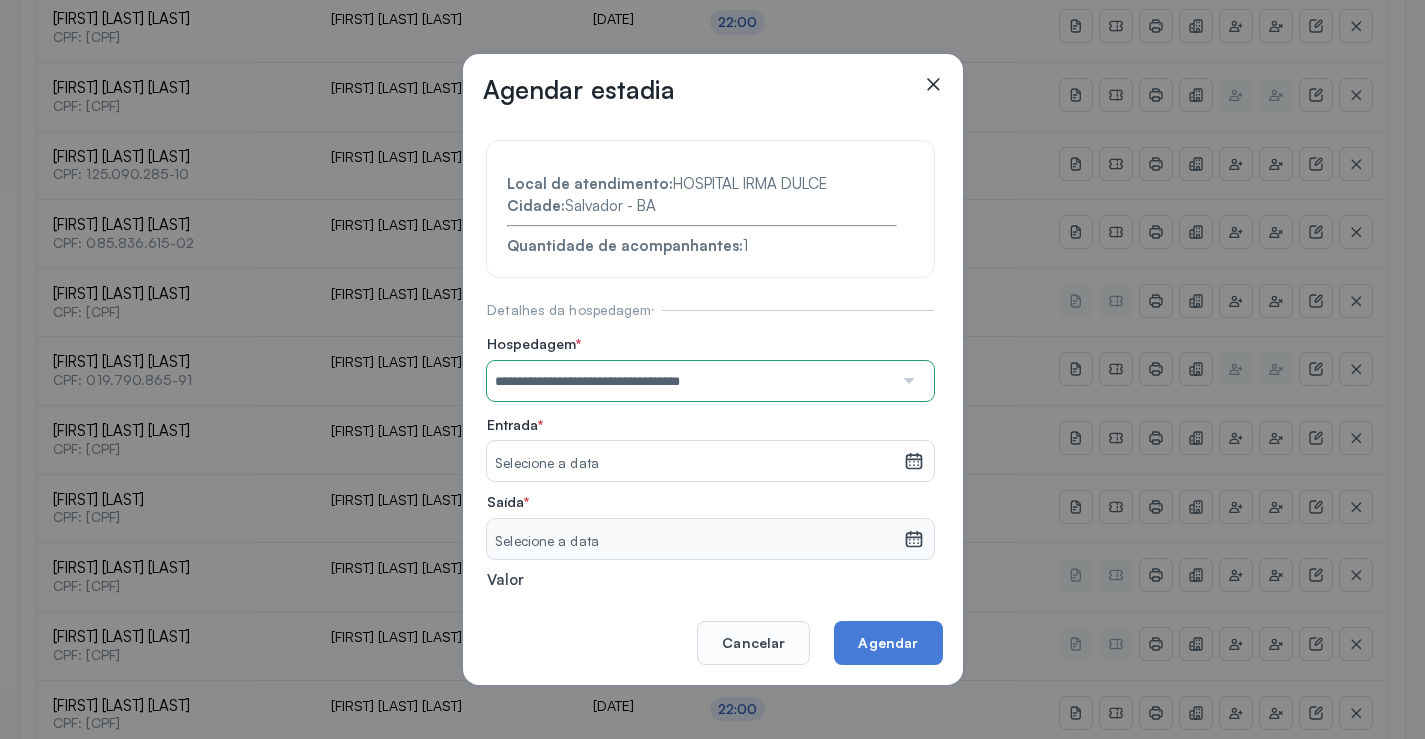 click on "Selecione a data" at bounding box center (695, 464) 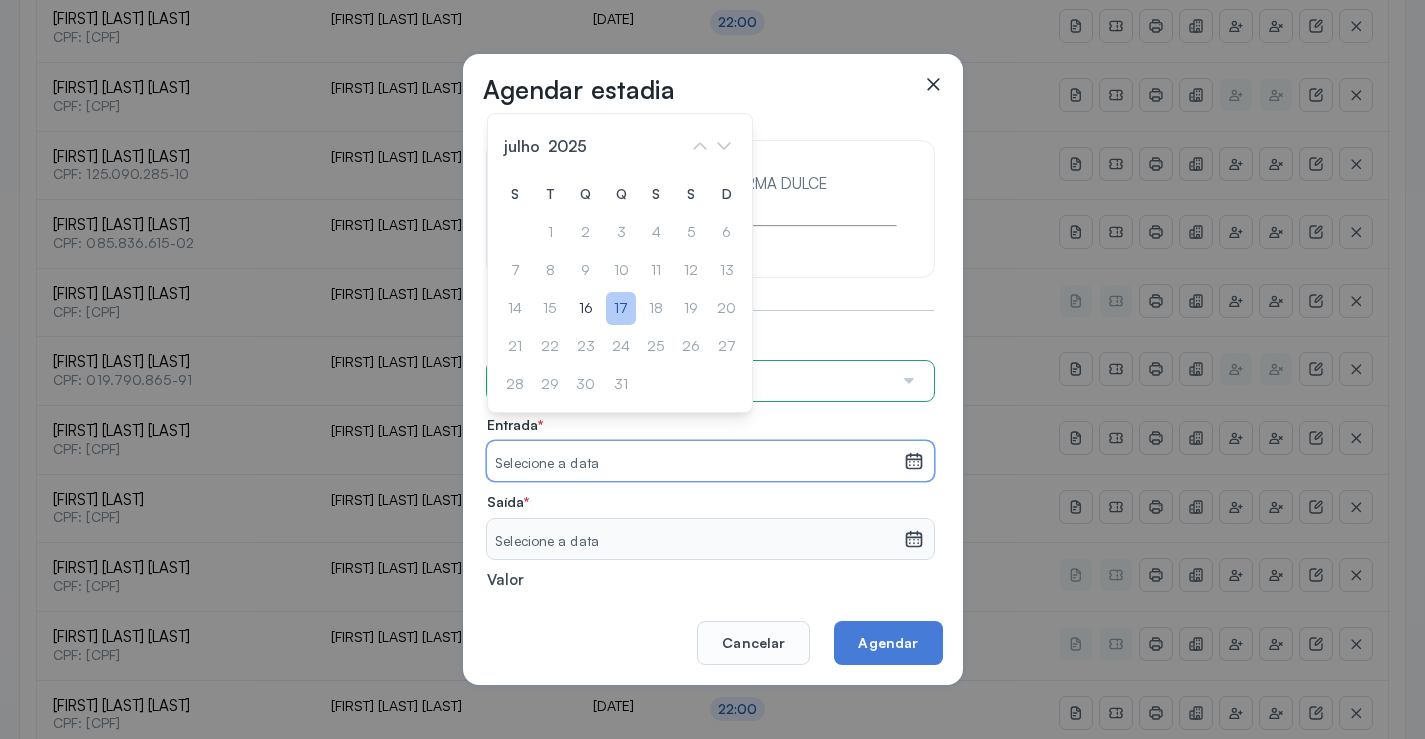 click on "17" 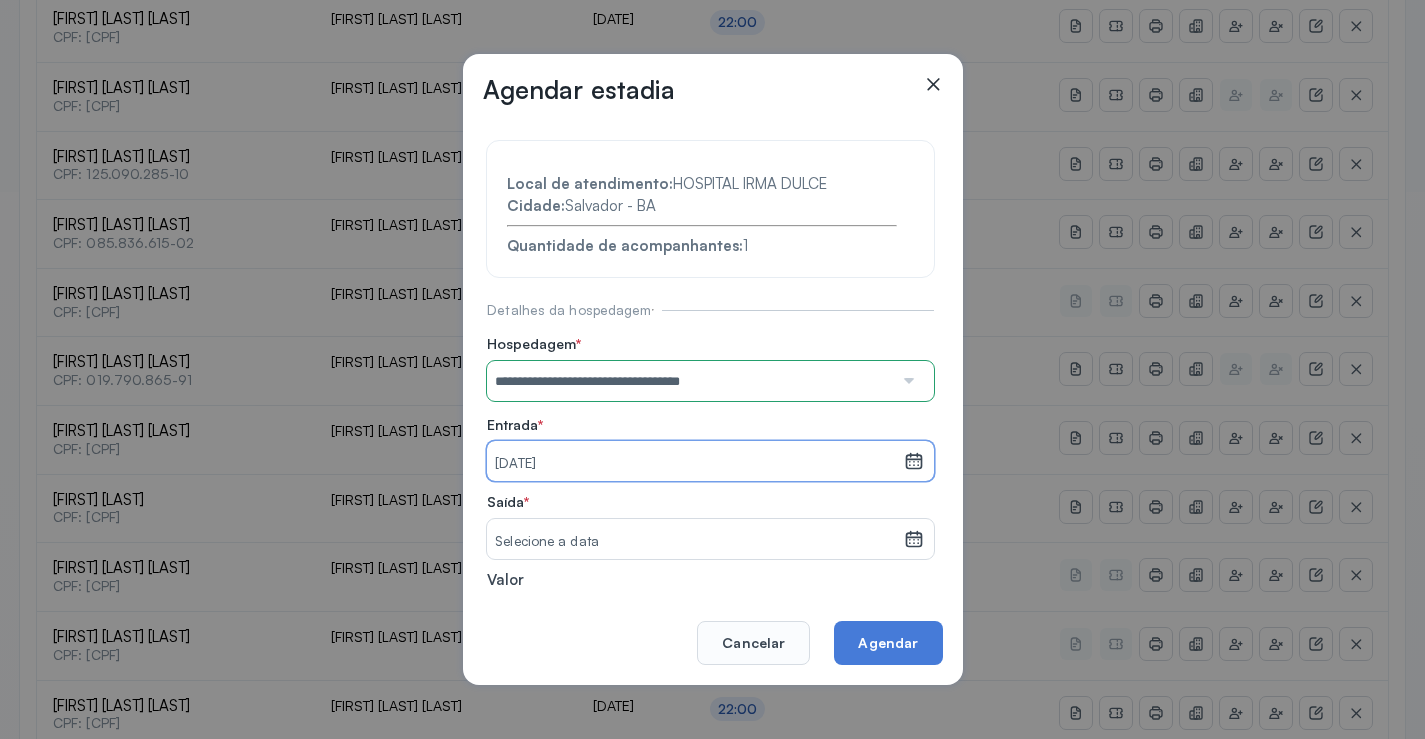 click 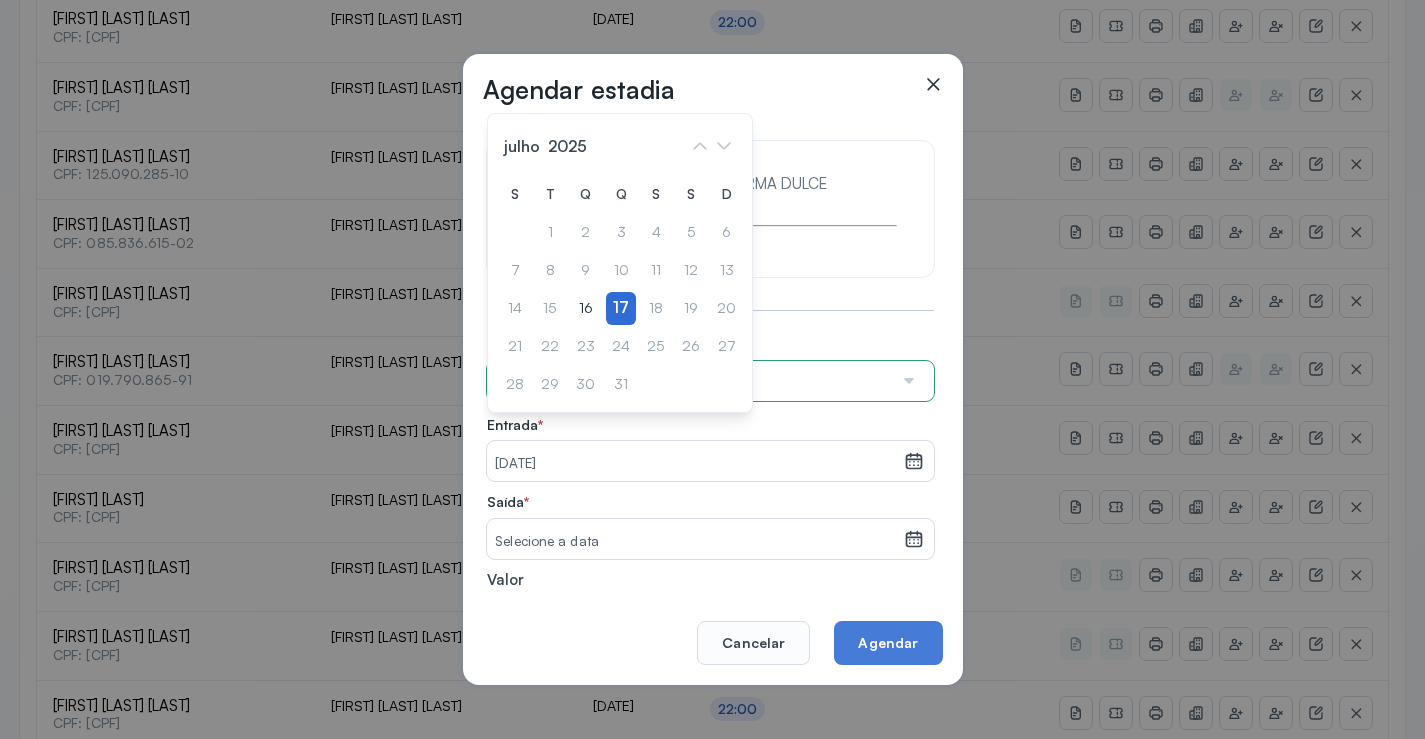 click on "17" 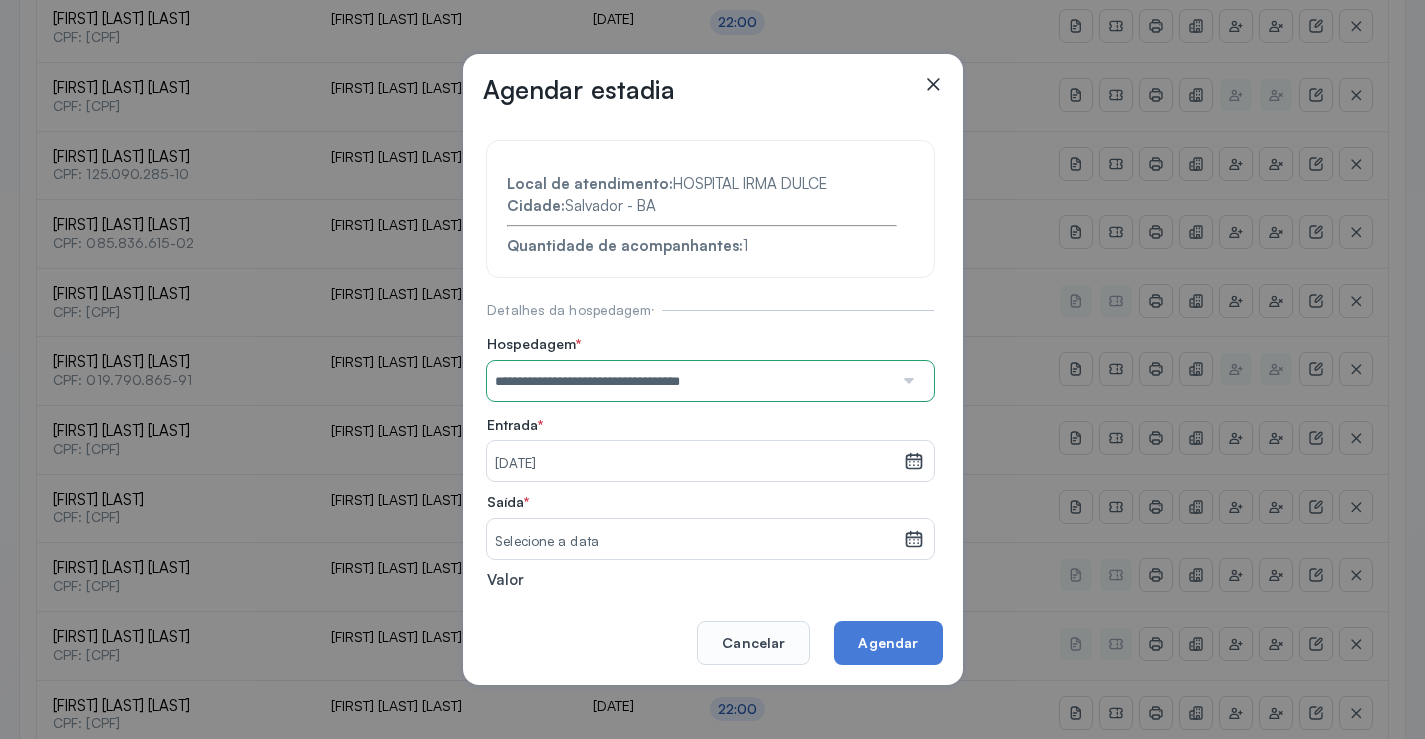 click on "Selecione a data" 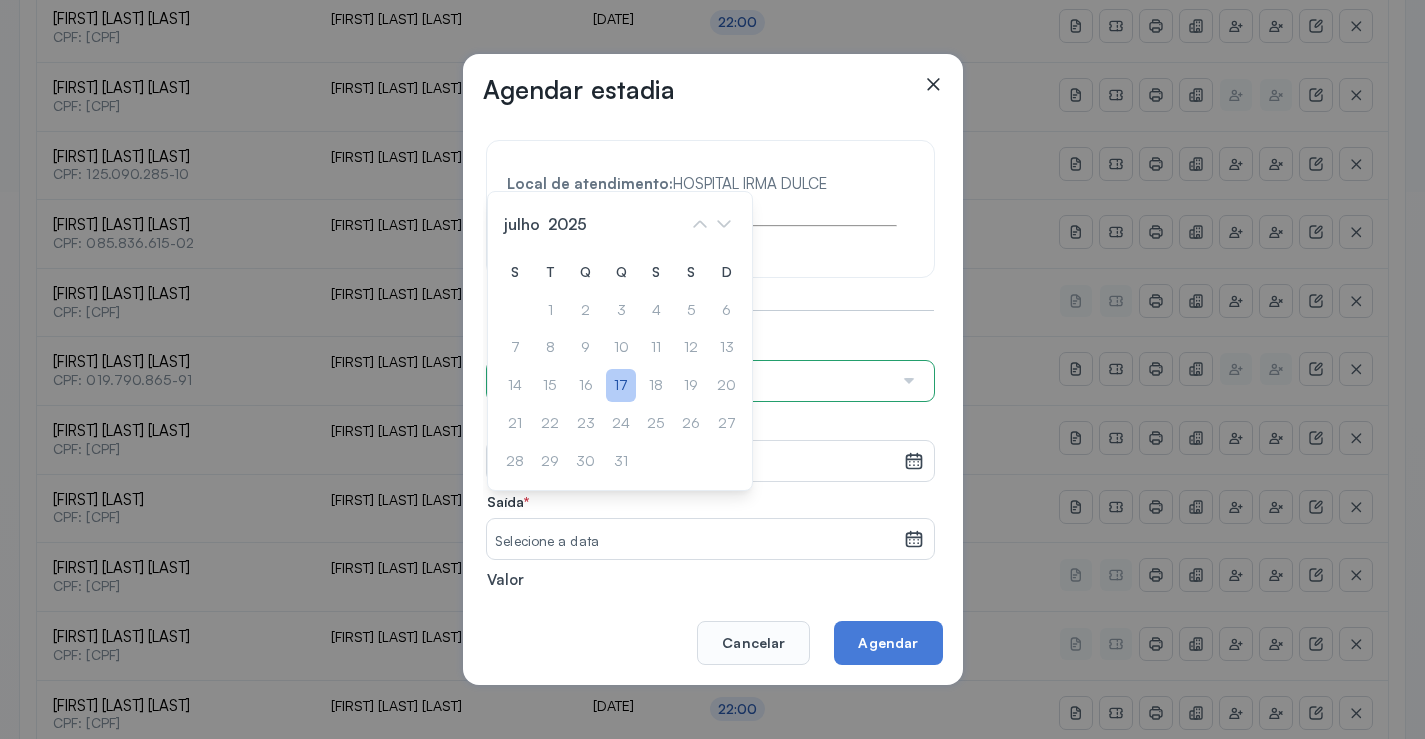 click on "17" 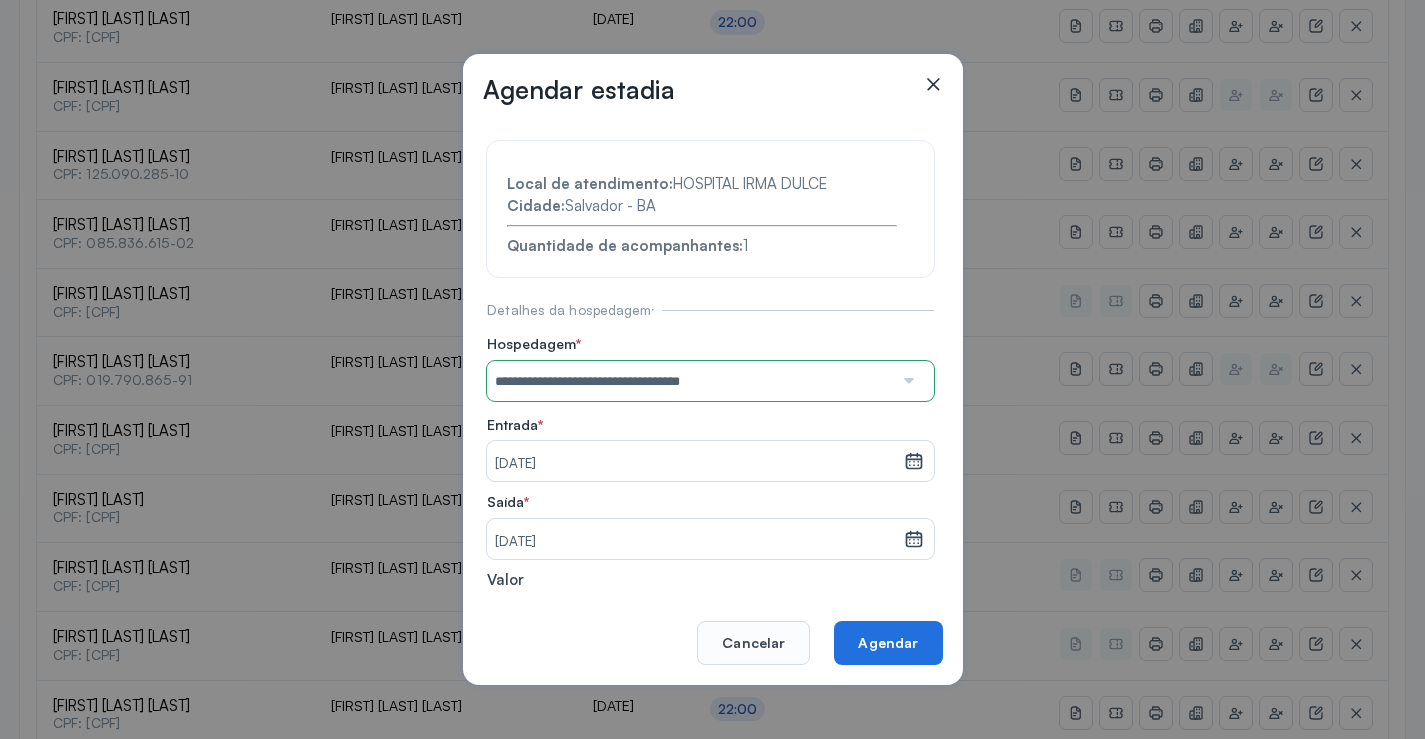 click on "Agendar" 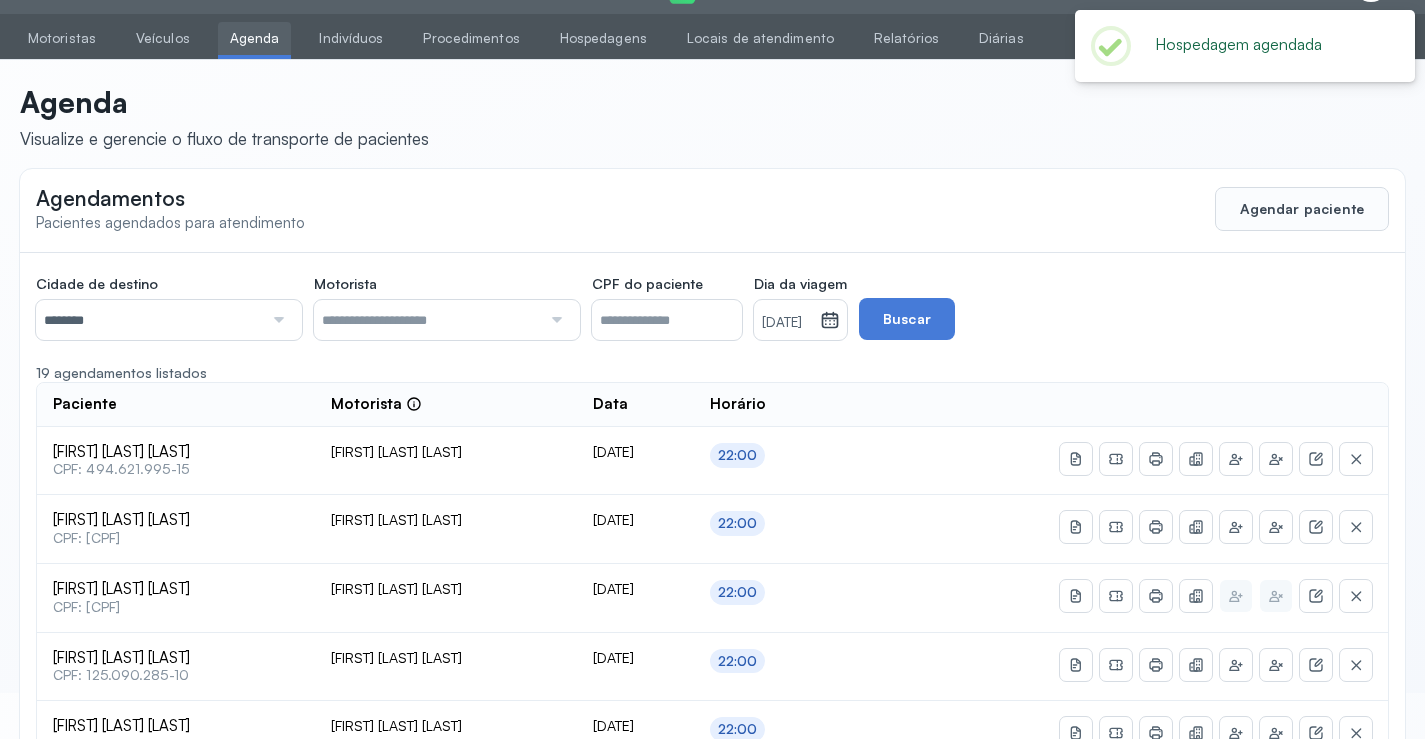 scroll, scrollTop: 547, scrollLeft: 0, axis: vertical 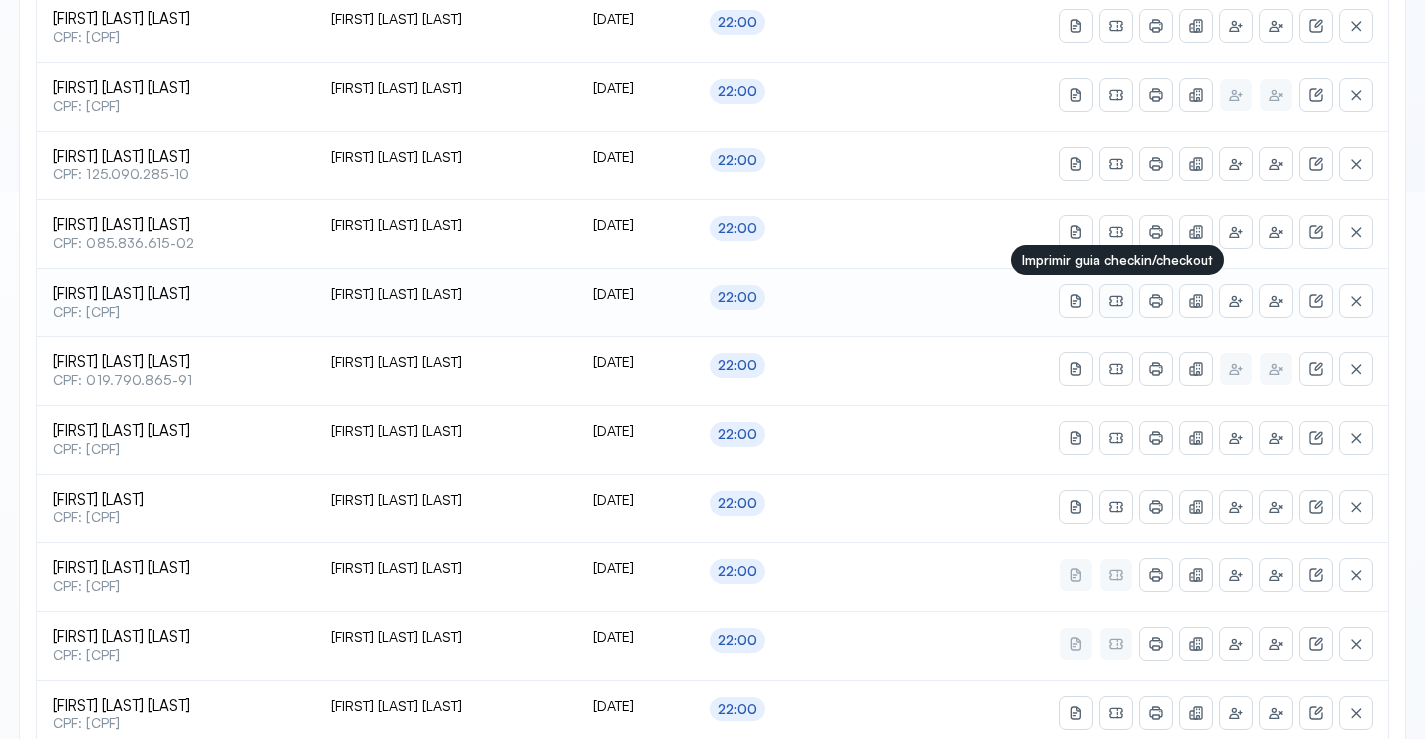 click 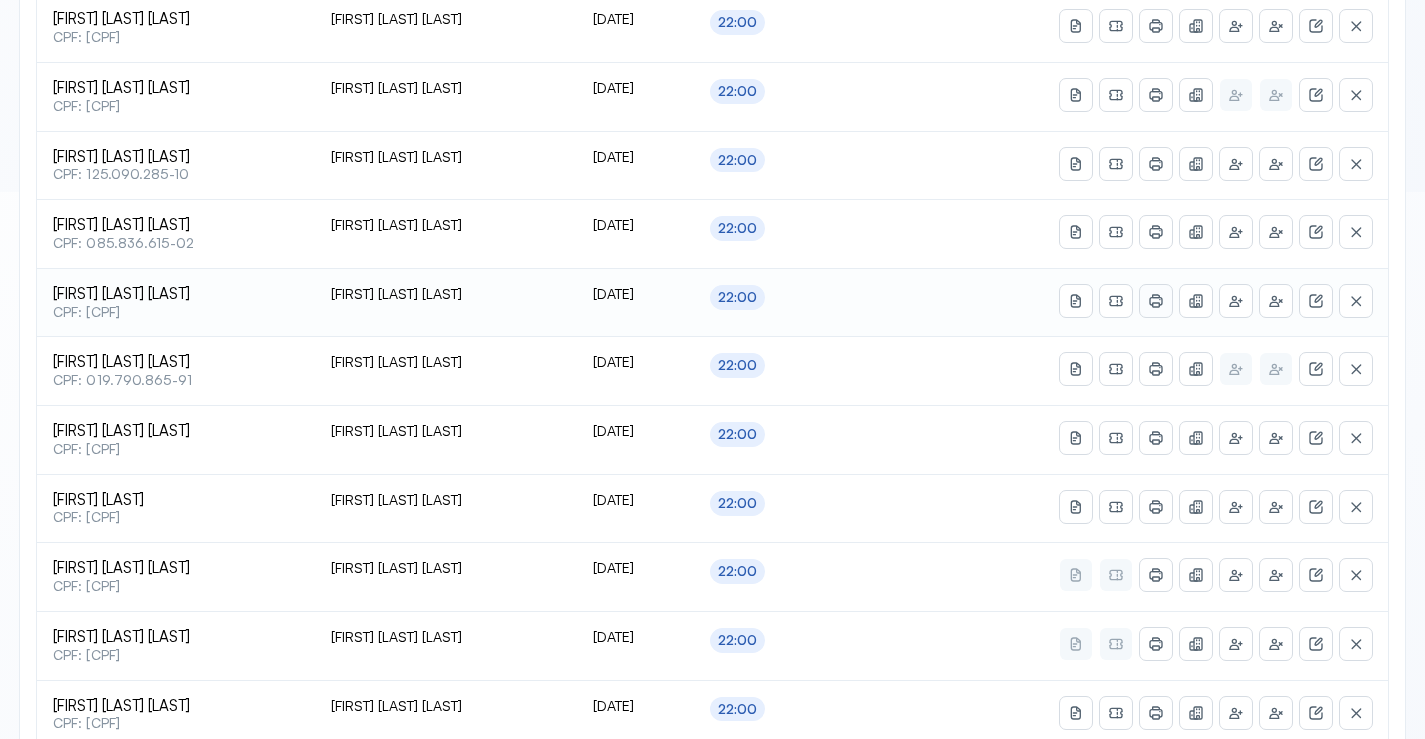 click 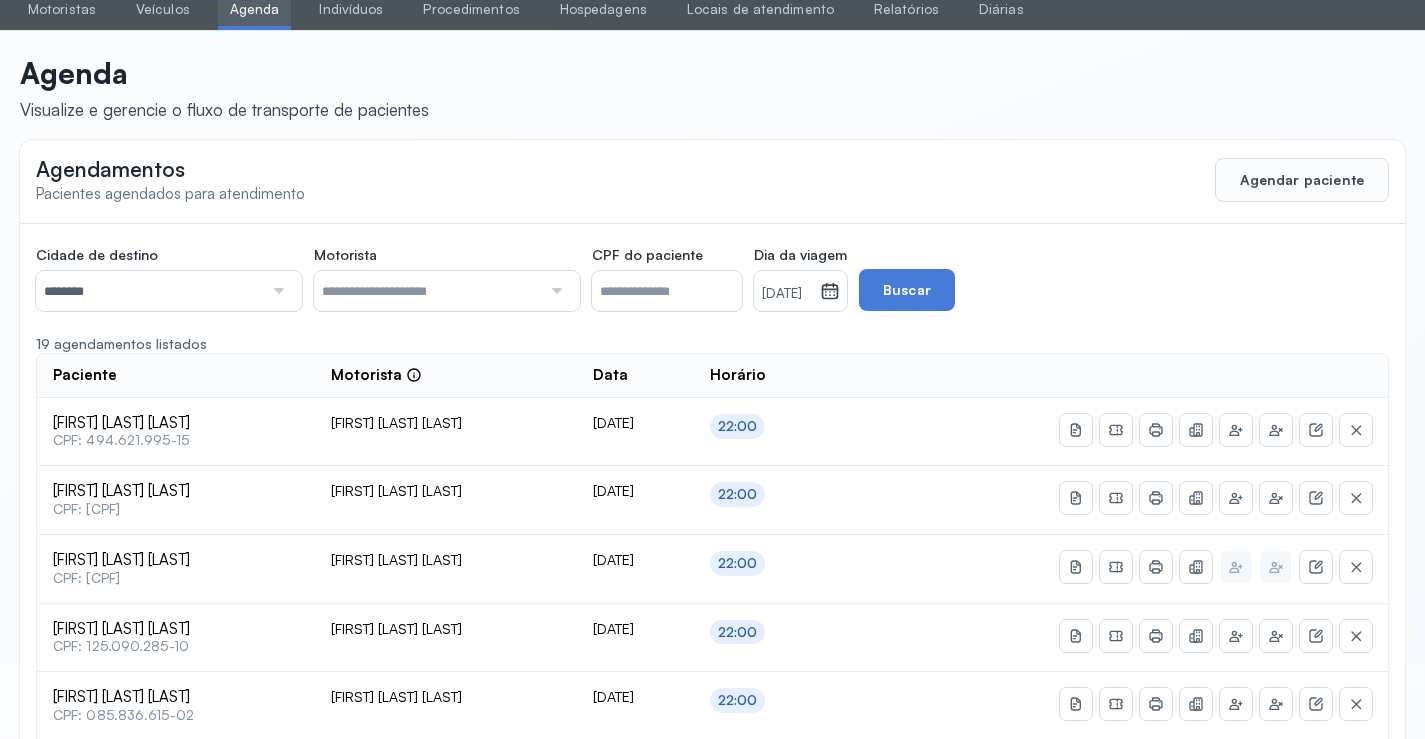 scroll, scrollTop: 0, scrollLeft: 0, axis: both 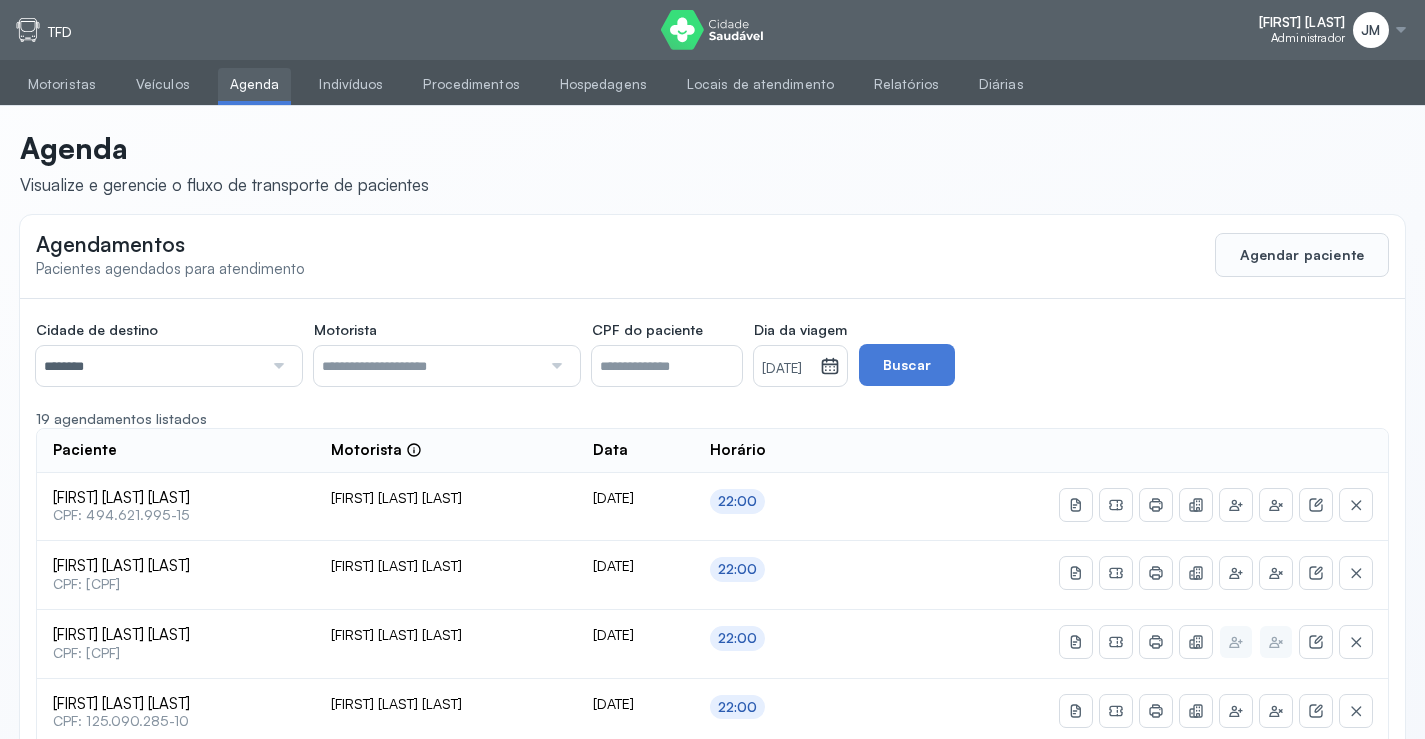 click 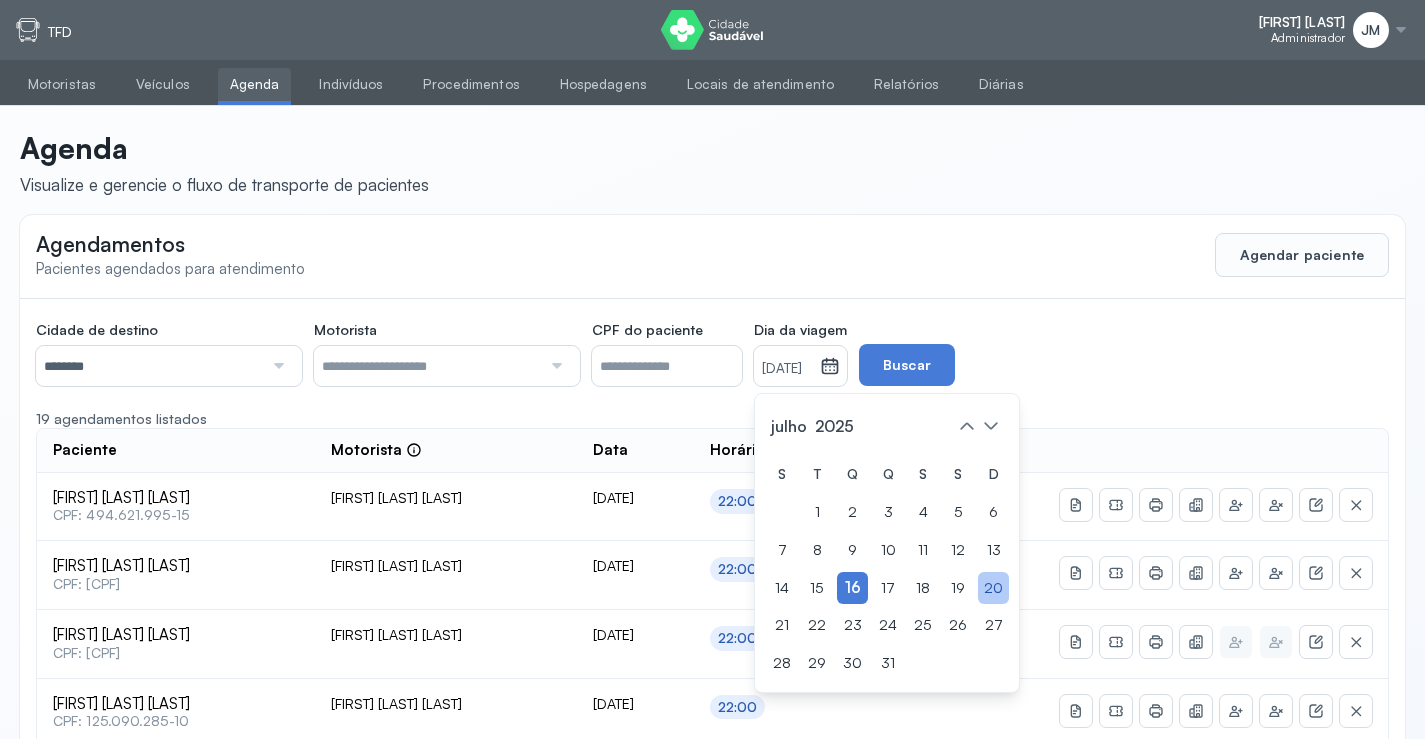 click on "20" 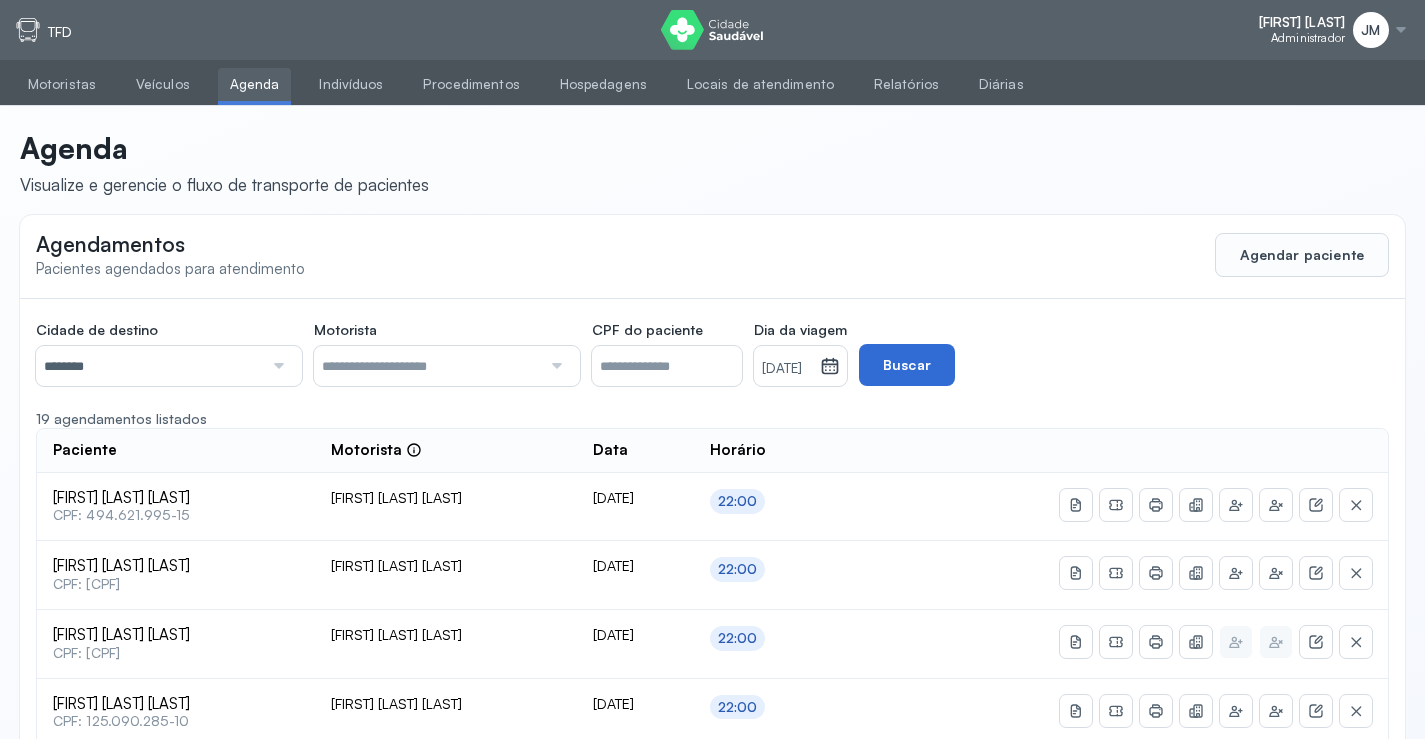 click on "Buscar" at bounding box center (907, 365) 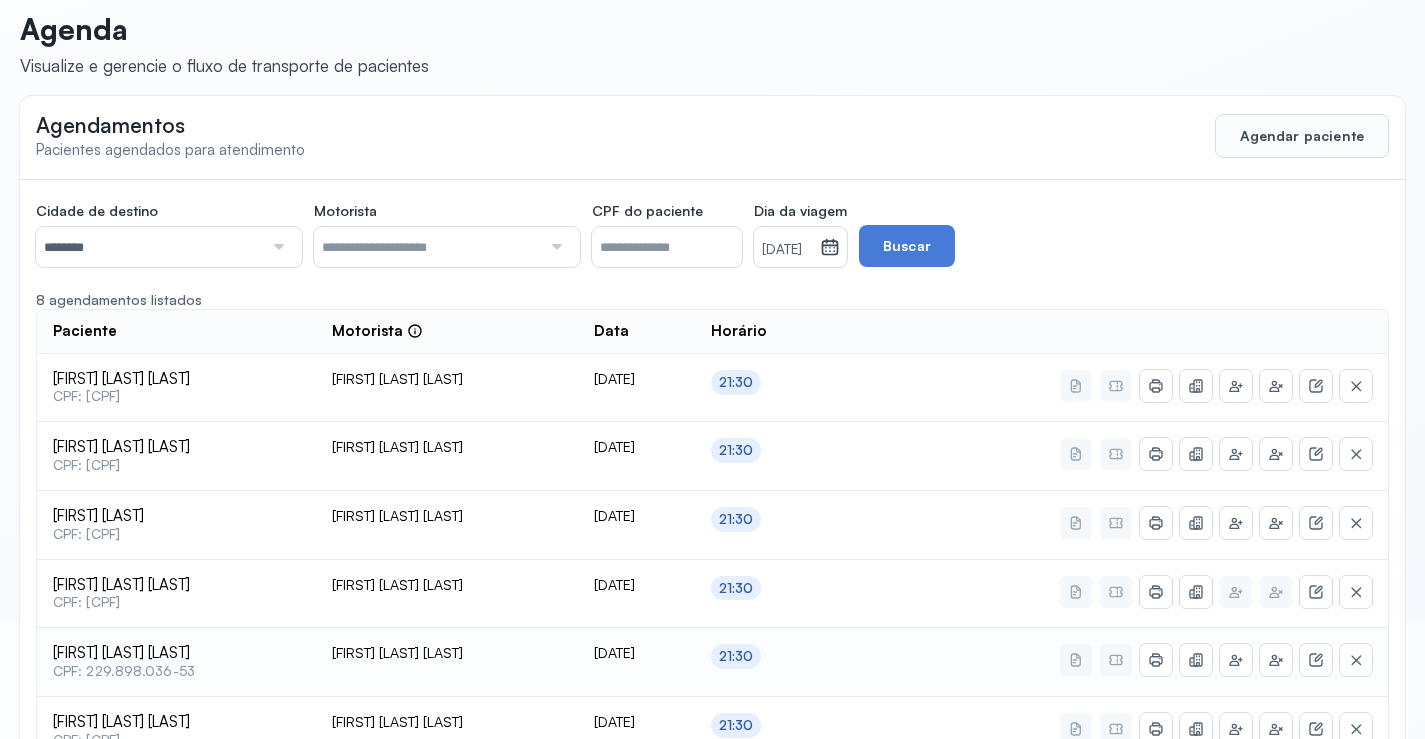 scroll, scrollTop: 85, scrollLeft: 0, axis: vertical 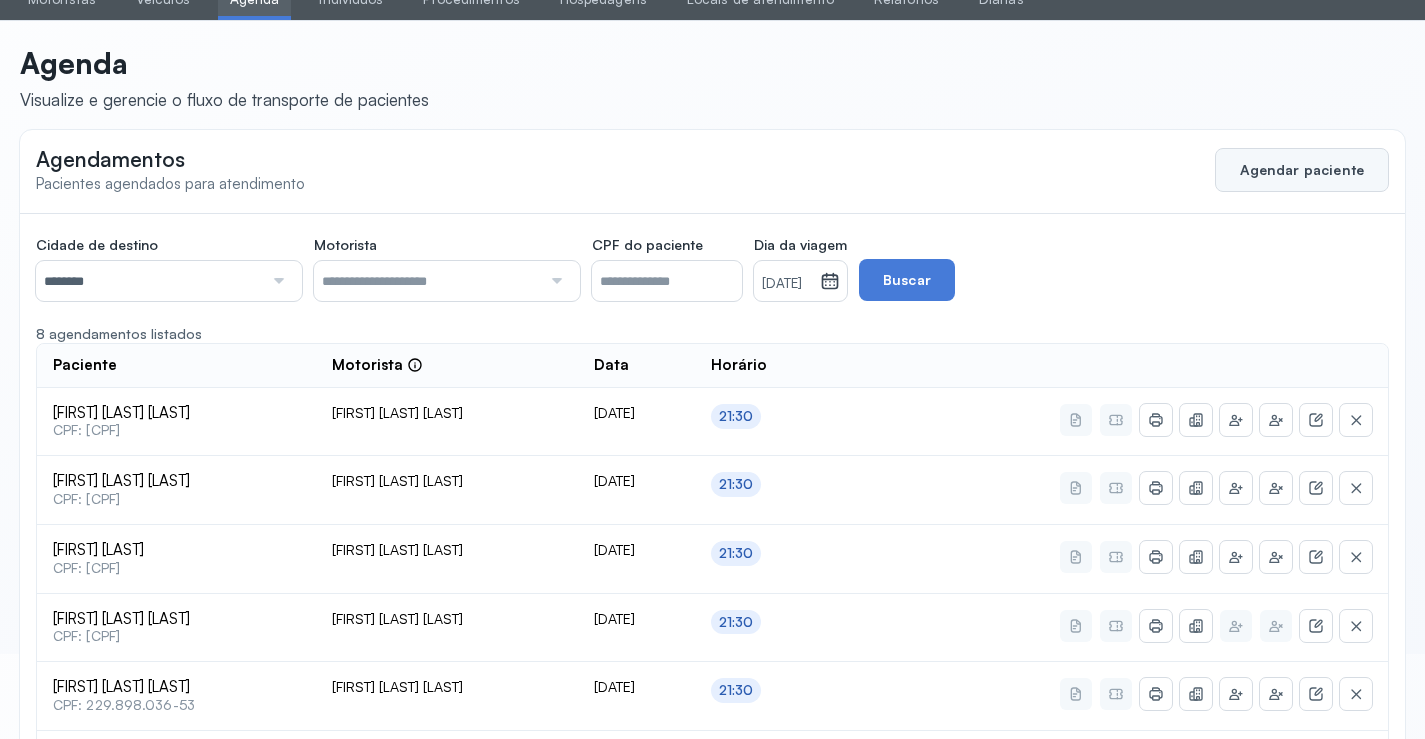 click on "Agendar paciente" 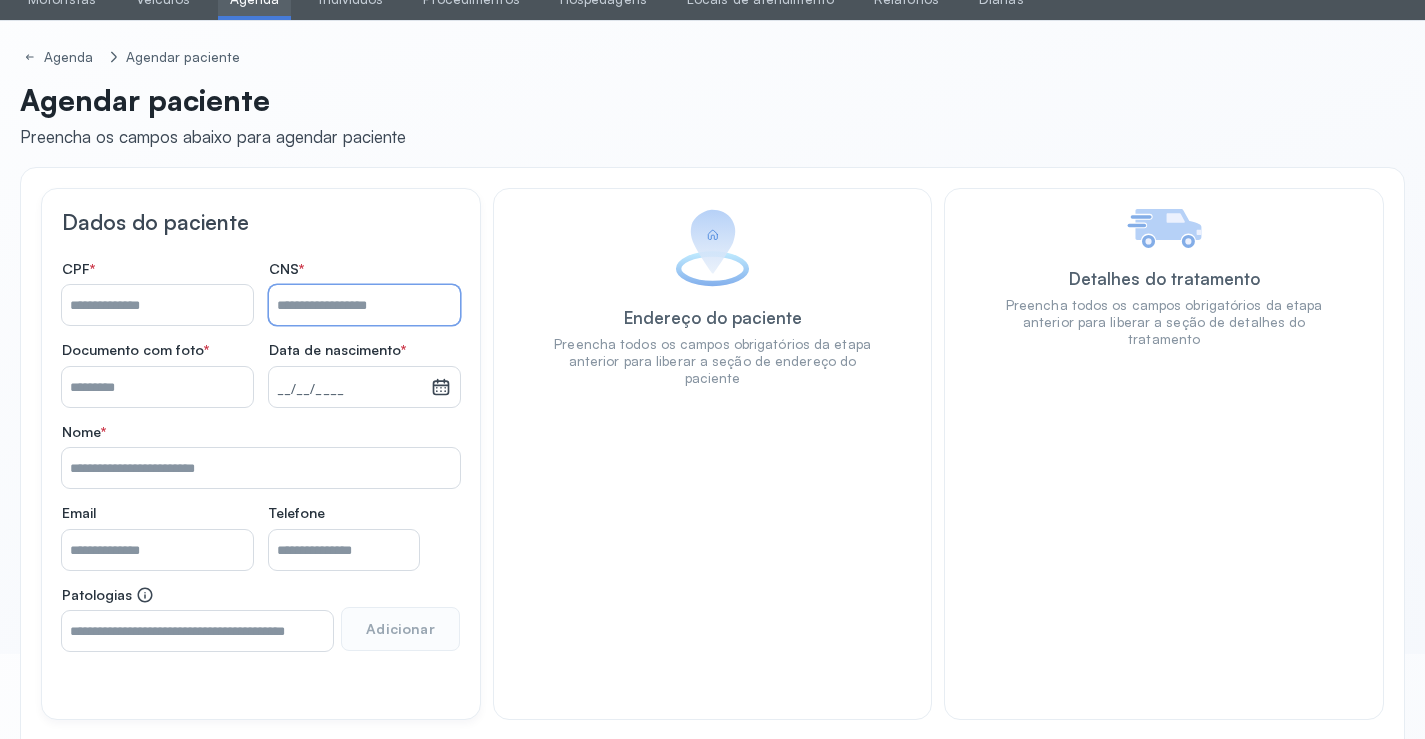 click on "Nome   *" at bounding box center [364, 305] 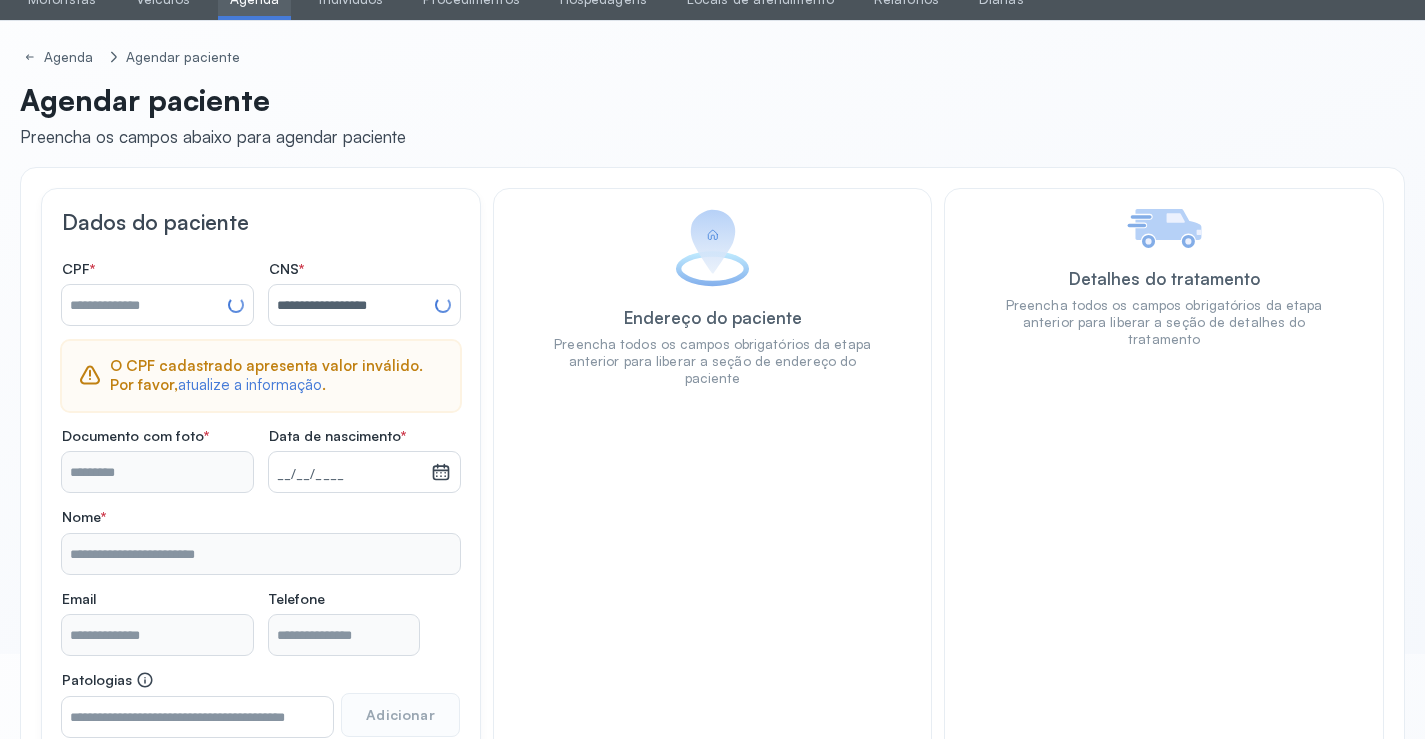 type on "**********" 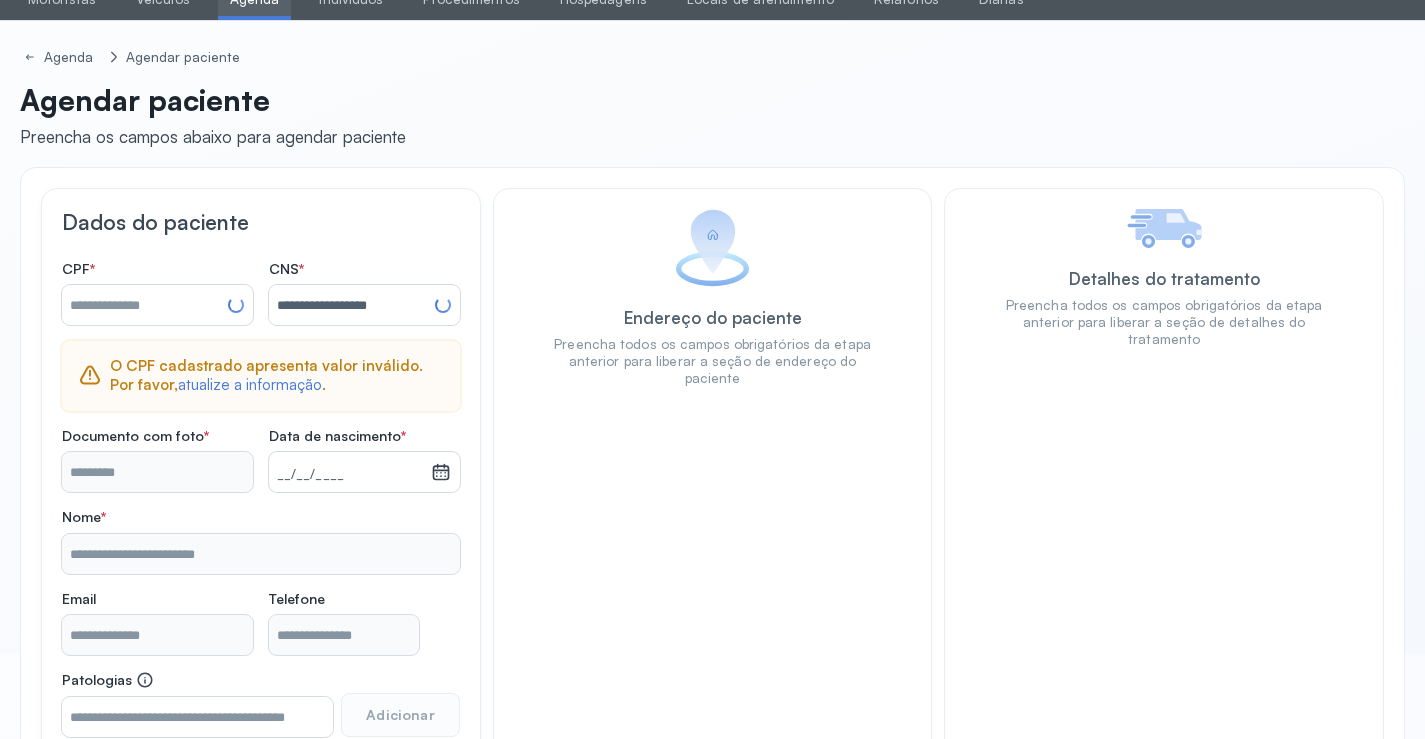 type on "**********" 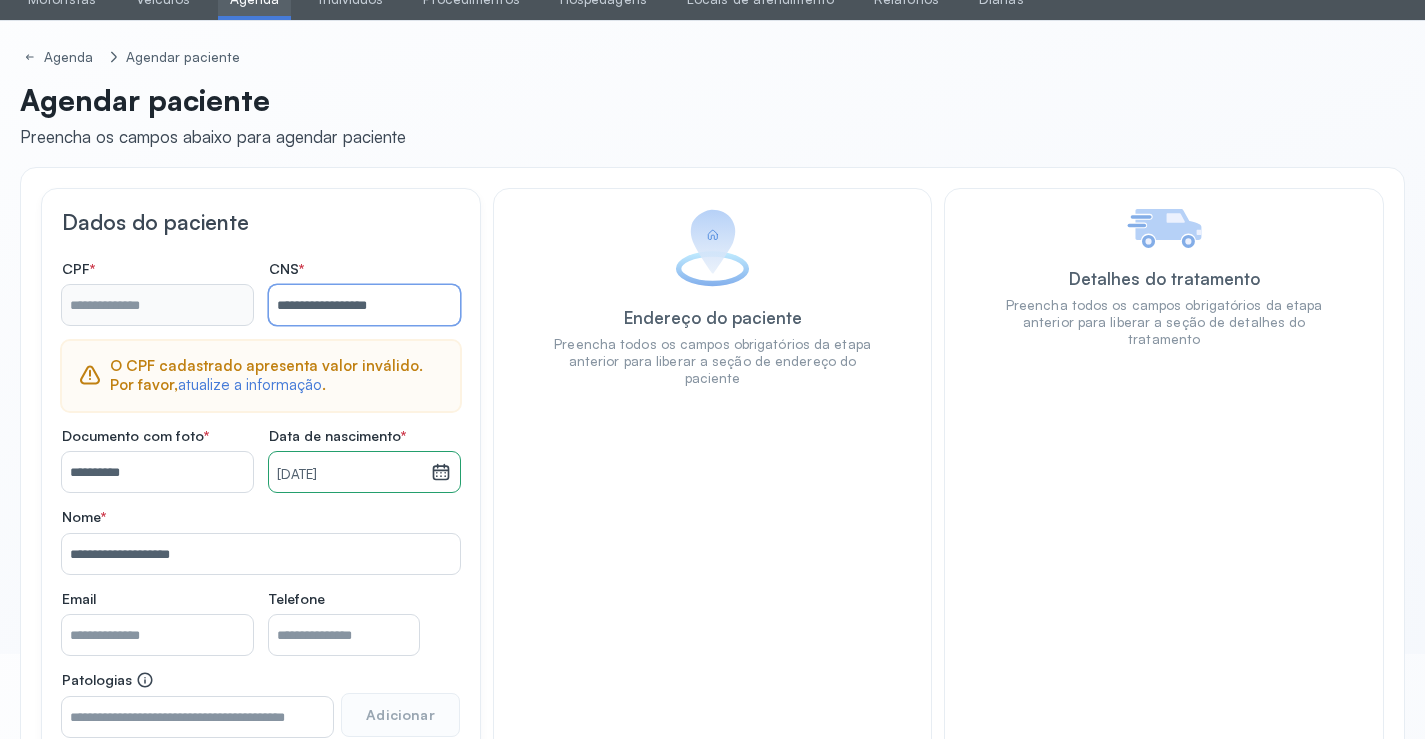 type on "**********" 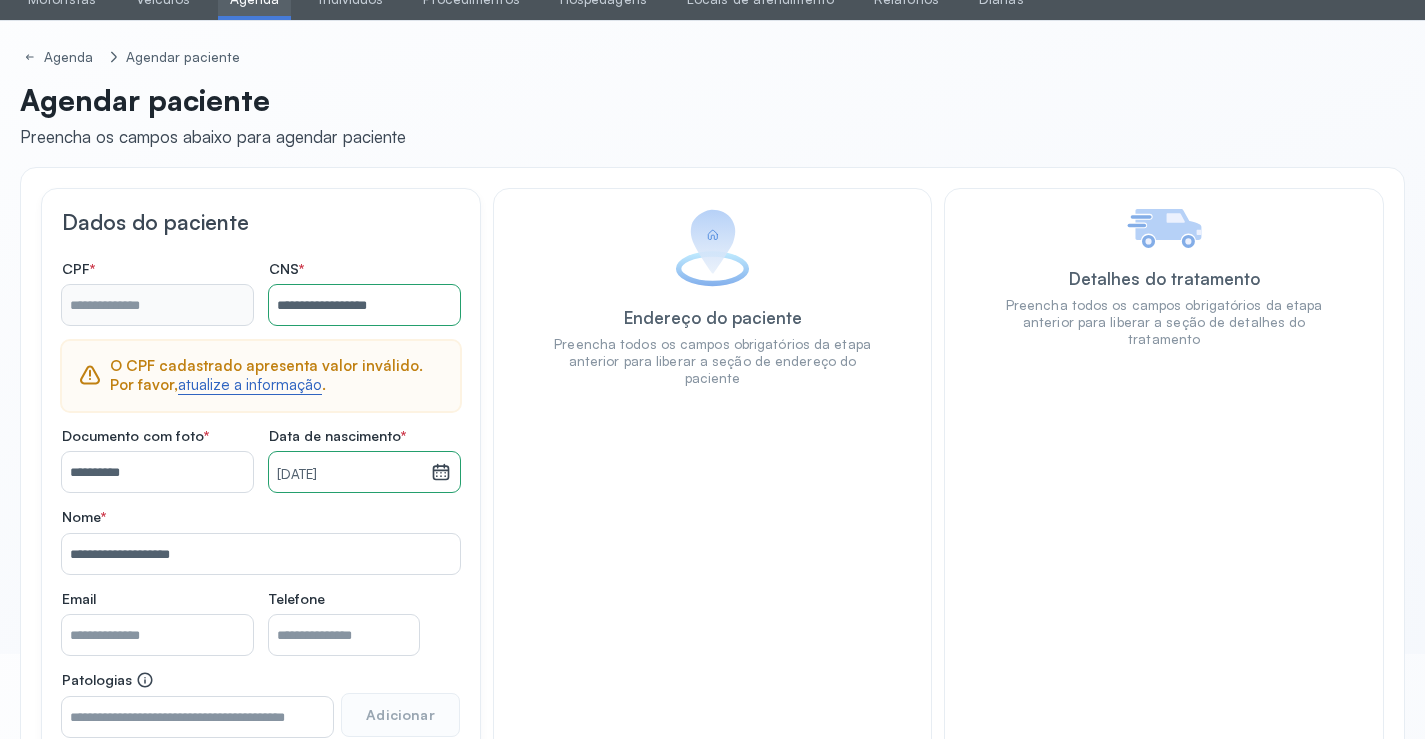 click on "atualize a informação" at bounding box center (250, 385) 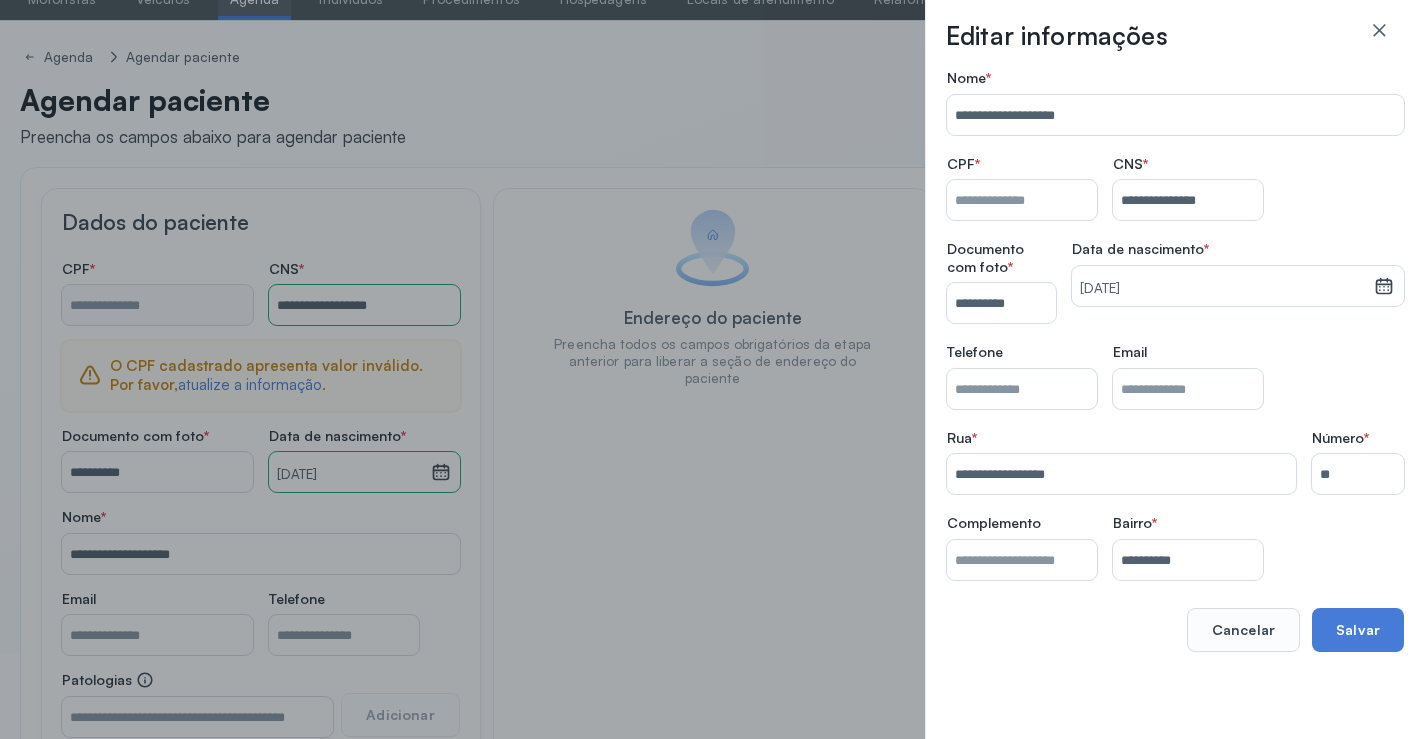 click on "Nome   *" at bounding box center (1022, 200) 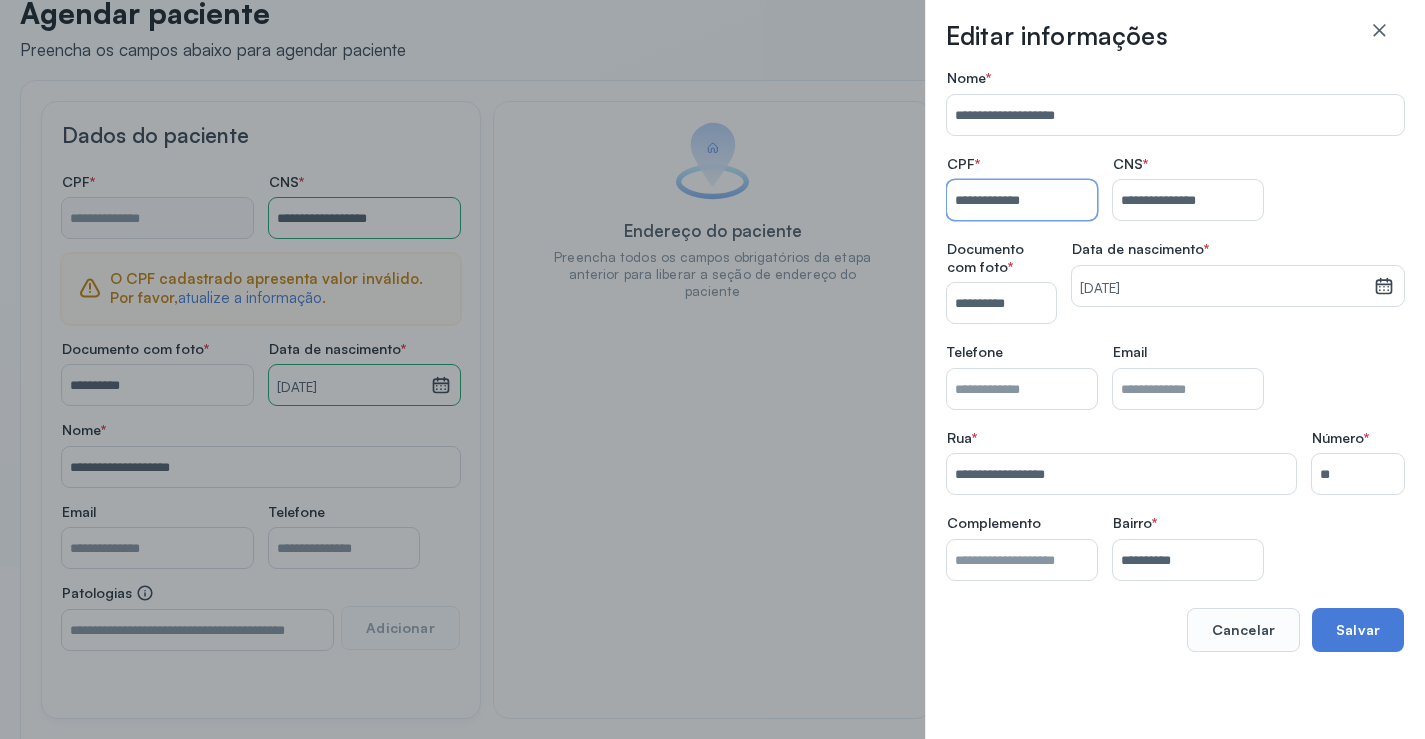 scroll, scrollTop: 257, scrollLeft: 0, axis: vertical 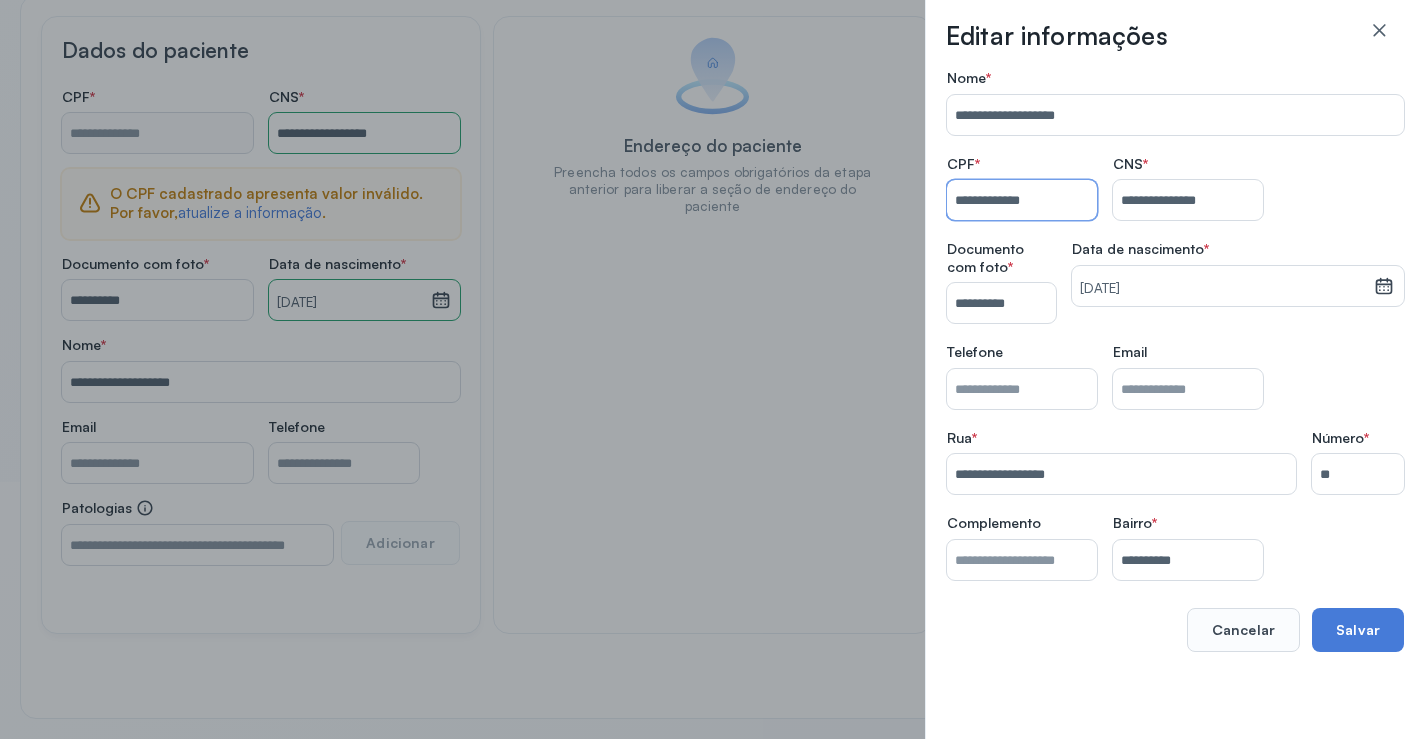 type on "**********" 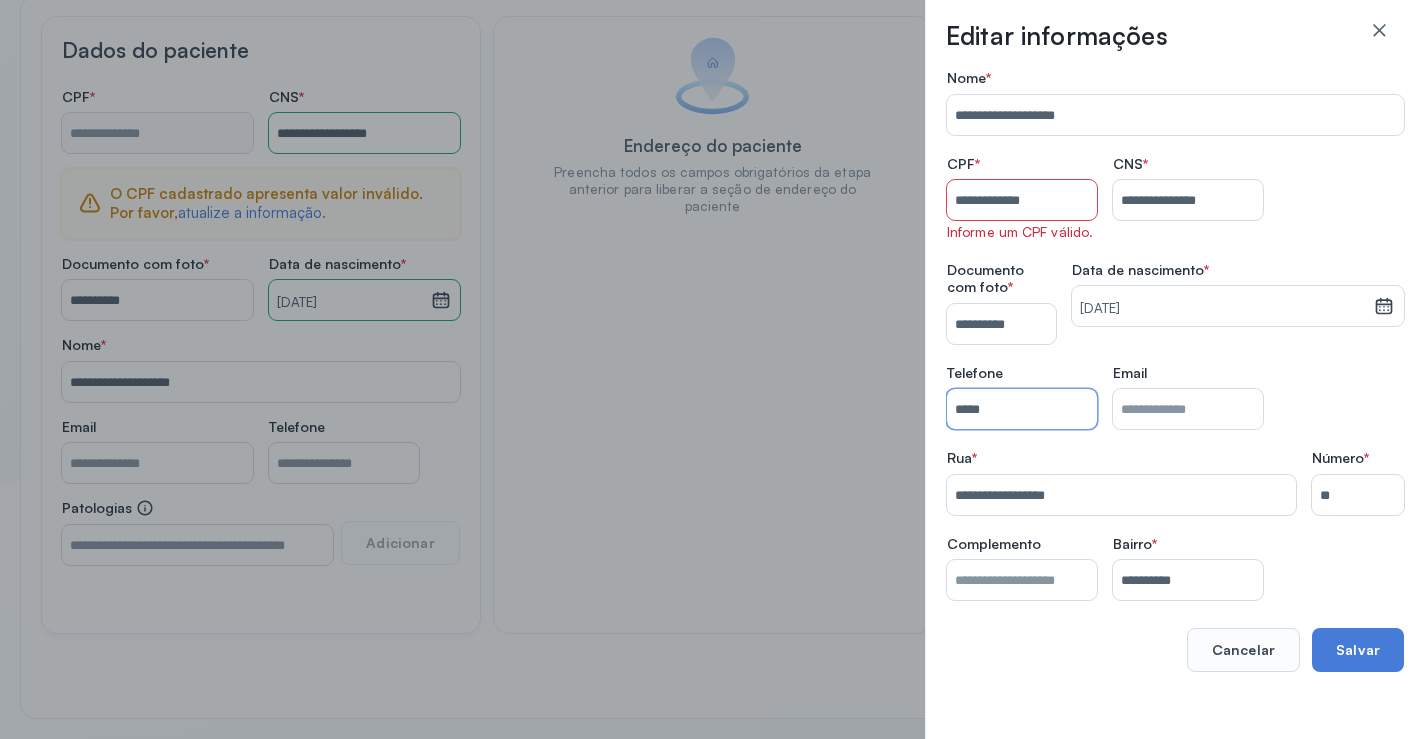 type on "****" 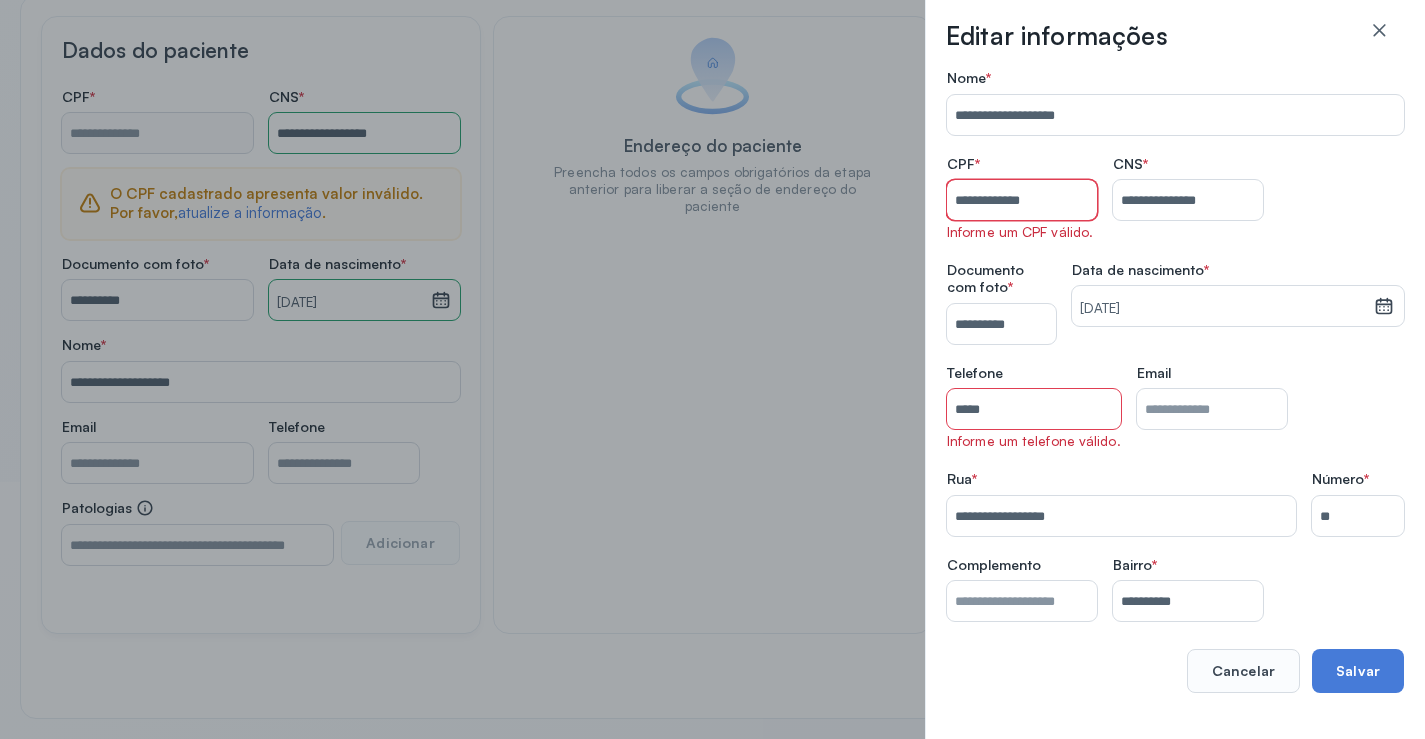 click on "**********" at bounding box center (1022, 200) 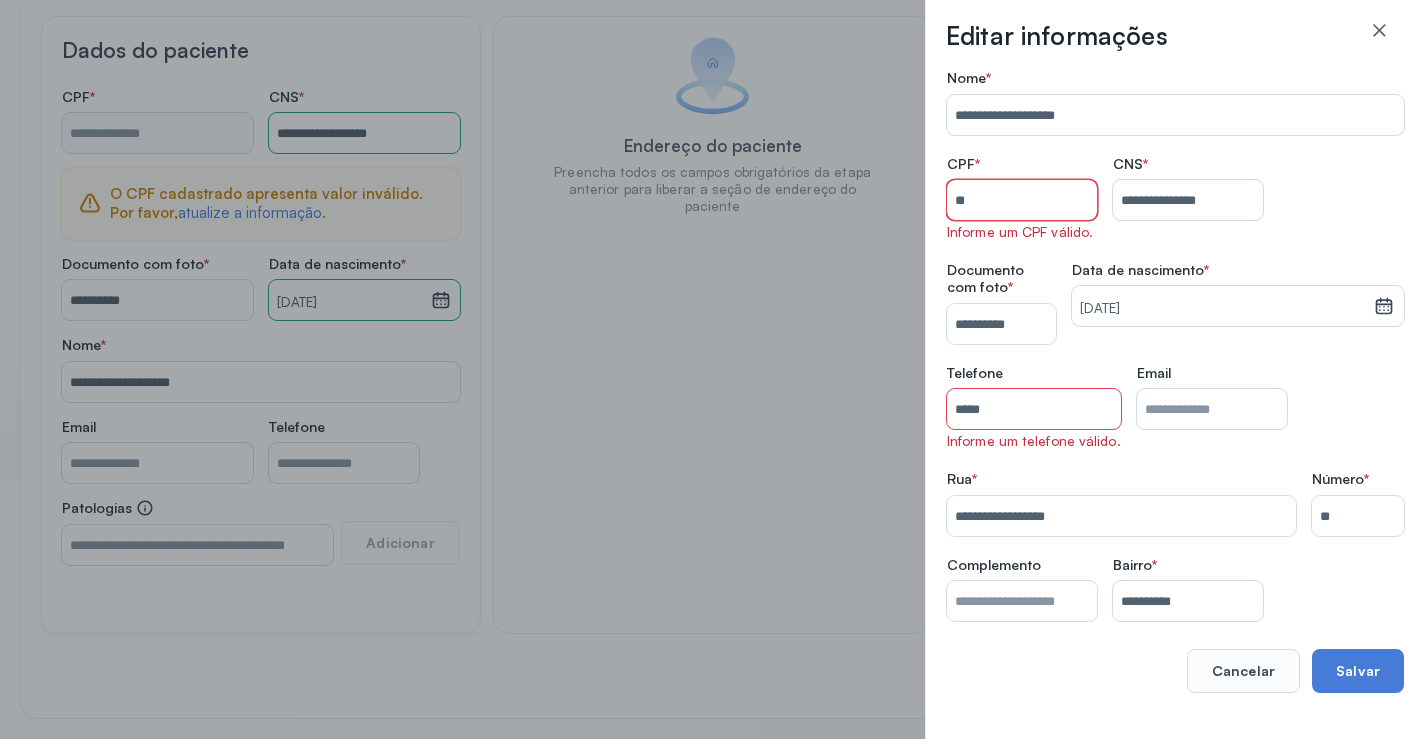 type on "*" 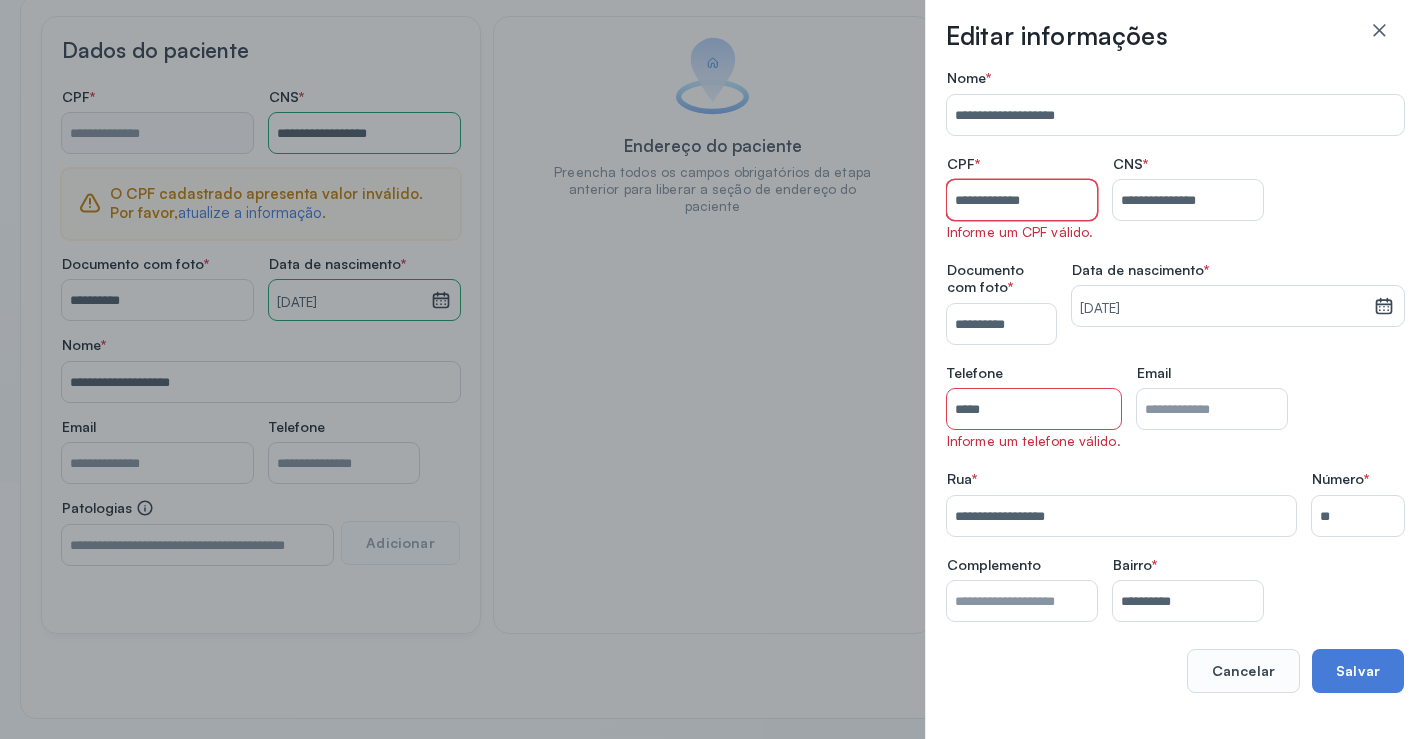 type on "**********" 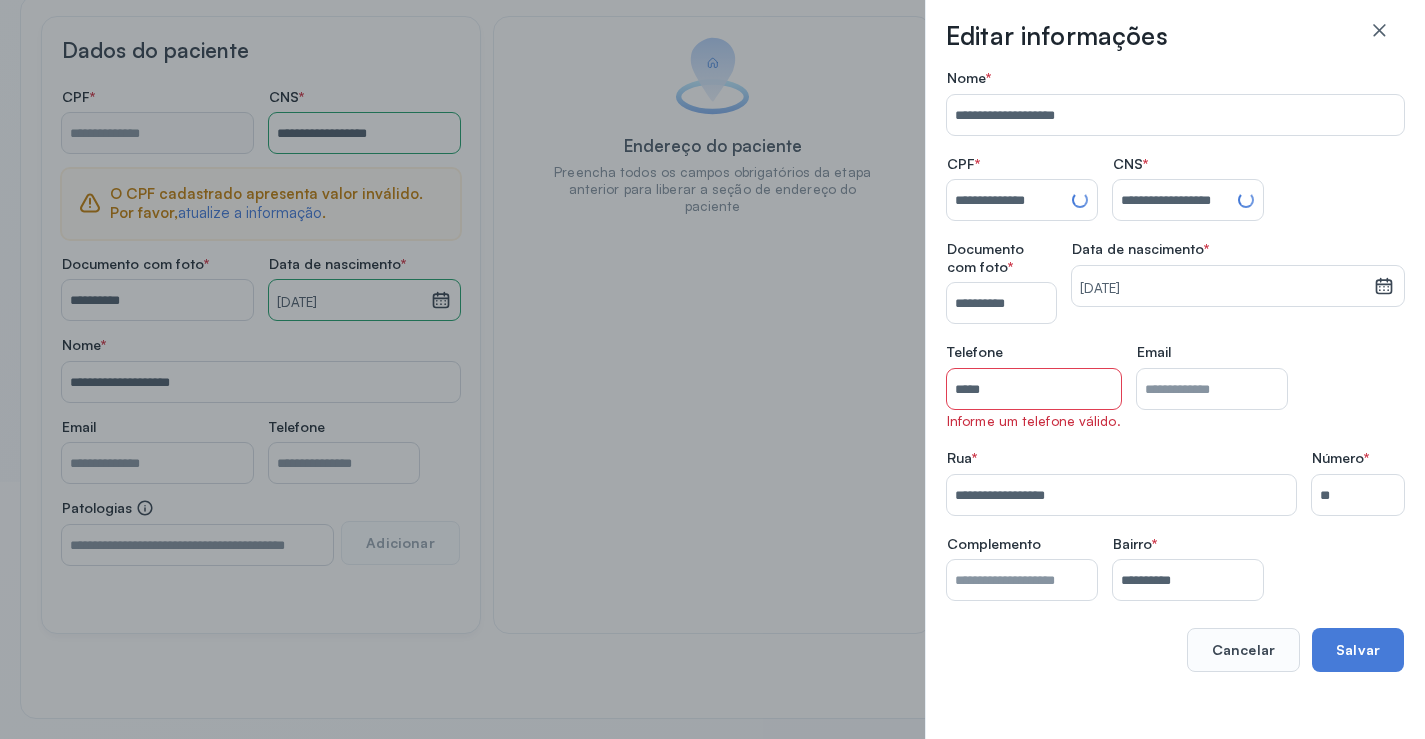 type on "**********" 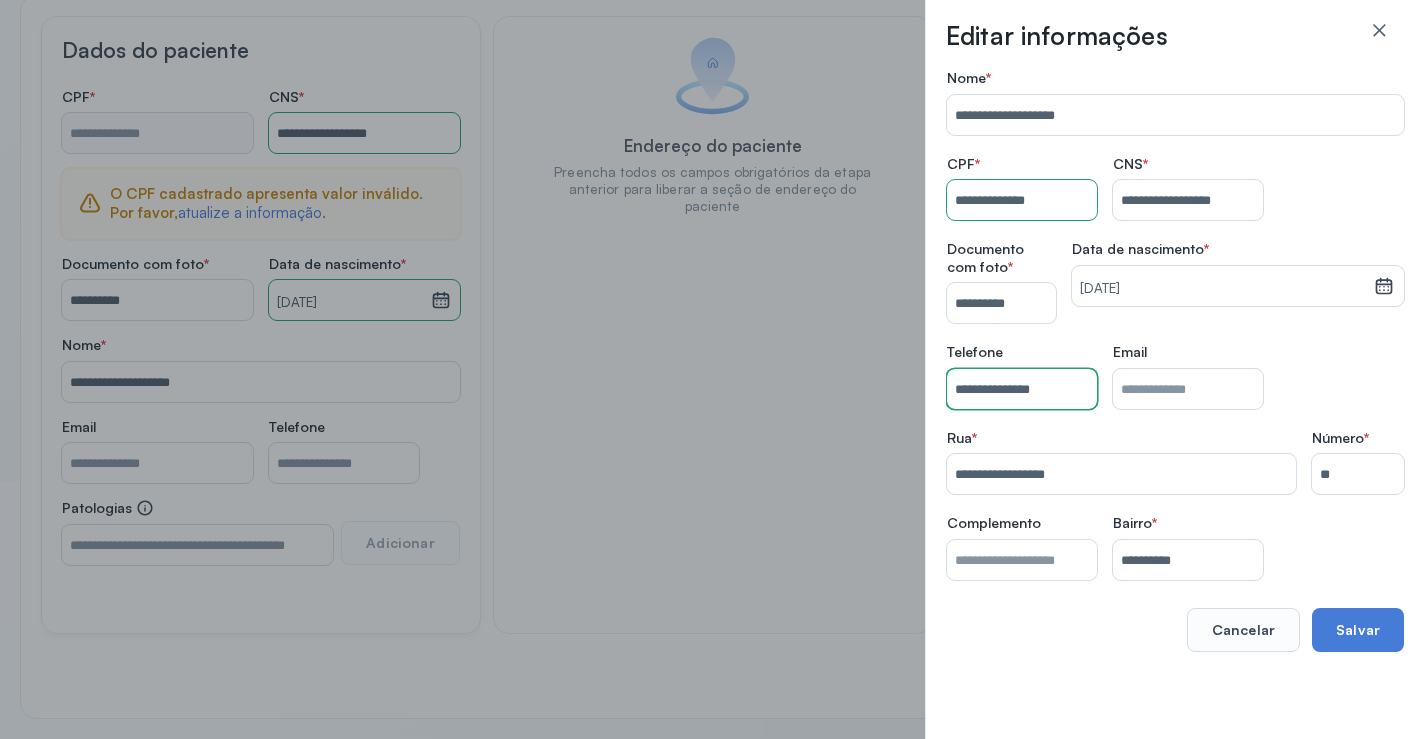 type on "**********" 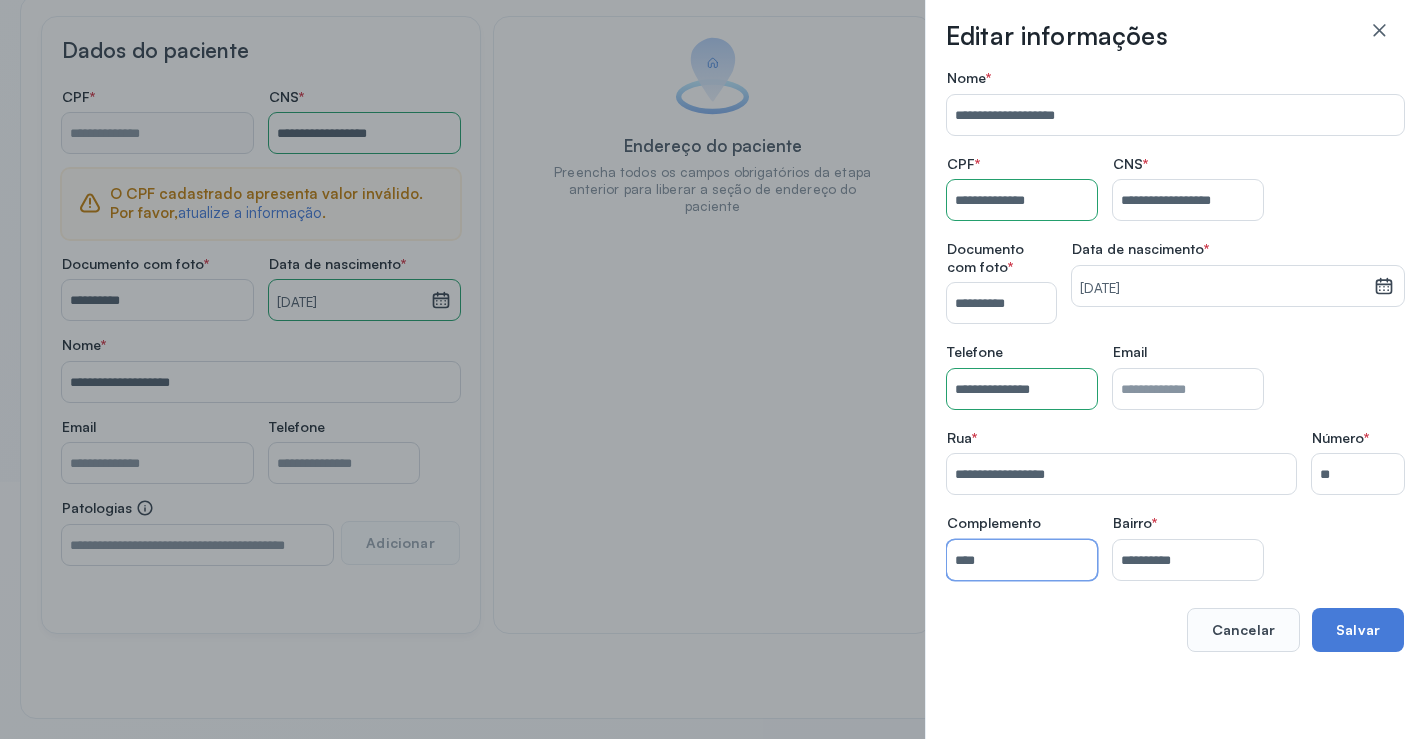 type on "****" 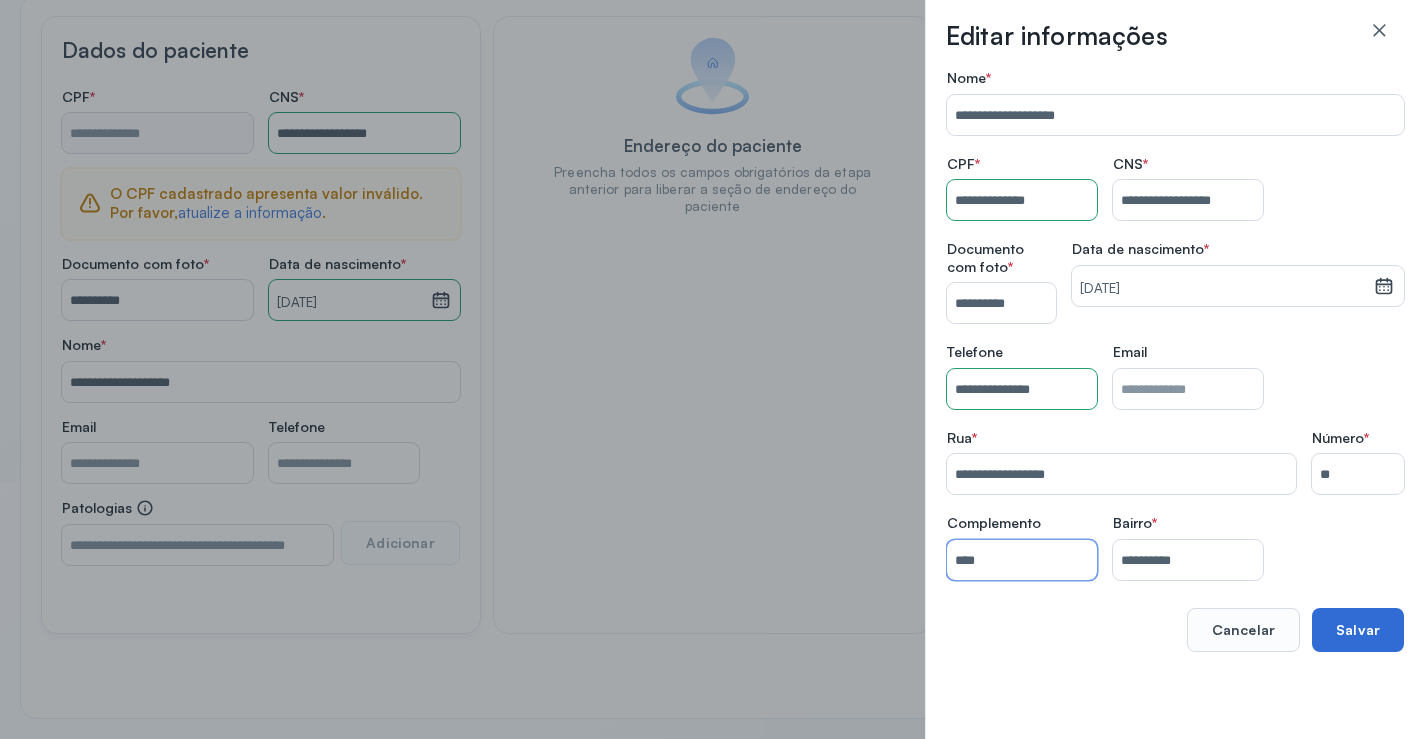 click on "Salvar" at bounding box center [1358, 630] 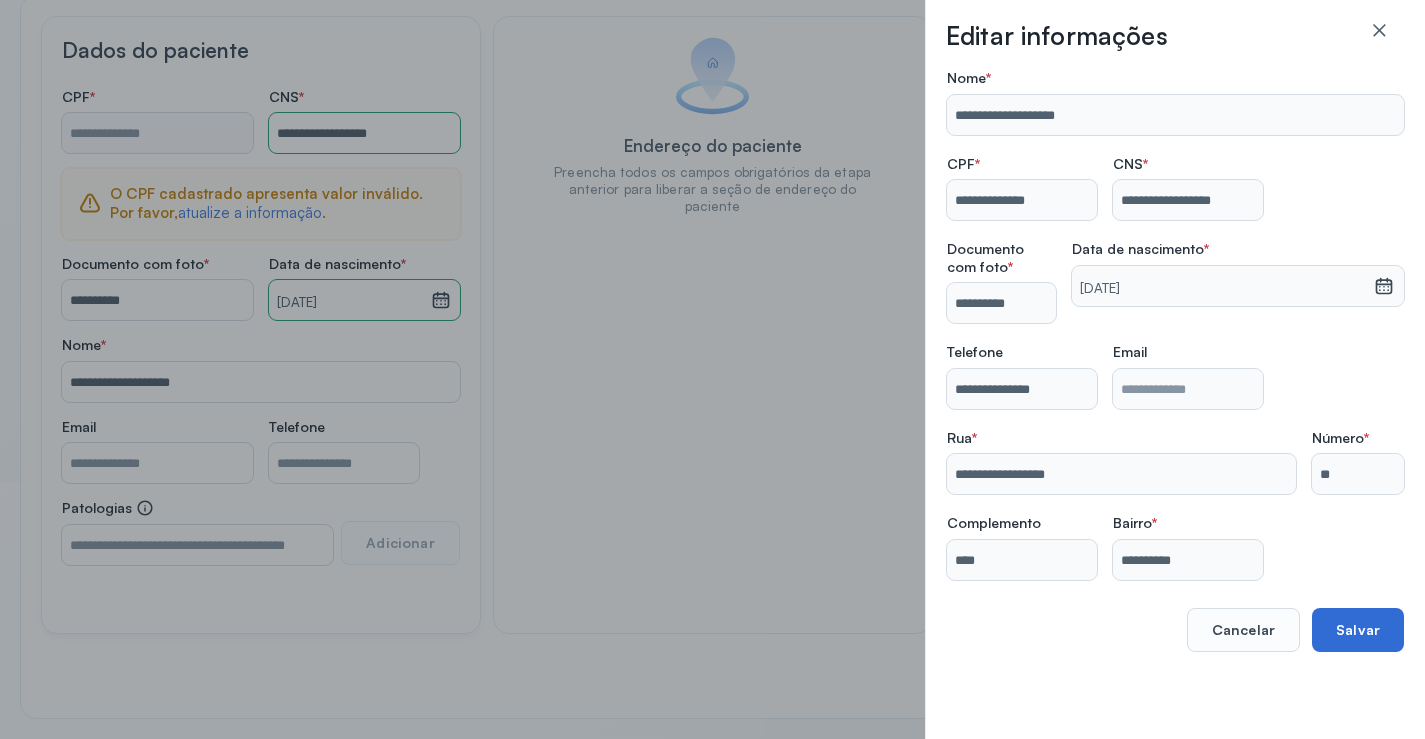type on "**********" 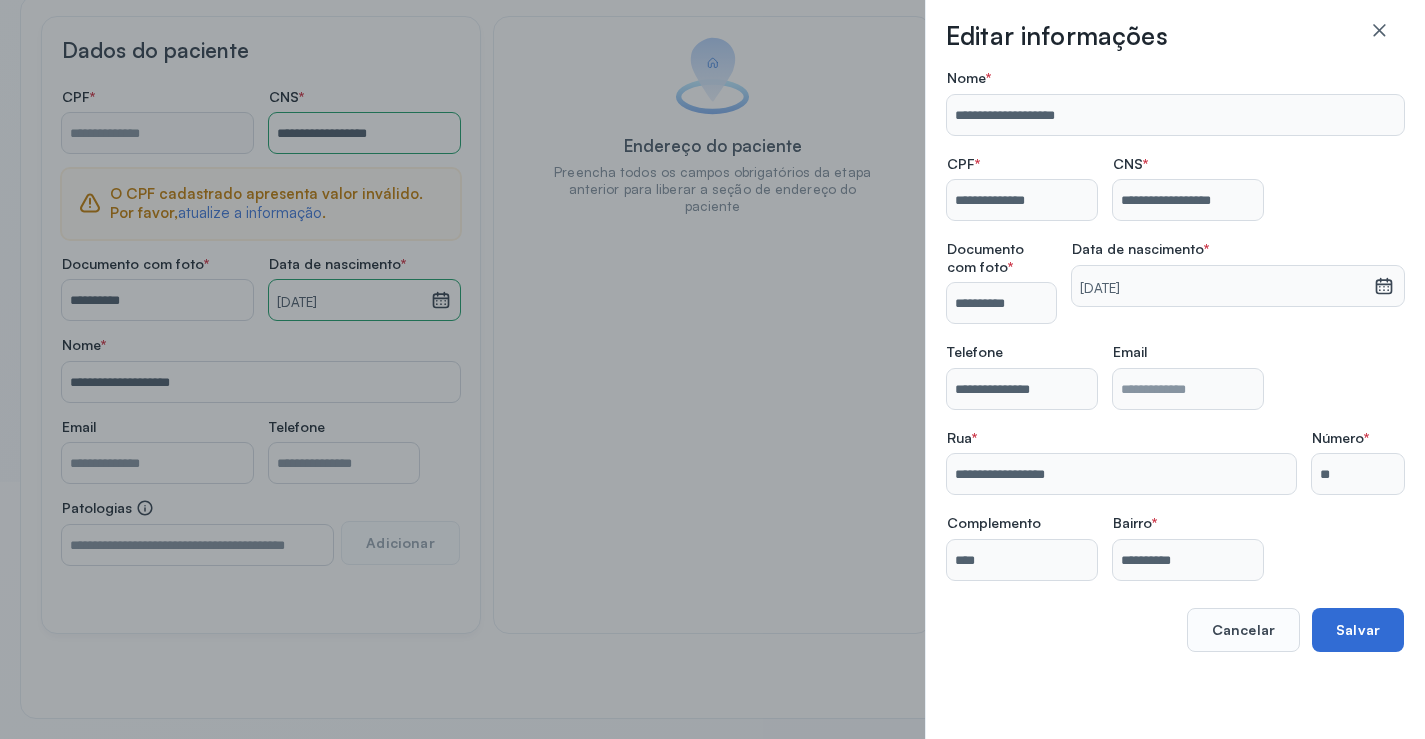 type on "**********" 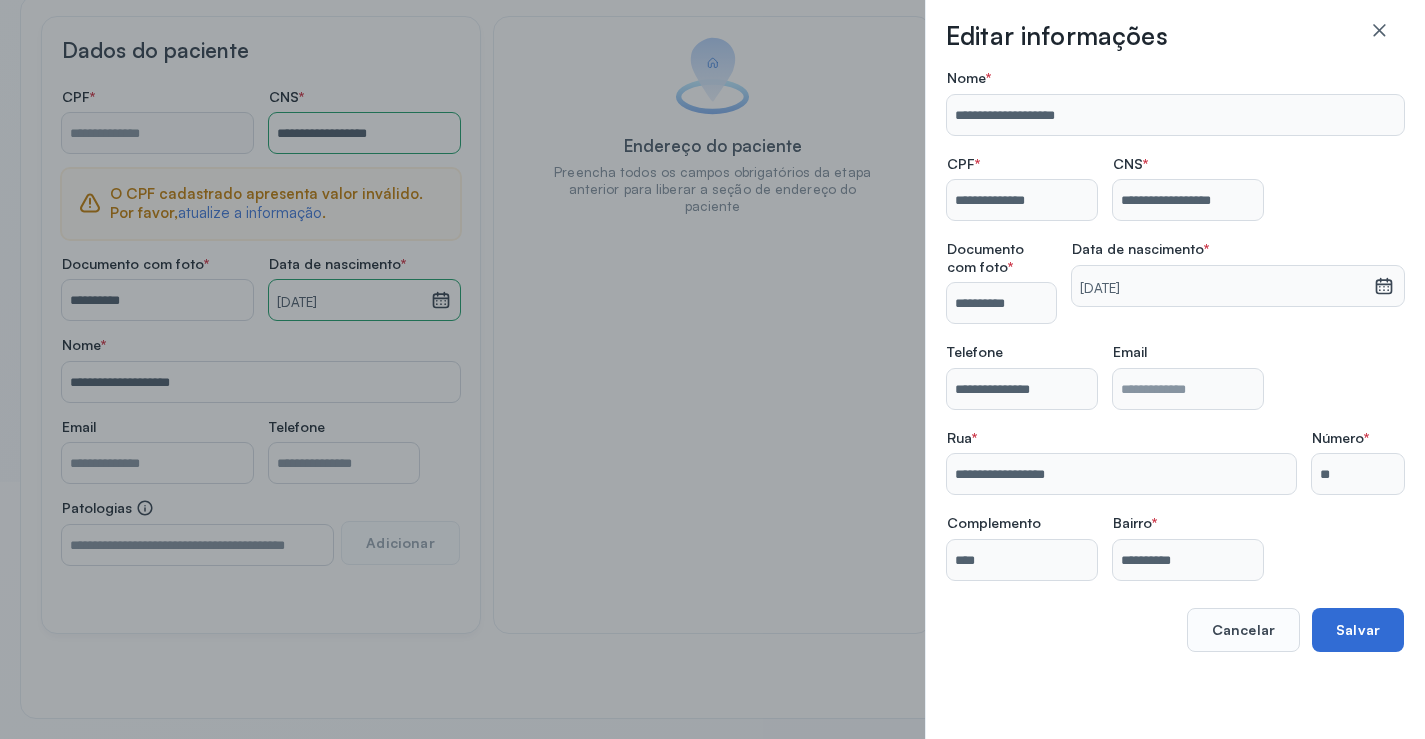 type on "**********" 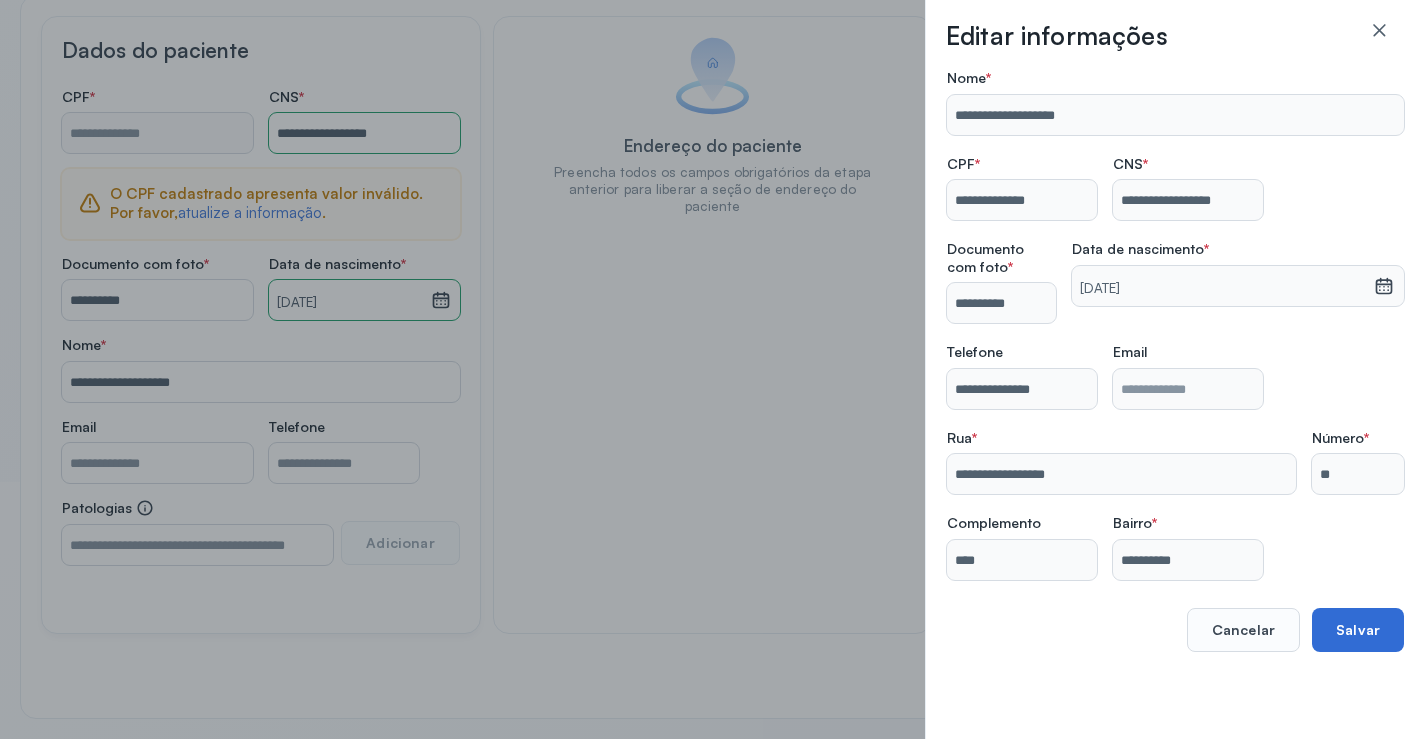 type on "**********" 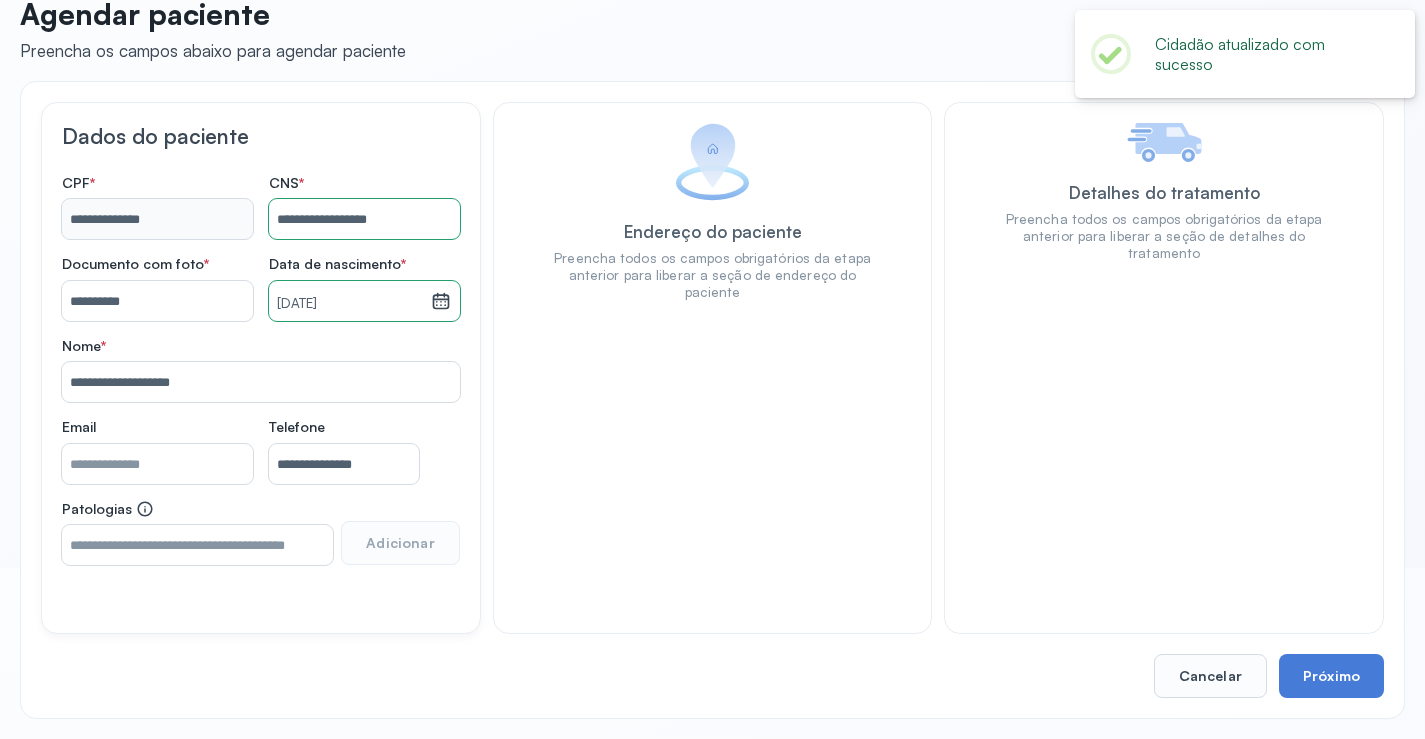scroll, scrollTop: 171, scrollLeft: 0, axis: vertical 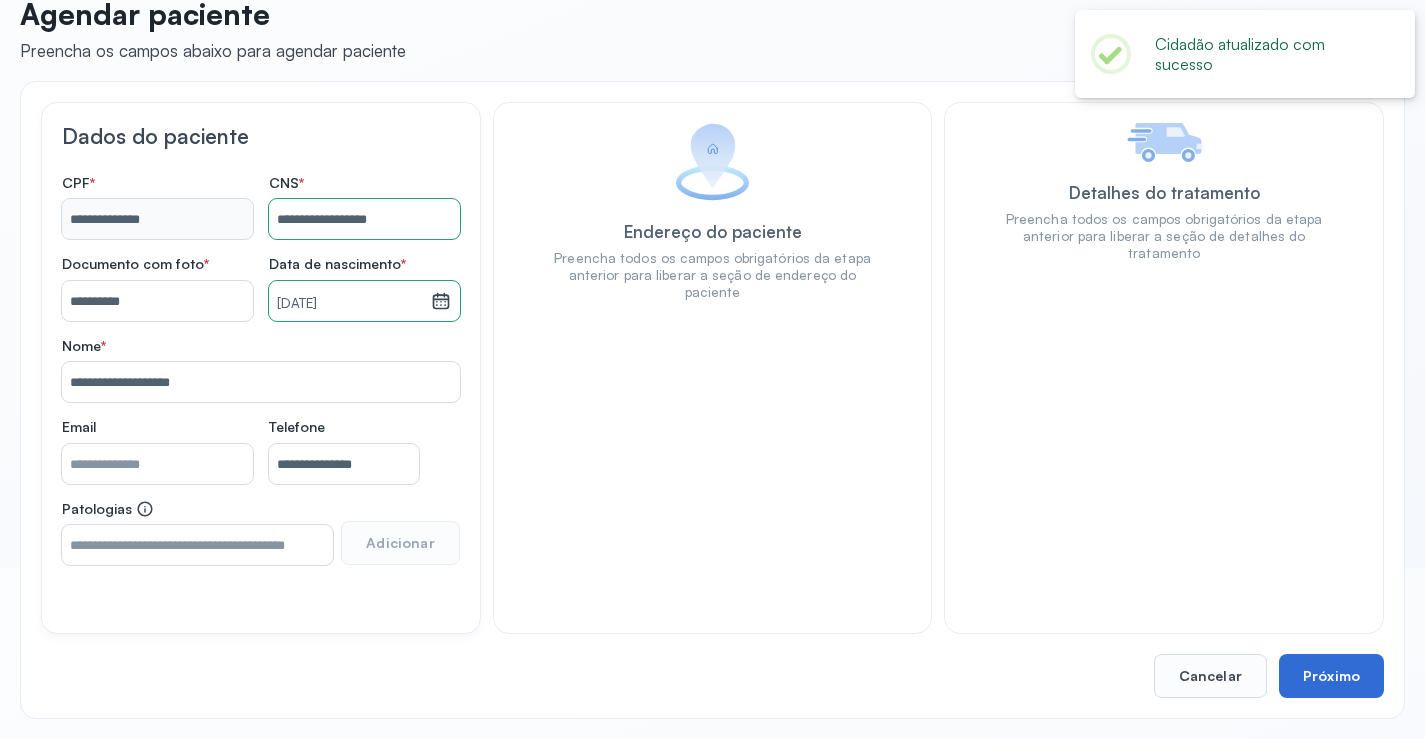 click on "Próximo" at bounding box center [1331, 676] 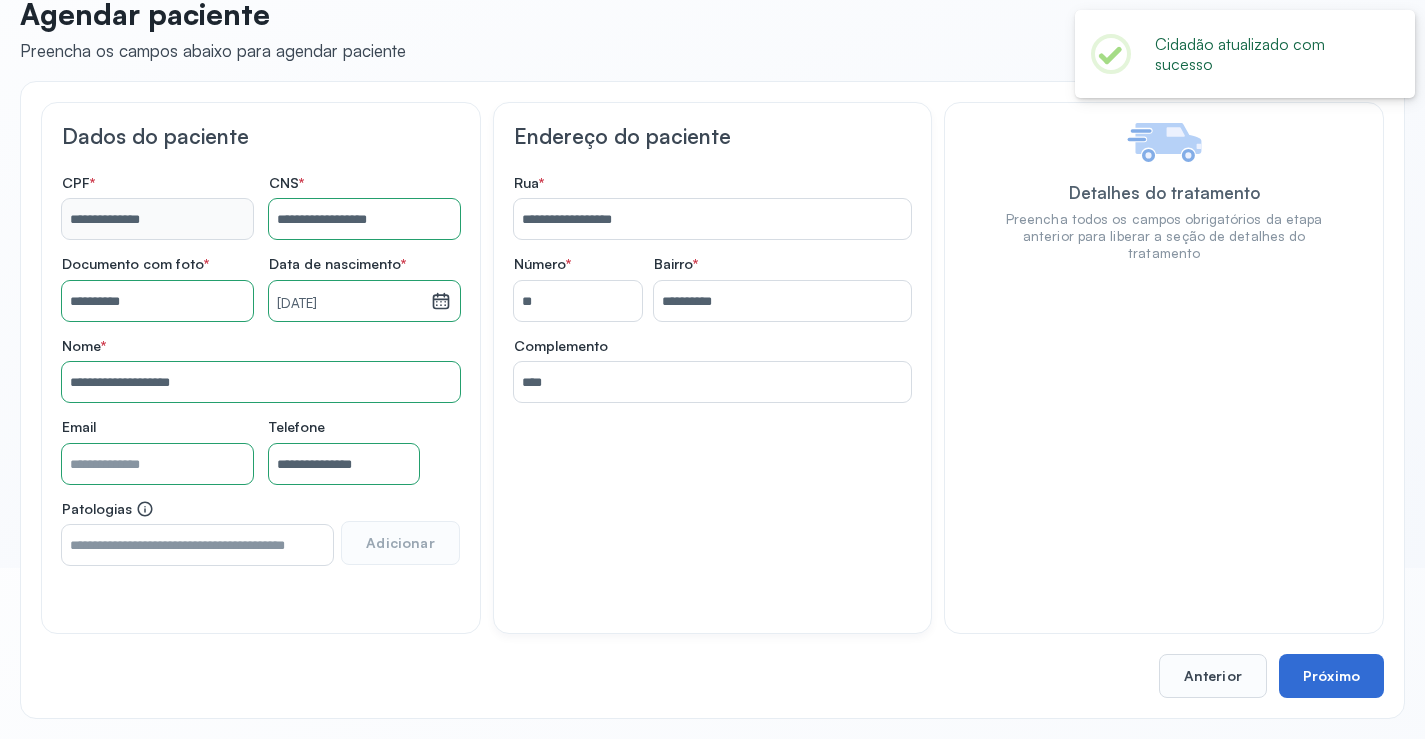 click on "Próximo" at bounding box center [1331, 676] 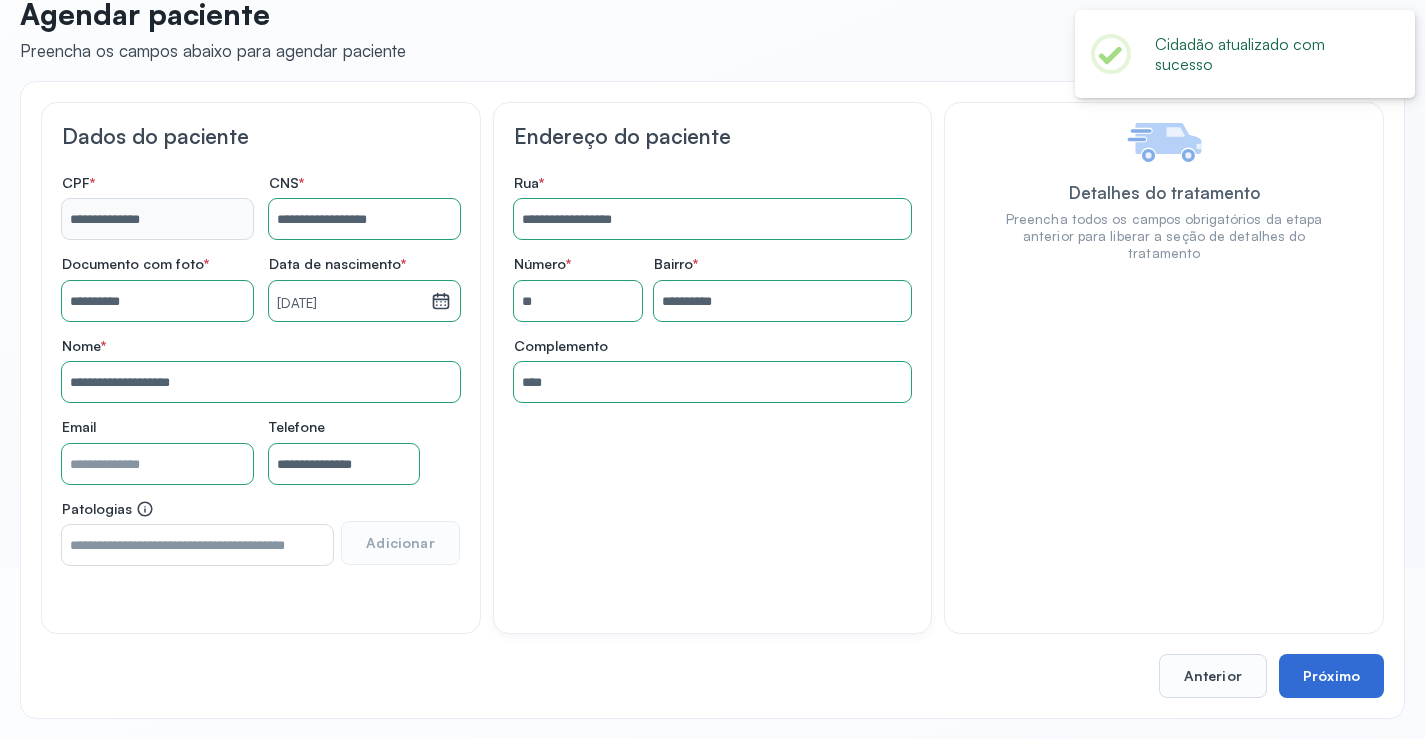click on "Próximo" at bounding box center [1331, 676] 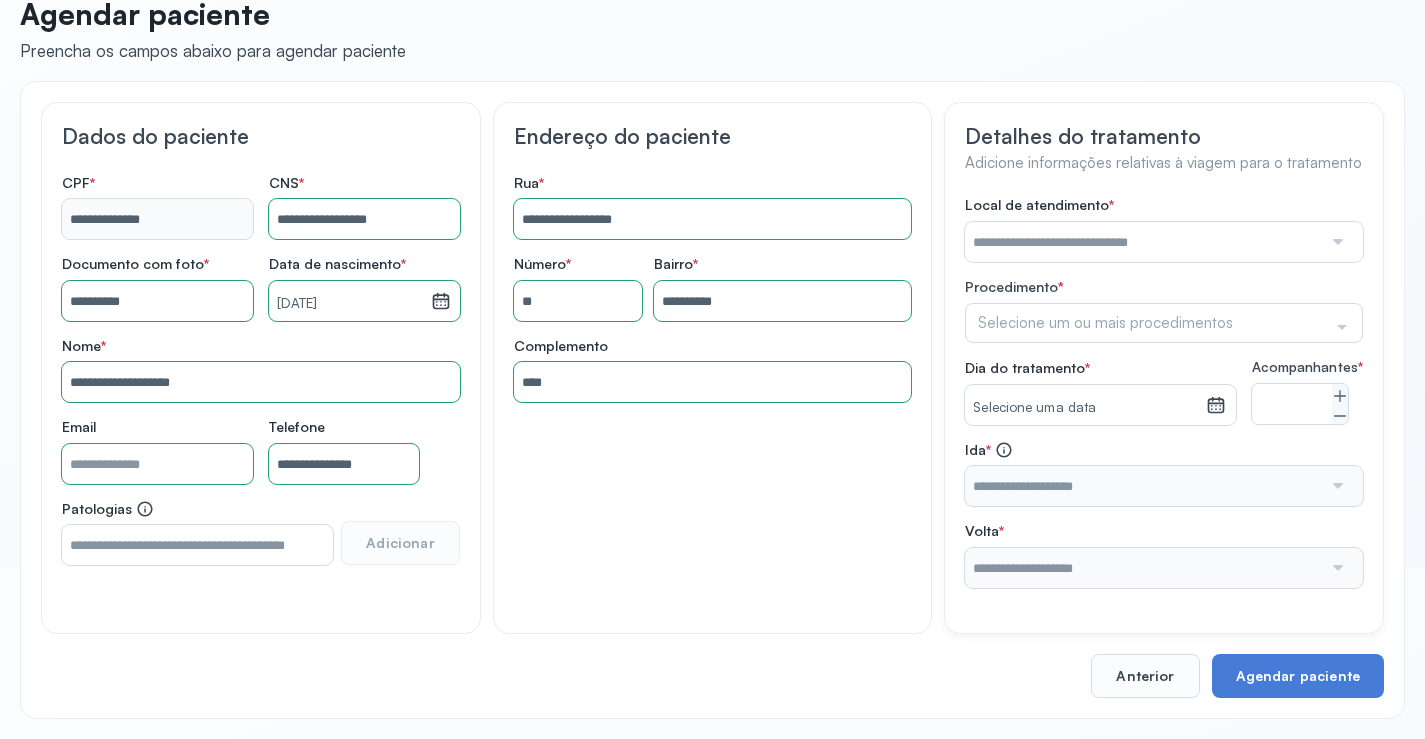 click at bounding box center [1336, 242] 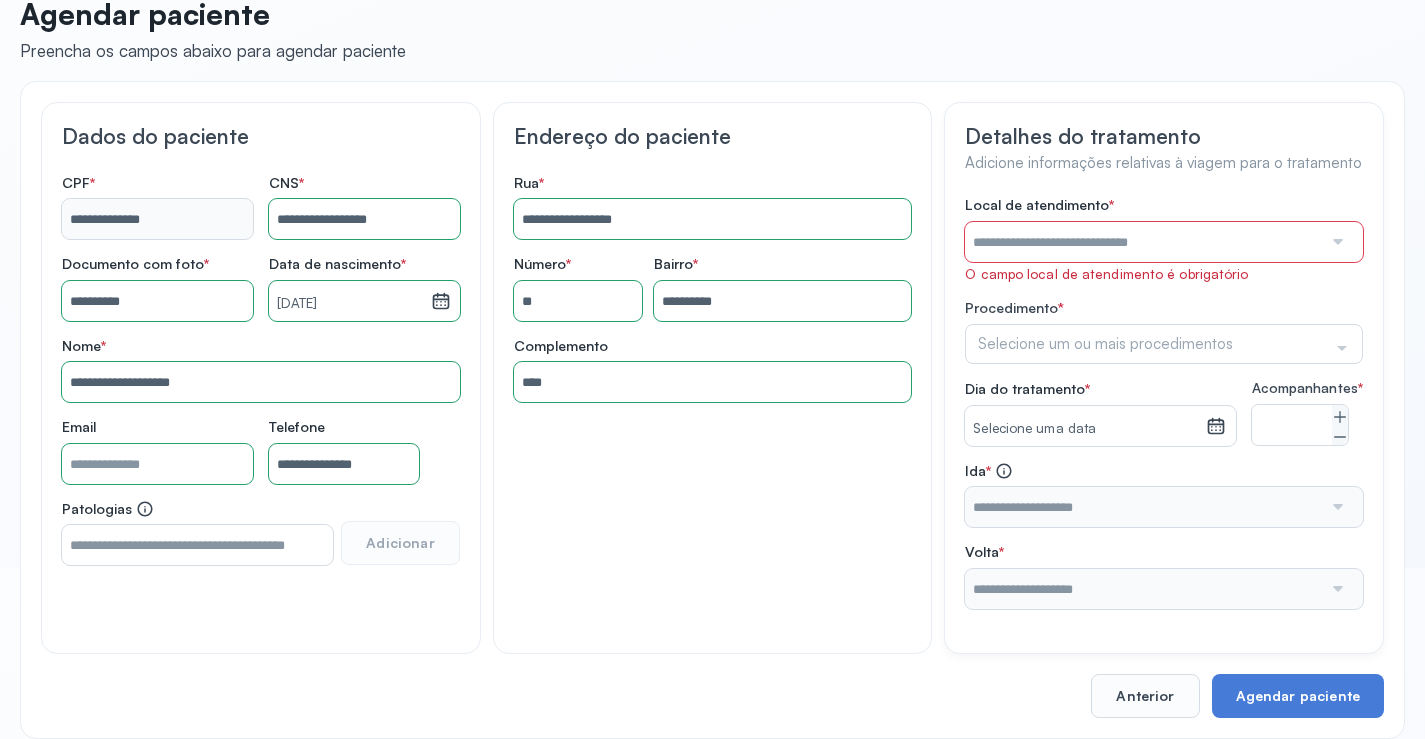 click at bounding box center (1336, 242) 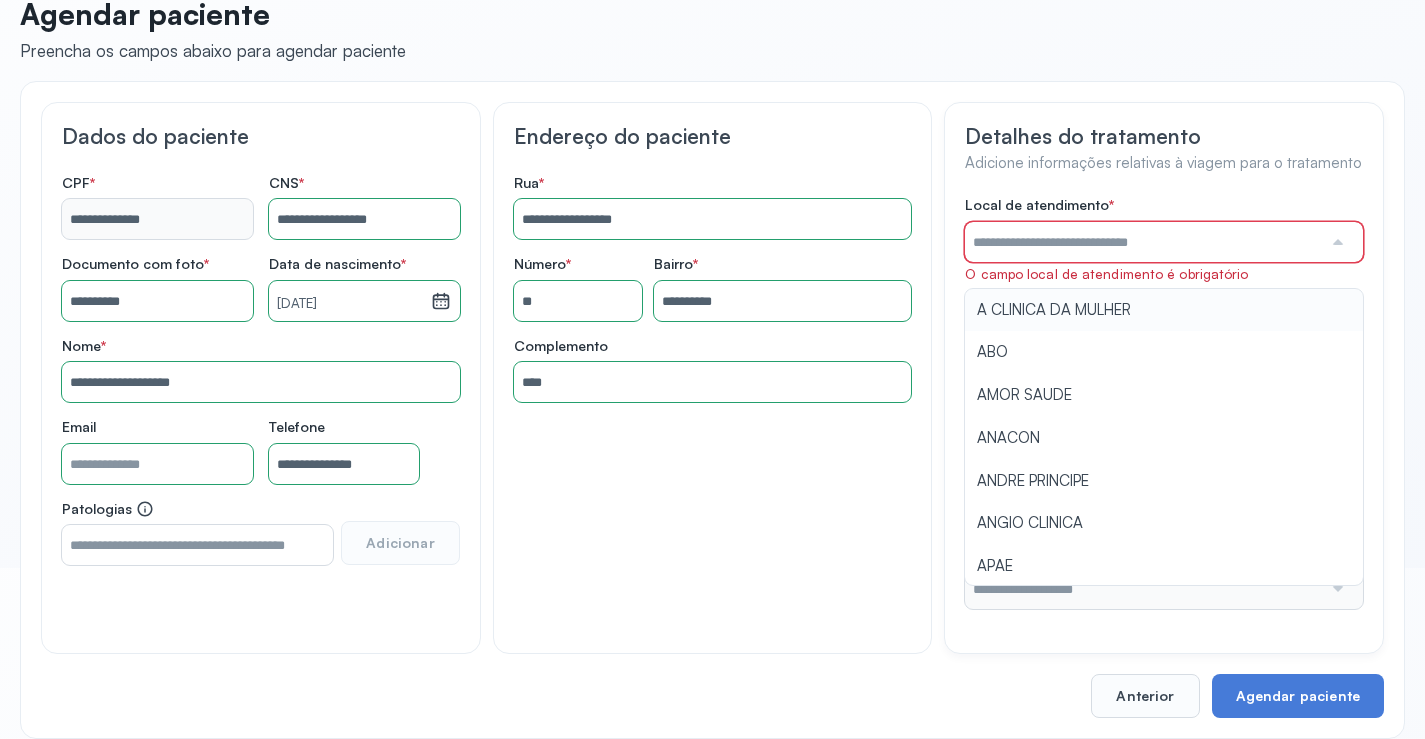 type on "*" 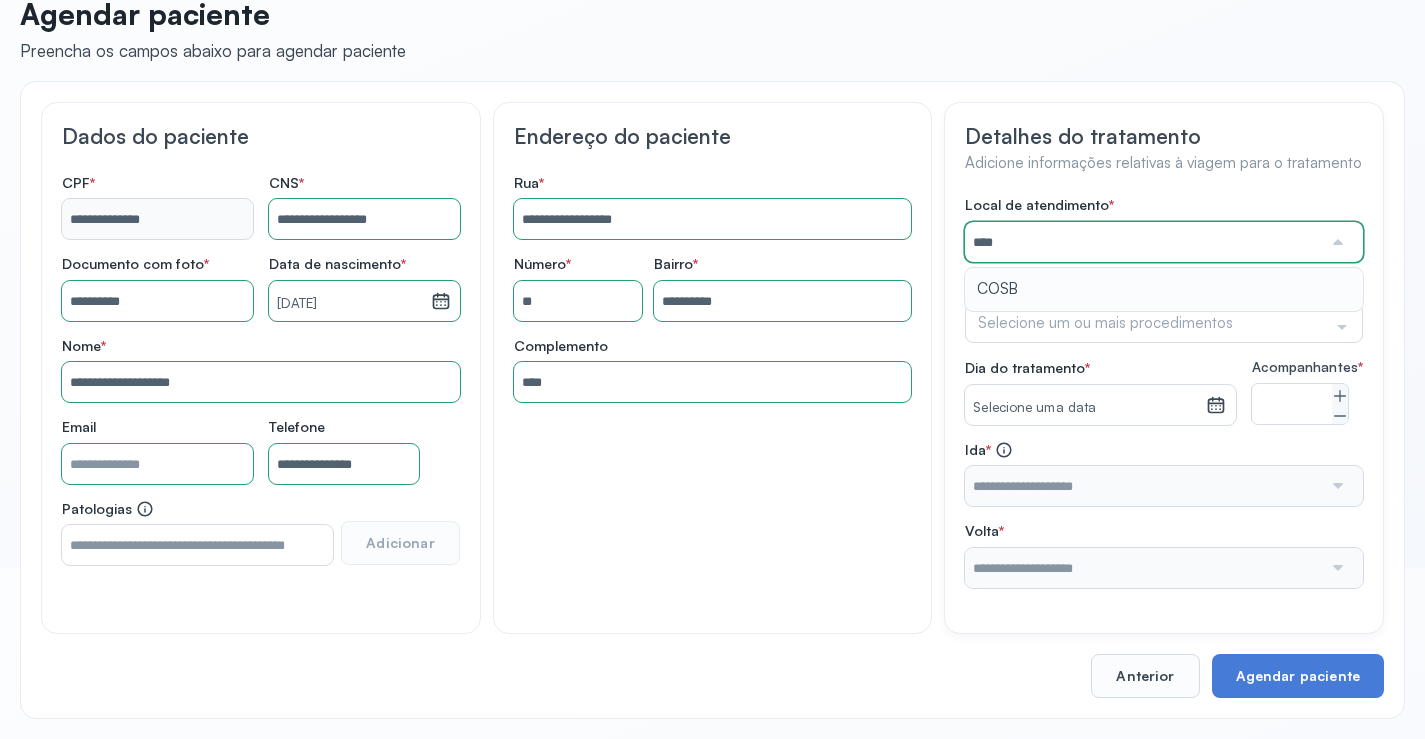 type on "****" 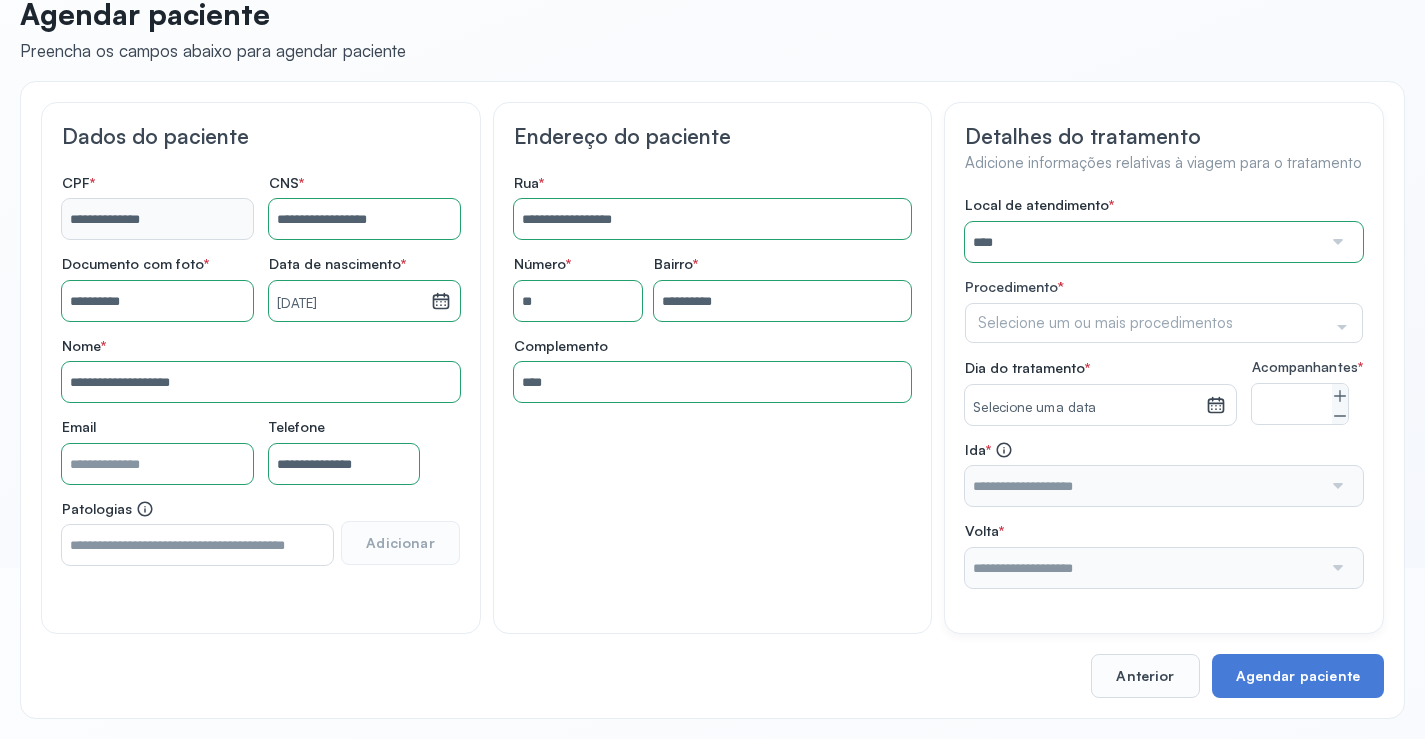click on "Selecione um ou mais procedimentos" 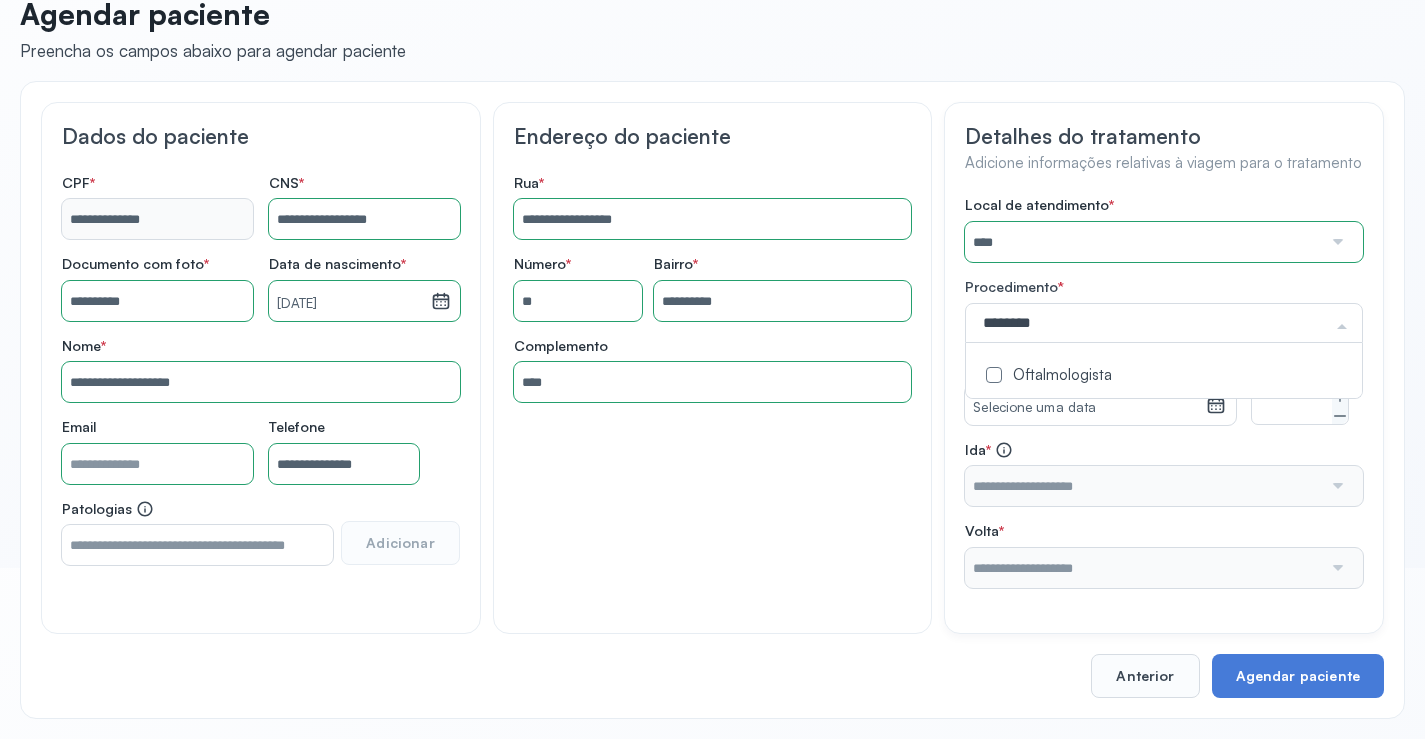 type on "*********" 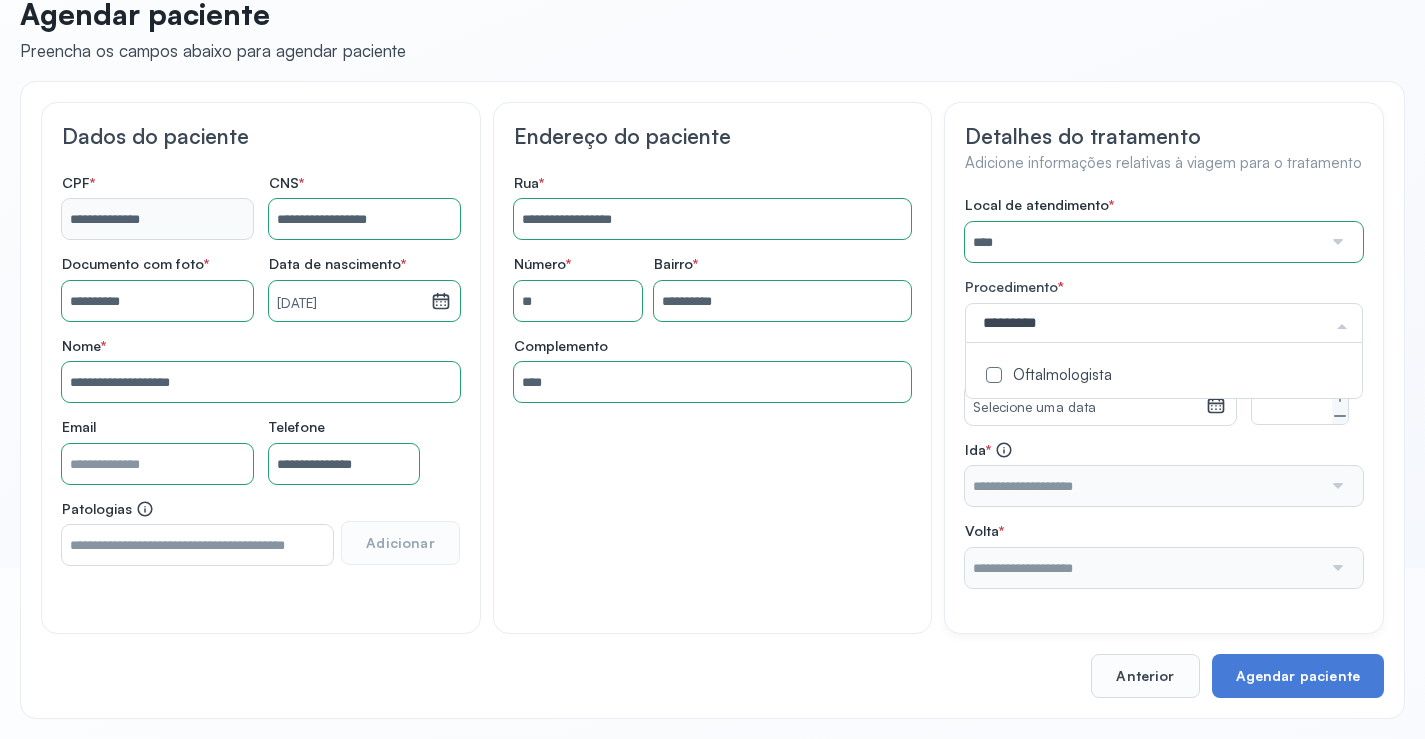 click on "Oftalmologista" 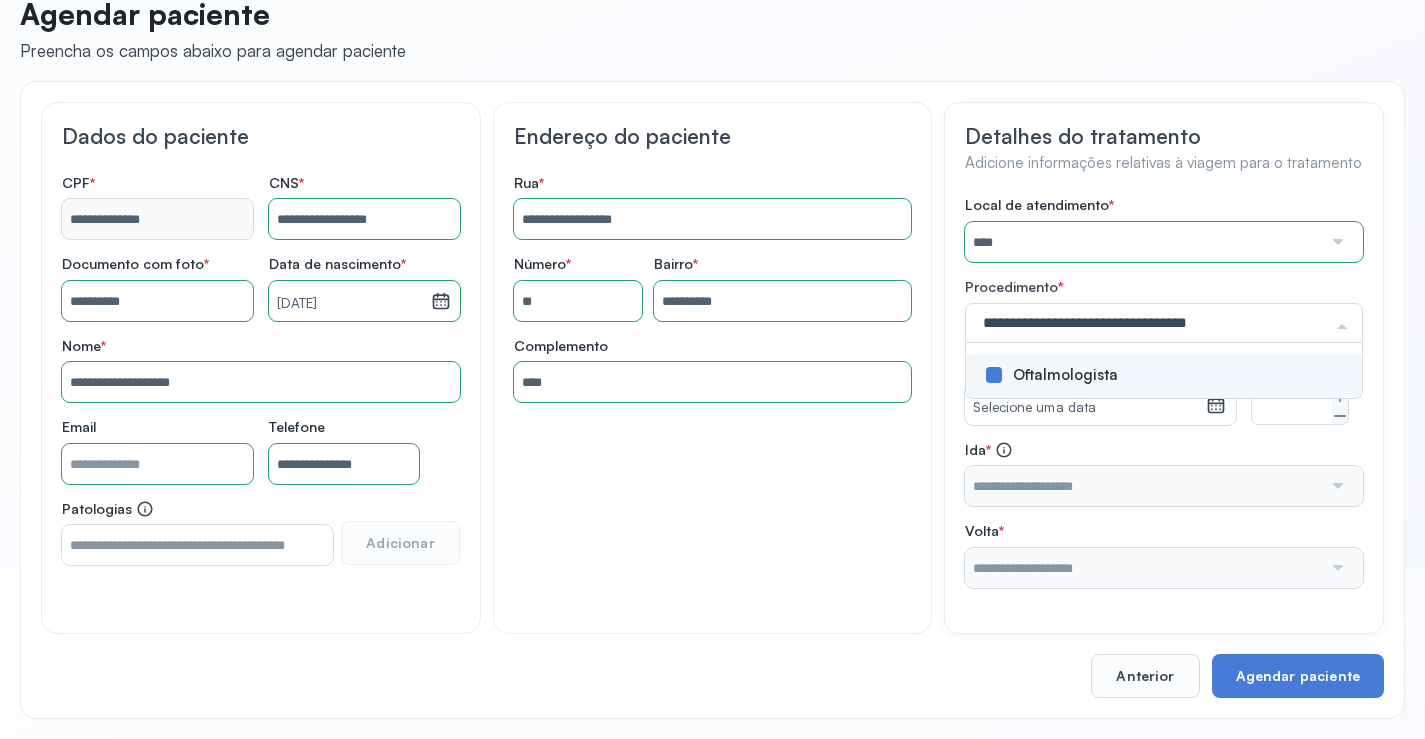 click on "Local de atendimento   *  **** A CLINICA DA MULHER ABO AMOR SAUDE ANACON ANDRE PRINCIPE ANGIO CLINICA APAE APAME DE PETROLINA APAMI PETROLINA ARISTIDES AUDIBEM AUDIBEM AUDICENTRO AUDIFON PETROLINA AZZO SAUDE PETROLINA BRINCARE CABULA CALIPER ESCOLA DE IMAGEM CAPS CDI CDTO CEDAP CEDEBA CENTRO BAIANO DE ESTUDOS CENTRO DE APOIO A AUDIÇAO CENTRO DE MEDICINA NUCLEAR DE PETROLINA CENTRO DE SAUDE CLEMENTINO FRAGA CENTRO INTEGRADO DA COLUNA VERTEBRAL CENTRO MEDICO ANTONIO BALBINO CENTRO OFTALMOLOGICO CASTELO BRANCO CEPARH CEPRED CEPRIS CERPRIS CIDI CIMED CLIMED CLINATA CLINEFRO CLINICA  AFETUS PETROLINA CLINICA  ALFA CLINICA  ALFA CENTRO MÉDICO CLINICA  SHOPPING DA BAHIA CLINICA  URBANO SAMPAIO FILHO CLINICA AGEUS CLINICA AMO CLINICA AMOR A SAUDE CLINICA AMOR E SAUDE PETROLINA CLINICA ANA MASTER CLINICA ANGICLIN CLINICA BIOCHEK UP CLINICA CAM CLINICA CARDIO PULMONAR CLINICA CASA GERIATRICA DE PETROLINA CLINICA CASTELO BRANCO CLINICA CDTO CLINICA CENTRO MEDICO VITRAUX CLINICA CINTILO PETROLINA CLINICA CLIMED BRASIL" at bounding box center (1164, 392) 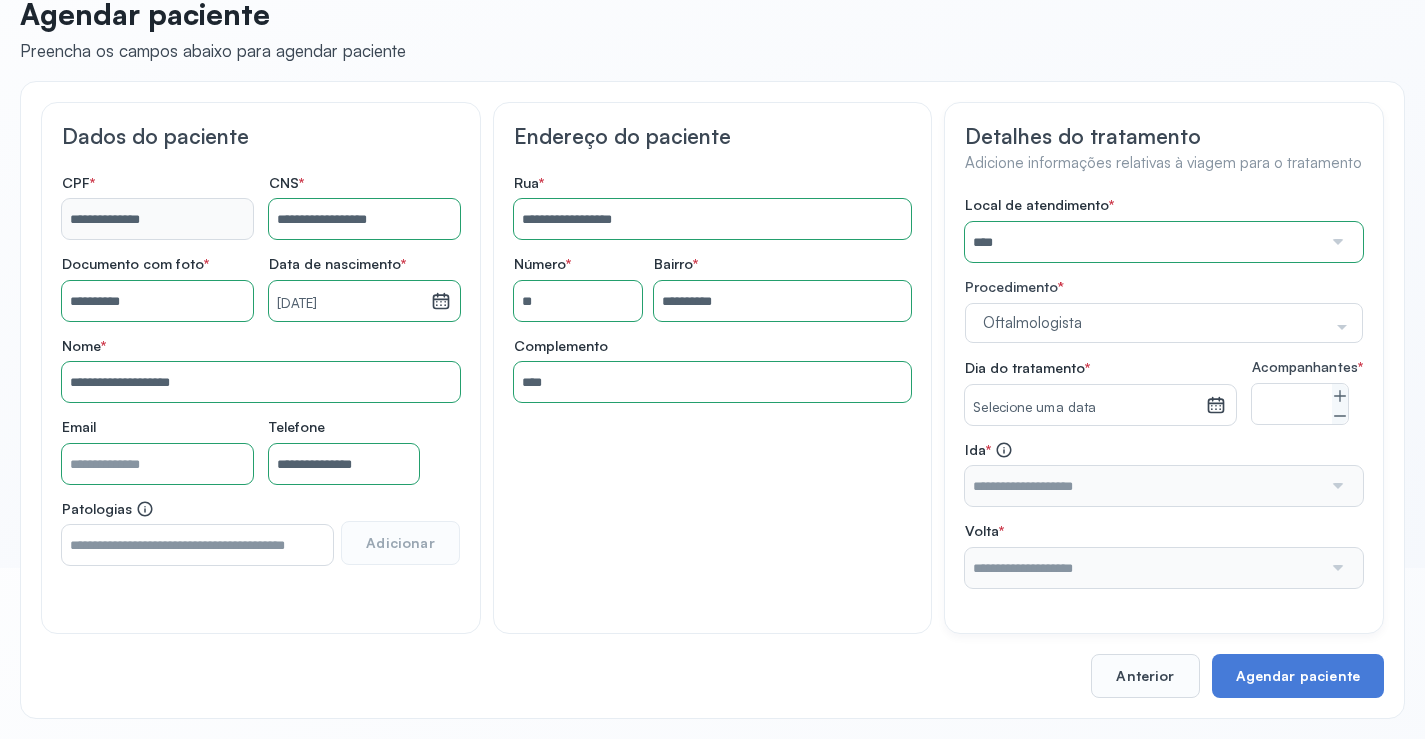 click 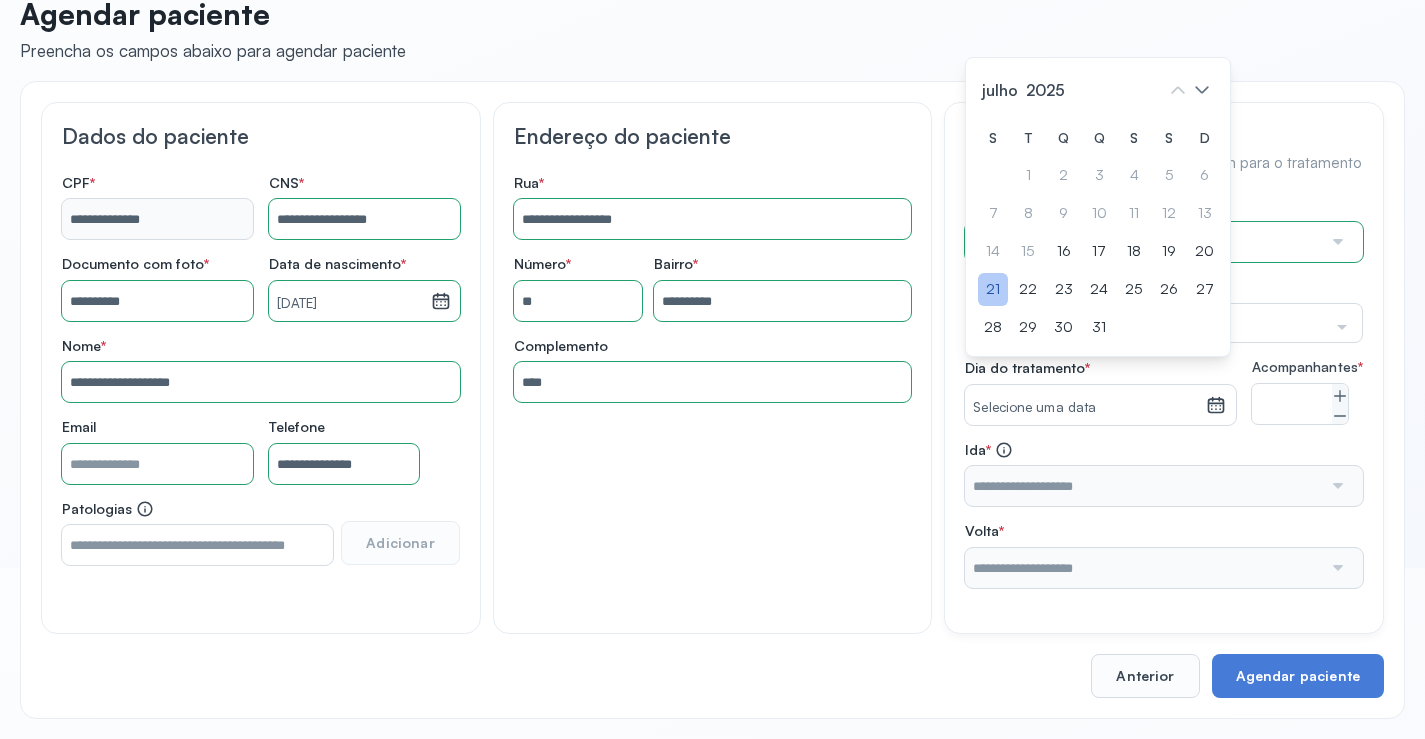 click on "21" 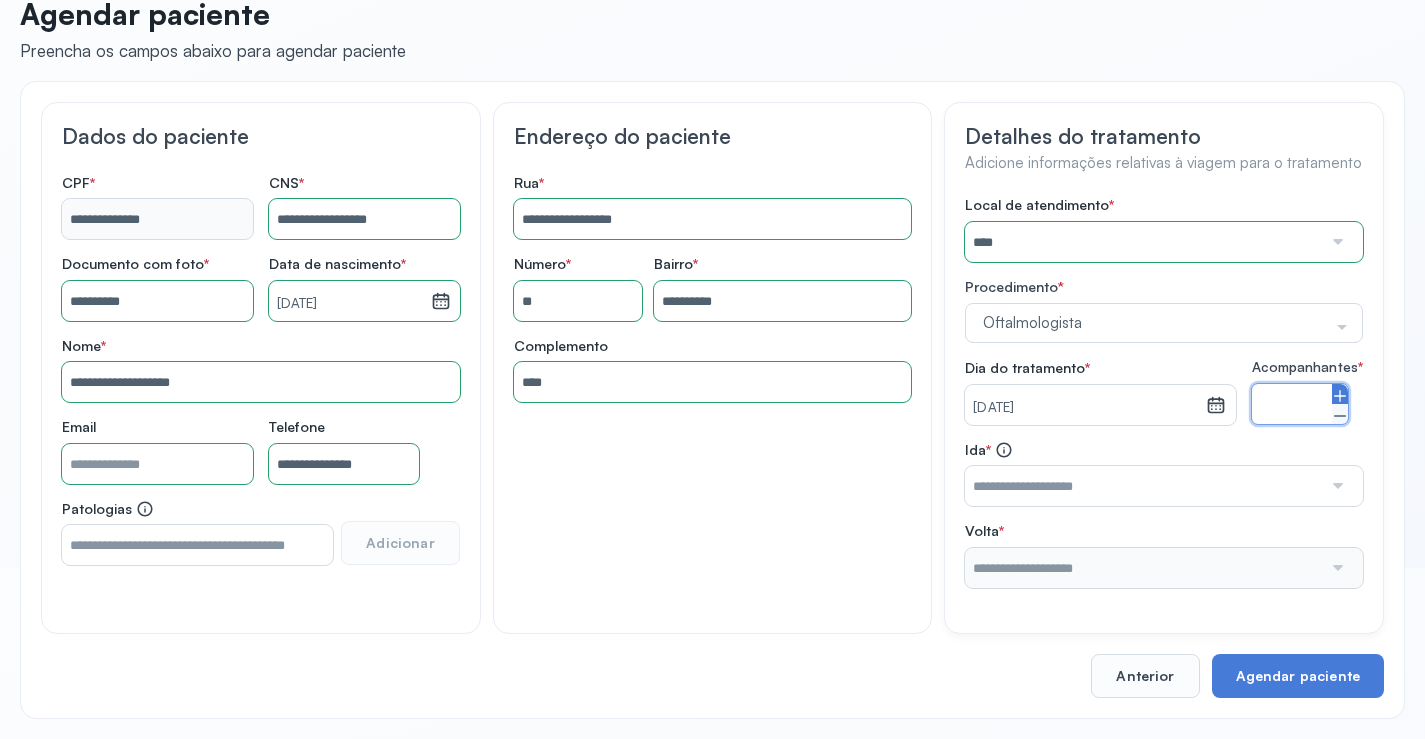 click 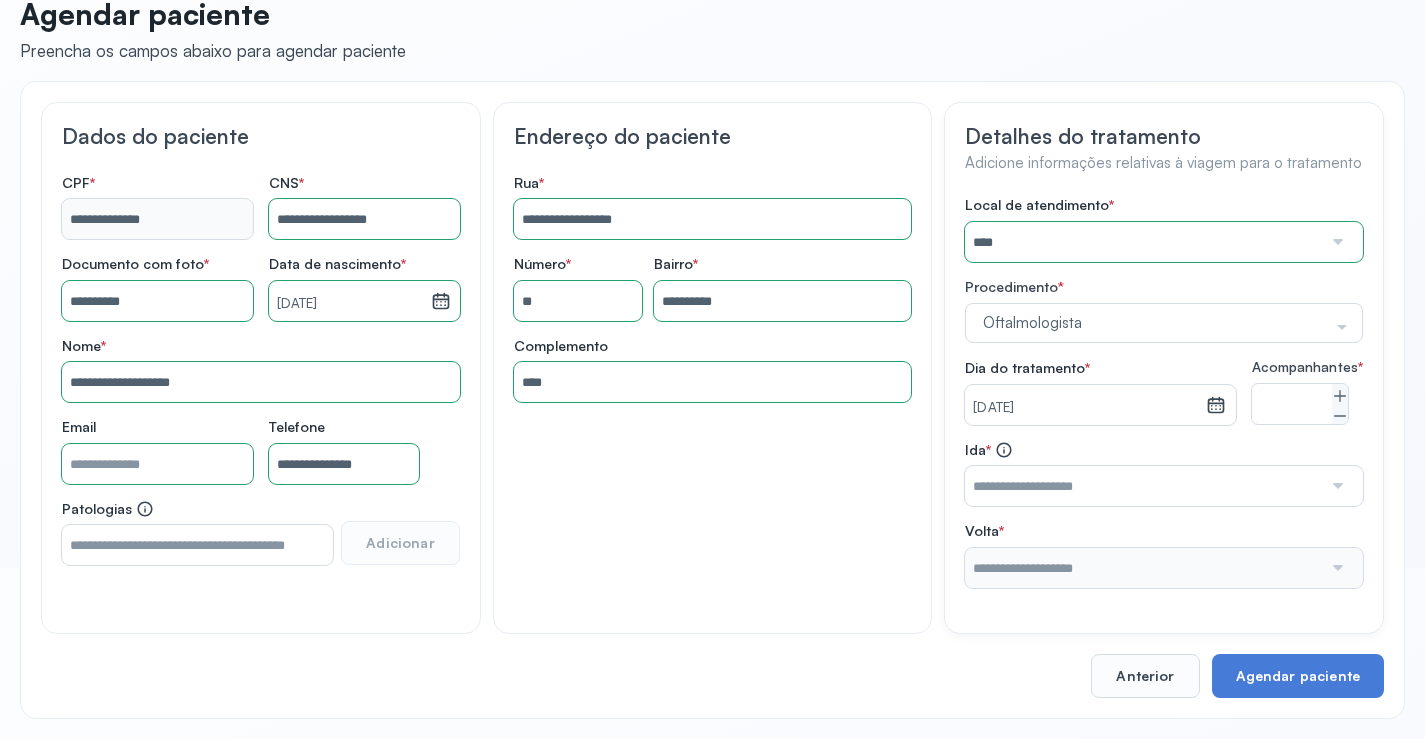 click at bounding box center [1336, 486] 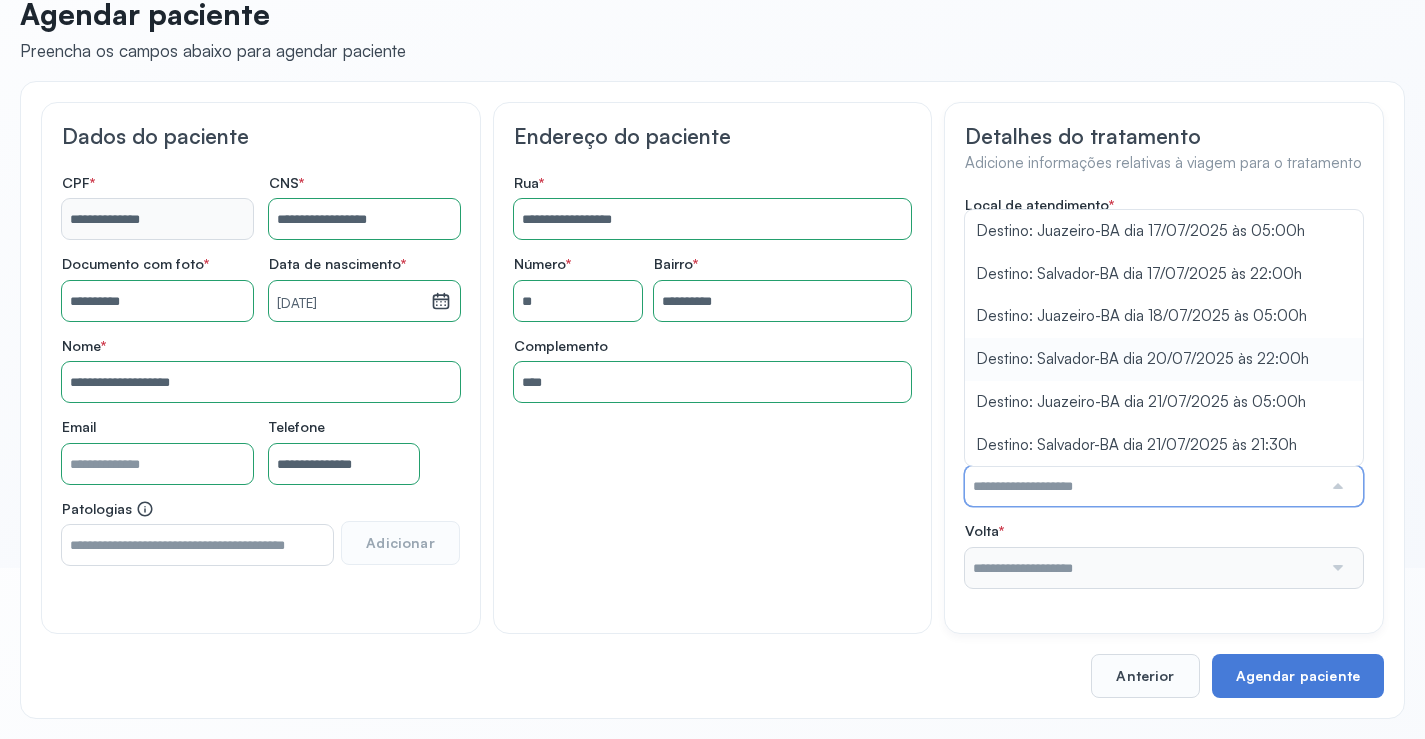 type on "**********" 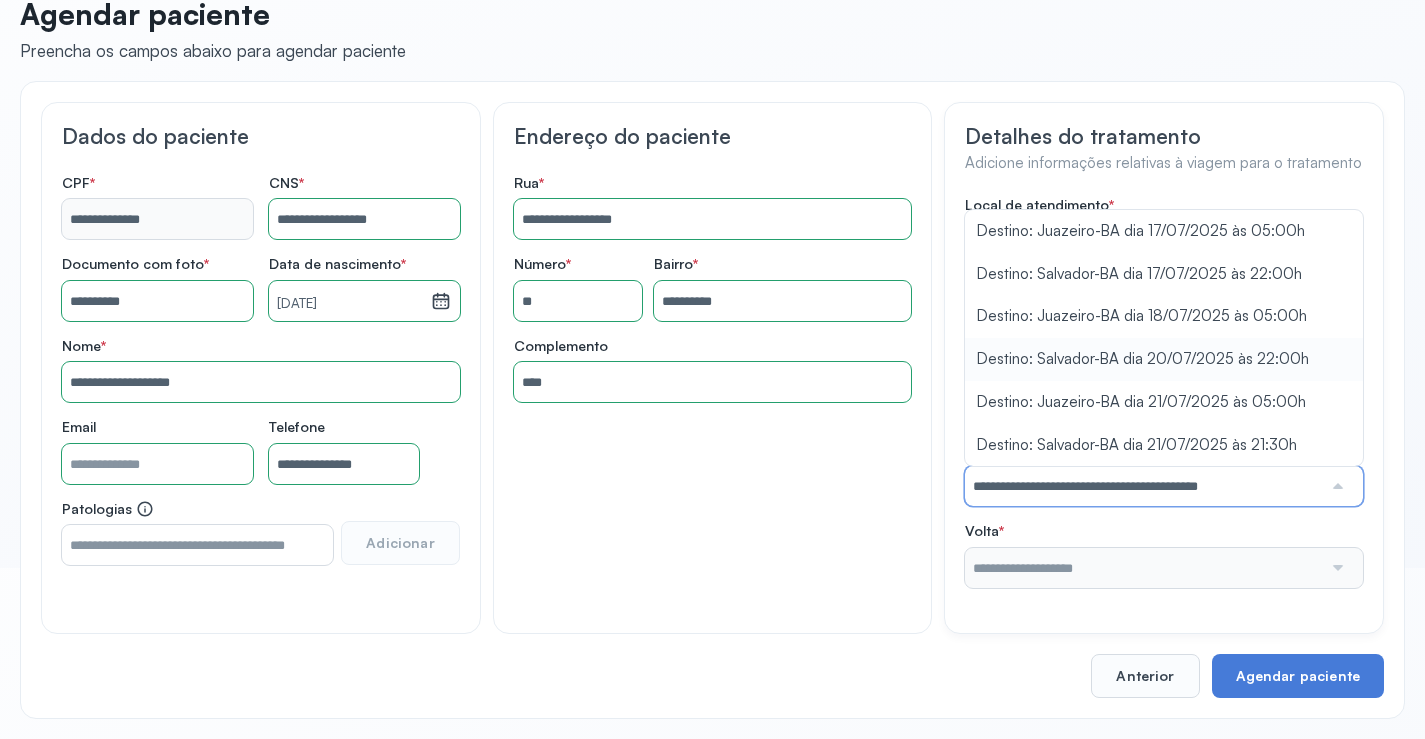 click on "Local de atendimento   *  **** A CLINICA DA MULHER ABO AMOR SAUDE ANACON ANDRE PRINCIPE ANGIO CLINICA APAE APAME DE PETROLINA APAMI PETROLINA ARISTIDES AUDIBEM AUDIBEM AUDICENTRO AUDIFON PETROLINA AZZO SAUDE PETROLINA BRINCARE CABULA CALIPER ESCOLA DE IMAGEM CAPS CDI CDTO CEDAP CEDEBA CENTRO BAIANO DE ESTUDOS CENTRO DE APOIO A AUDIÇAO CENTRO DE MEDICINA NUCLEAR DE PETROLINA CENTRO DE SAUDE CLEMENTINO FRAGA CENTRO INTEGRADO DA COLUNA VERTEBRAL CENTRO MEDICO ANTONIO BALBINO CENTRO OFTALMOLOGICO CASTELO BRANCO CEPARH CEPRED CEPRIS CERPRIS CIDI CIMED CLIMED CLINATA CLINEFRO CLINICA  AFETUS PETROLINA CLINICA  ALFA CLINICA  ALFA CENTRO MÉDICO CLINICA  SHOPPING DA BAHIA CLINICA  URBANO SAMPAIO FILHO CLINICA AGEUS CLINICA AMO CLINICA AMOR A SAUDE CLINICA AMOR E SAUDE PETROLINA CLINICA ANA MASTER CLINICA ANGICLIN CLINICA BIOCHEK UP CLINICA CAM CLINICA CARDIO PULMONAR CLINICA CASA GERIATRICA DE PETROLINA CLINICA CASTELO BRANCO CLINICA CDTO CLINICA CENTRO MEDICO VITRAUX CLINICA CINTILO PETROLINA CLINICA CLIMED BRASIL" at bounding box center (1164, 392) 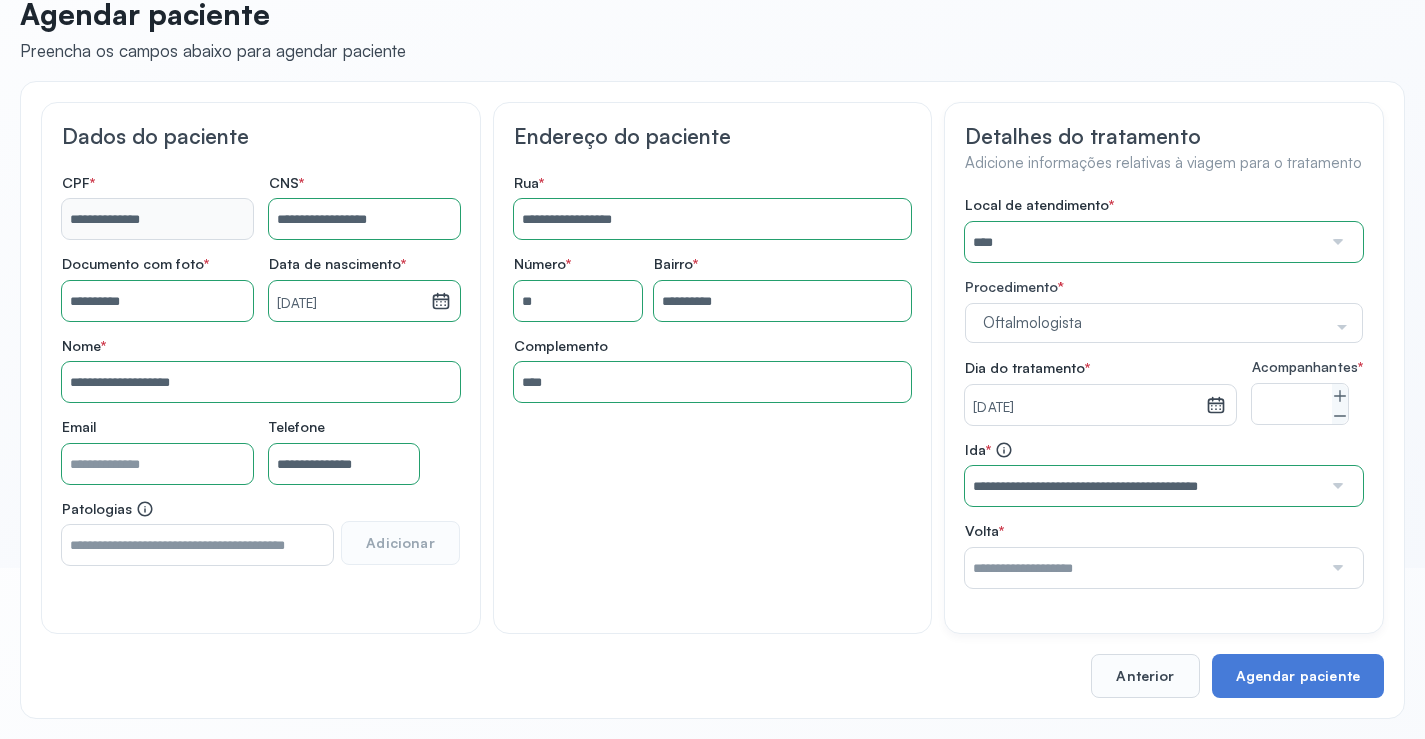 click at bounding box center (1336, 568) 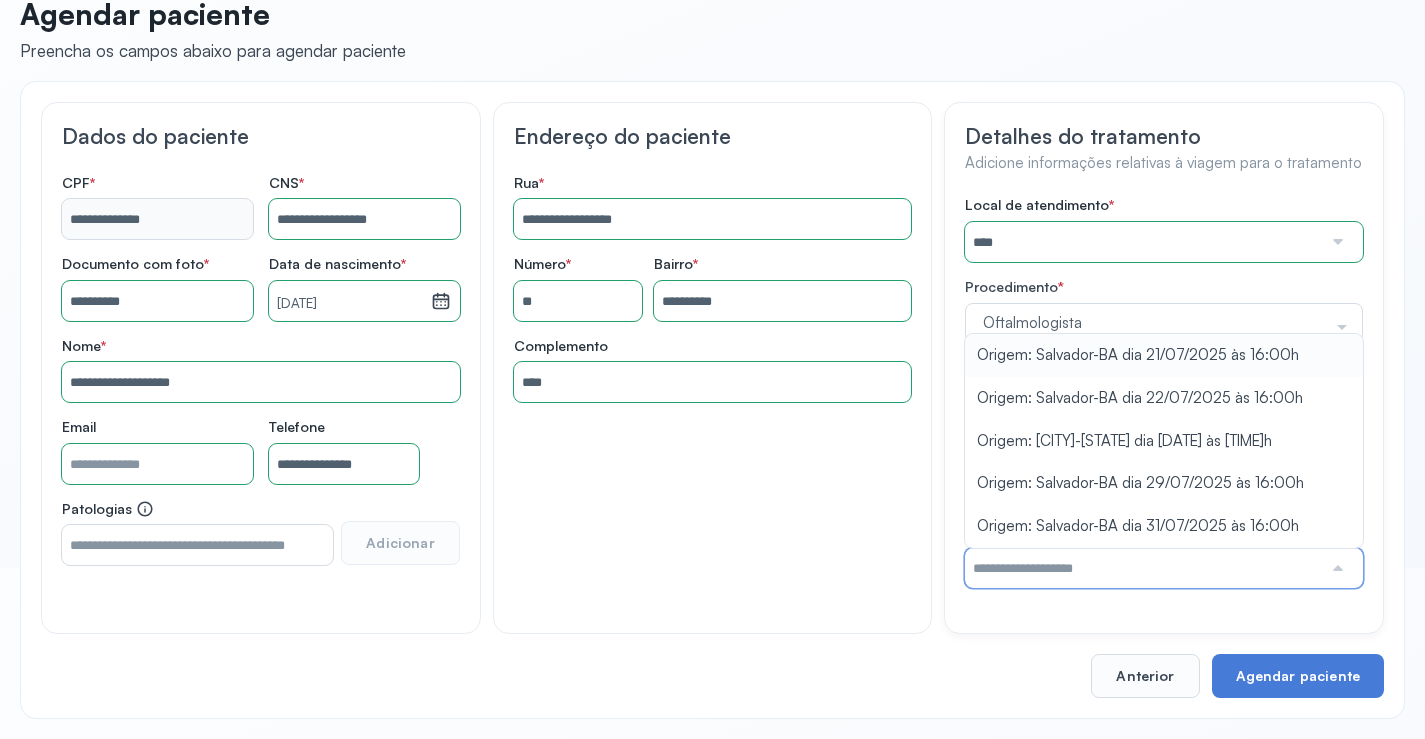 type on "**********" 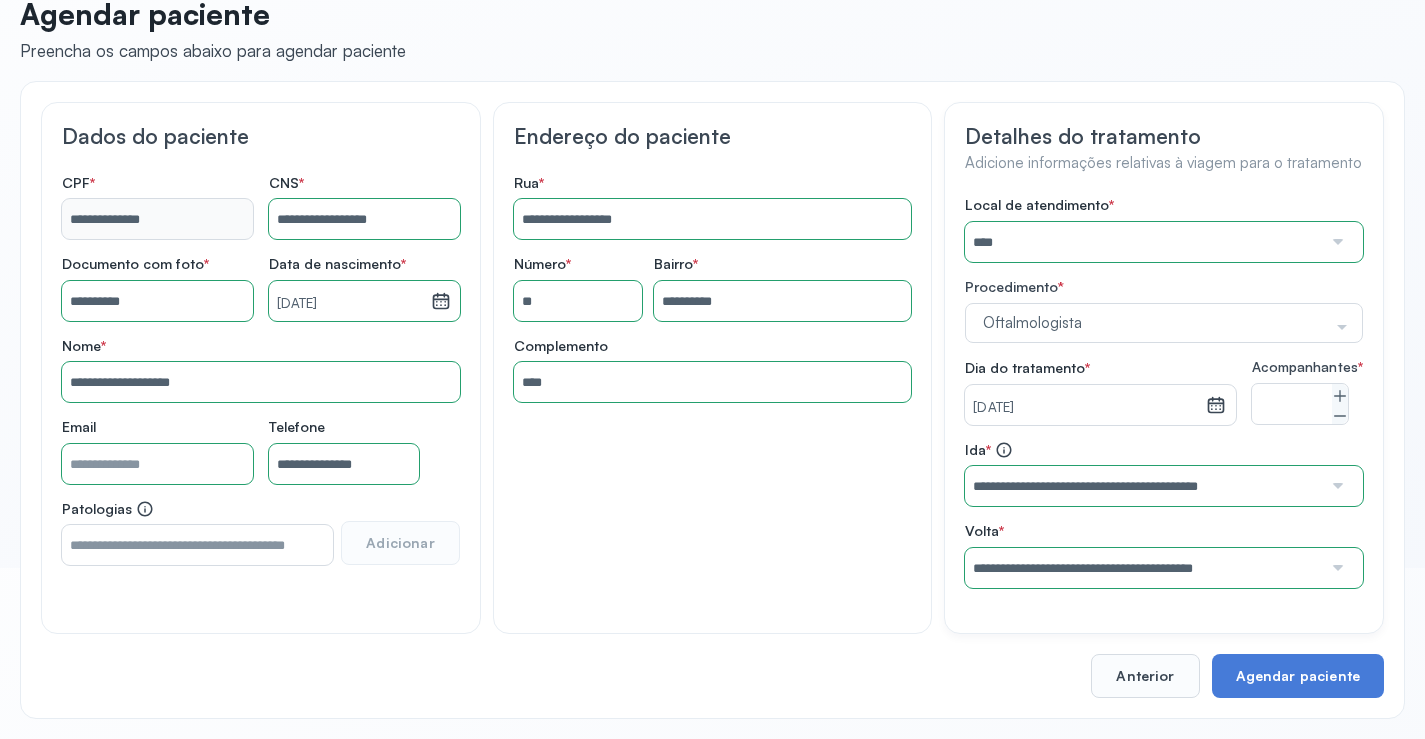 click on "Local de atendimento   *  **** A CLINICA DA MULHER ABO AMOR SAUDE ANACON ANDRE PRINCIPE ANGIO CLINICA APAE APAME DE PETROLINA APAMI PETROLINA ARISTIDES AUDIBEM AUDIBEM AUDICENTRO AUDIFON PETROLINA AZZO SAUDE PETROLINA BRINCARE CABULA CALIPER ESCOLA DE IMAGEM CAPS CDI CDTO CEDAP CEDEBA CENTRO BAIANO DE ESTUDOS CENTRO DE APOIO A AUDIÇAO CENTRO DE MEDICINA NUCLEAR DE PETROLINA CENTRO DE SAUDE CLEMENTINO FRAGA CENTRO INTEGRADO DA COLUNA VERTEBRAL CENTRO MEDICO ANTONIO BALBINO CENTRO OFTALMOLOGICO CASTELO BRANCO CEPARH CEPRED CEPRIS CERPRIS CIDI CIMED CLIMED CLINATA CLINEFRO CLINICA  AFETUS PETROLINA CLINICA  ALFA CLINICA  ALFA CENTRO MÉDICO CLINICA  SHOPPING DA BAHIA CLINICA  URBANO SAMPAIO FILHO CLINICA AGEUS CLINICA AMO CLINICA AMOR A SAUDE CLINICA AMOR E SAUDE PETROLINA CLINICA ANA MASTER CLINICA ANGICLIN CLINICA BIOCHEK UP CLINICA CAM CLINICA CARDIO PULMONAR CLINICA CASA GERIATRICA DE PETROLINA CLINICA CASTELO BRANCO CLINICA CDTO CLINICA CENTRO MEDICO VITRAUX CLINICA CINTILO PETROLINA CLINICA CLIMED BRASIL" at bounding box center [1164, 392] 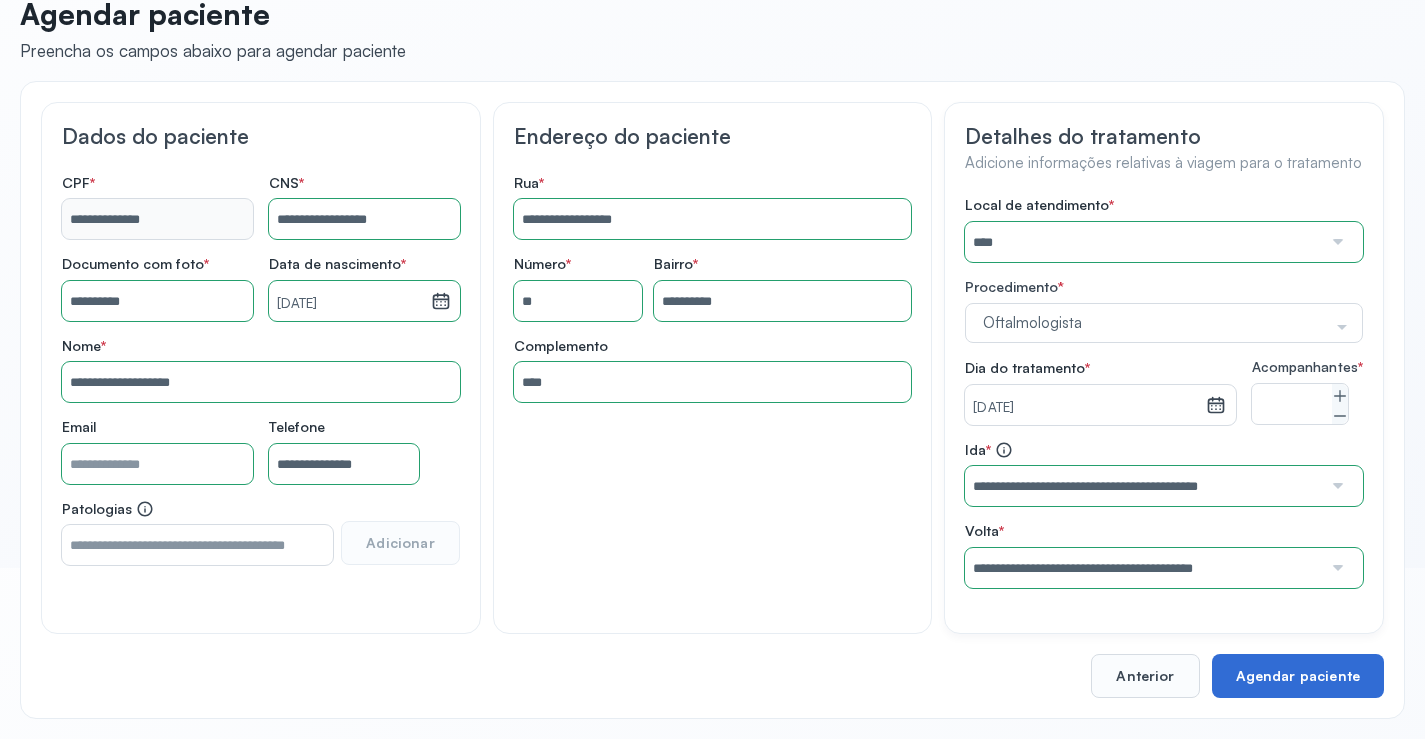 click on "Agendar paciente" at bounding box center (1298, 676) 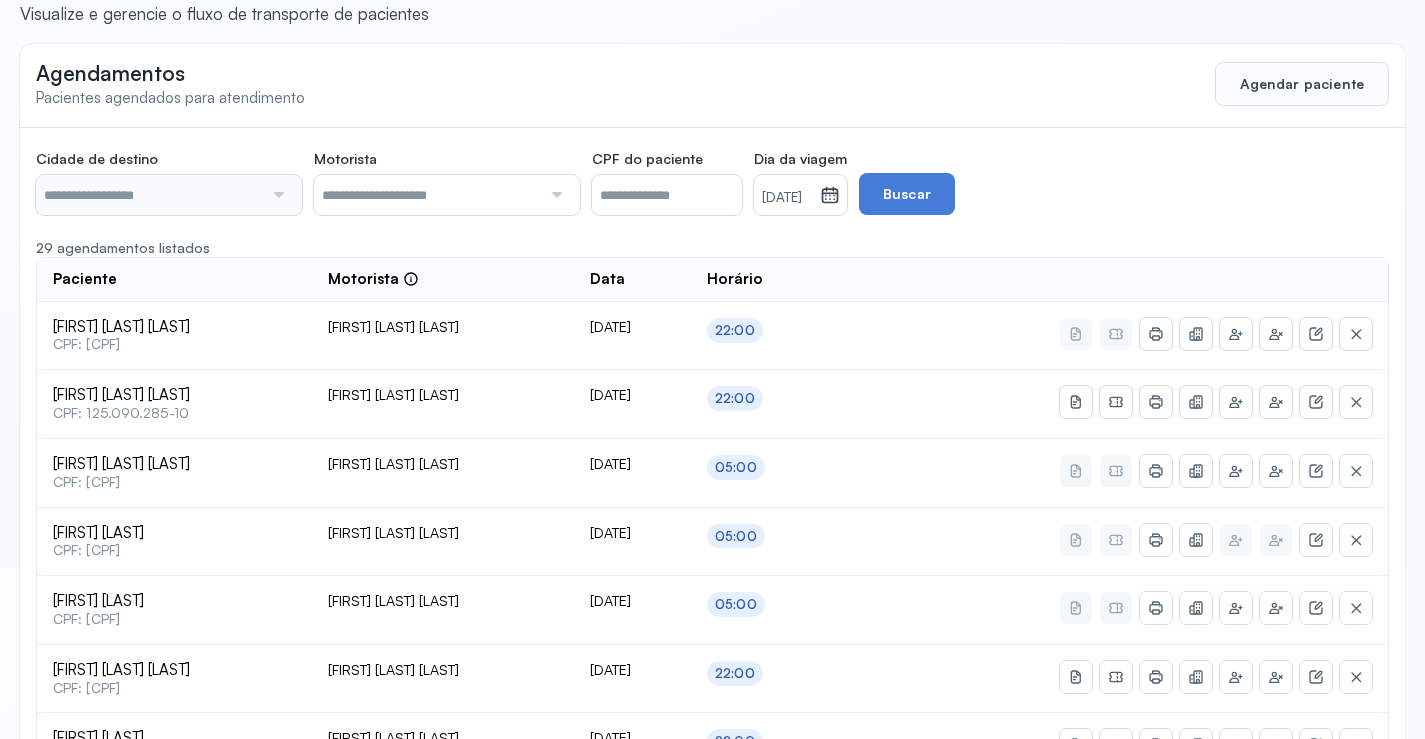 scroll, scrollTop: 46, scrollLeft: 0, axis: vertical 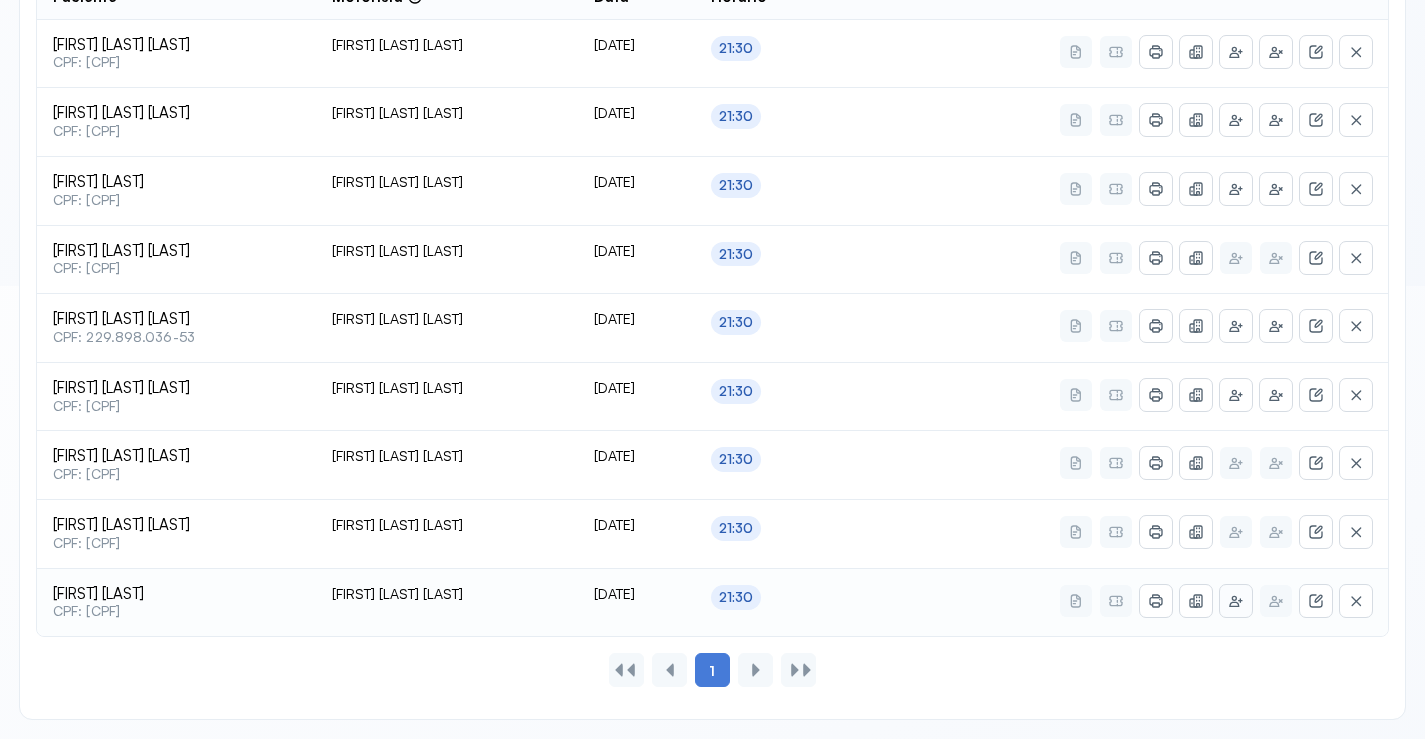 click 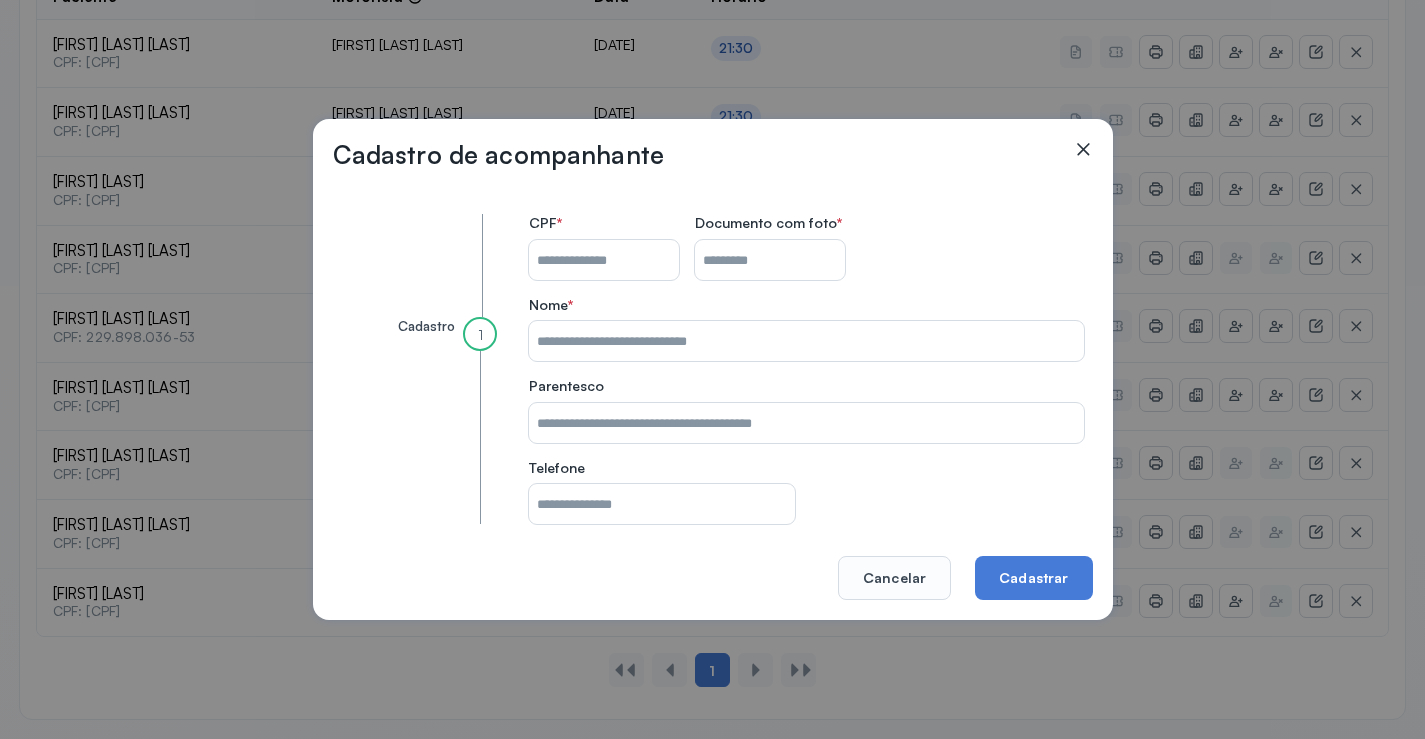 click on "CPF do paciente" at bounding box center [604, 260] 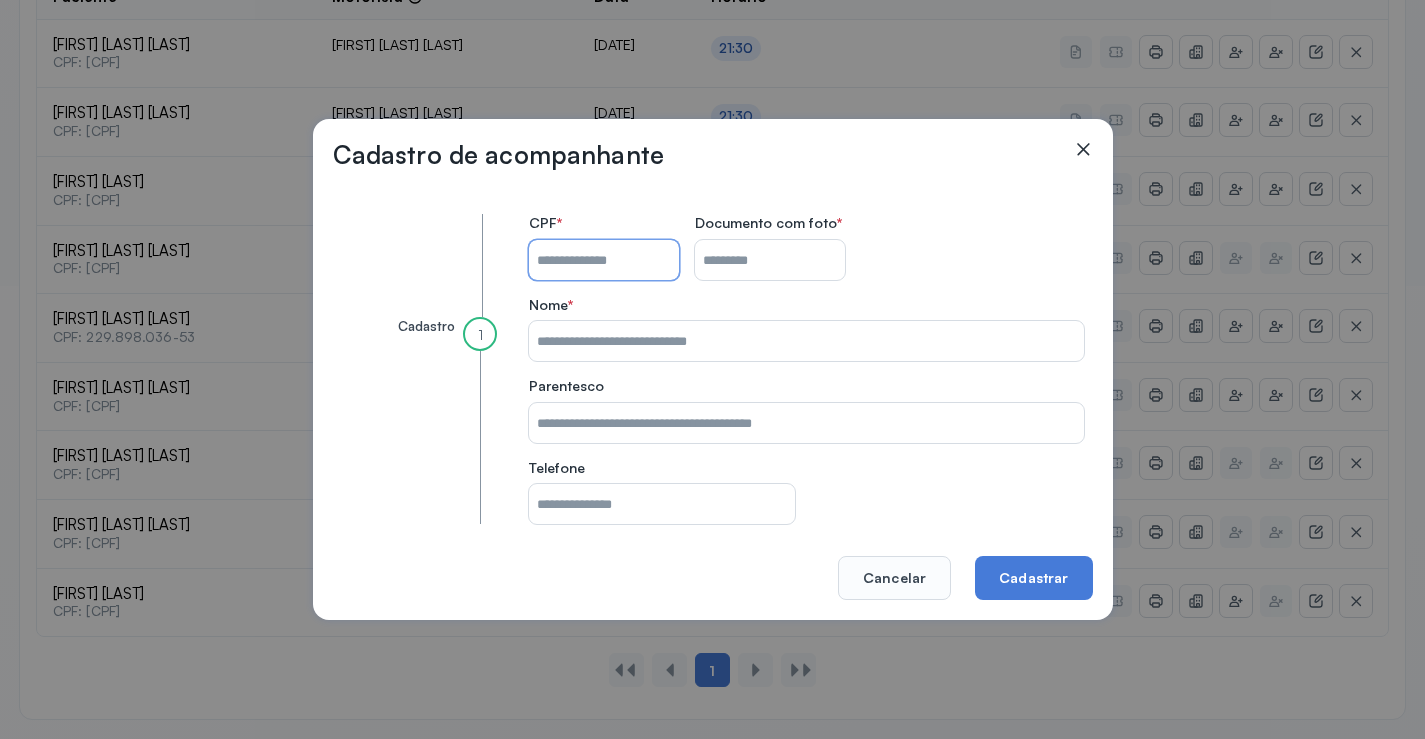 click on "CPF do paciente" at bounding box center (604, 260) 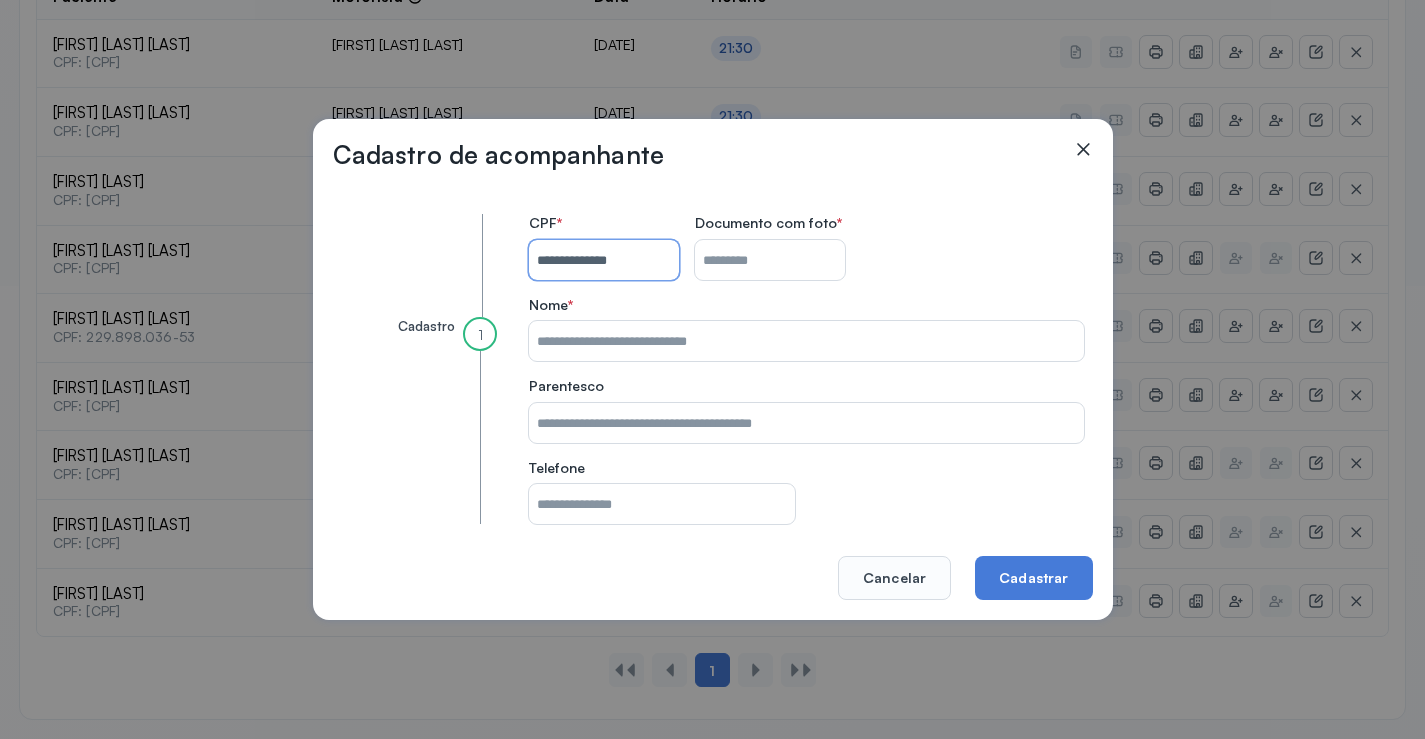 type on "**********" 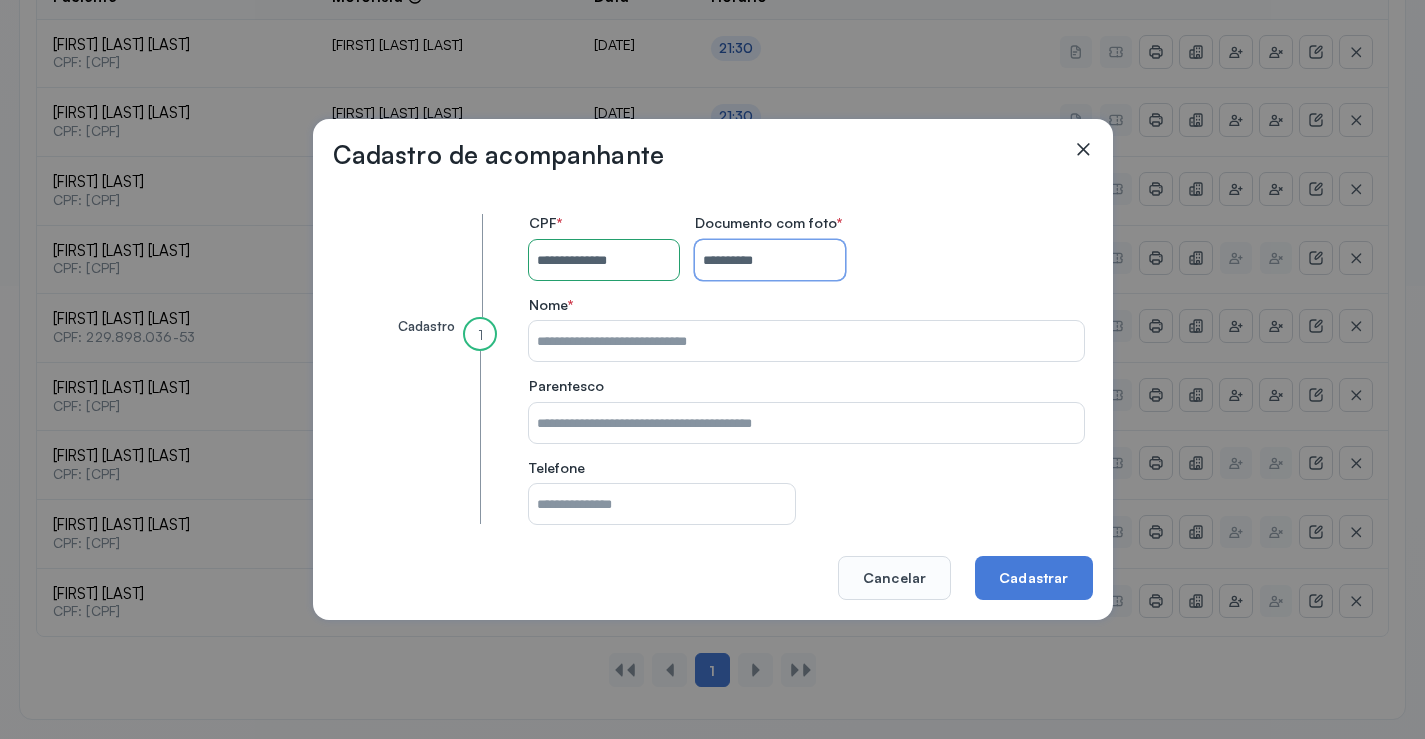 type on "**********" 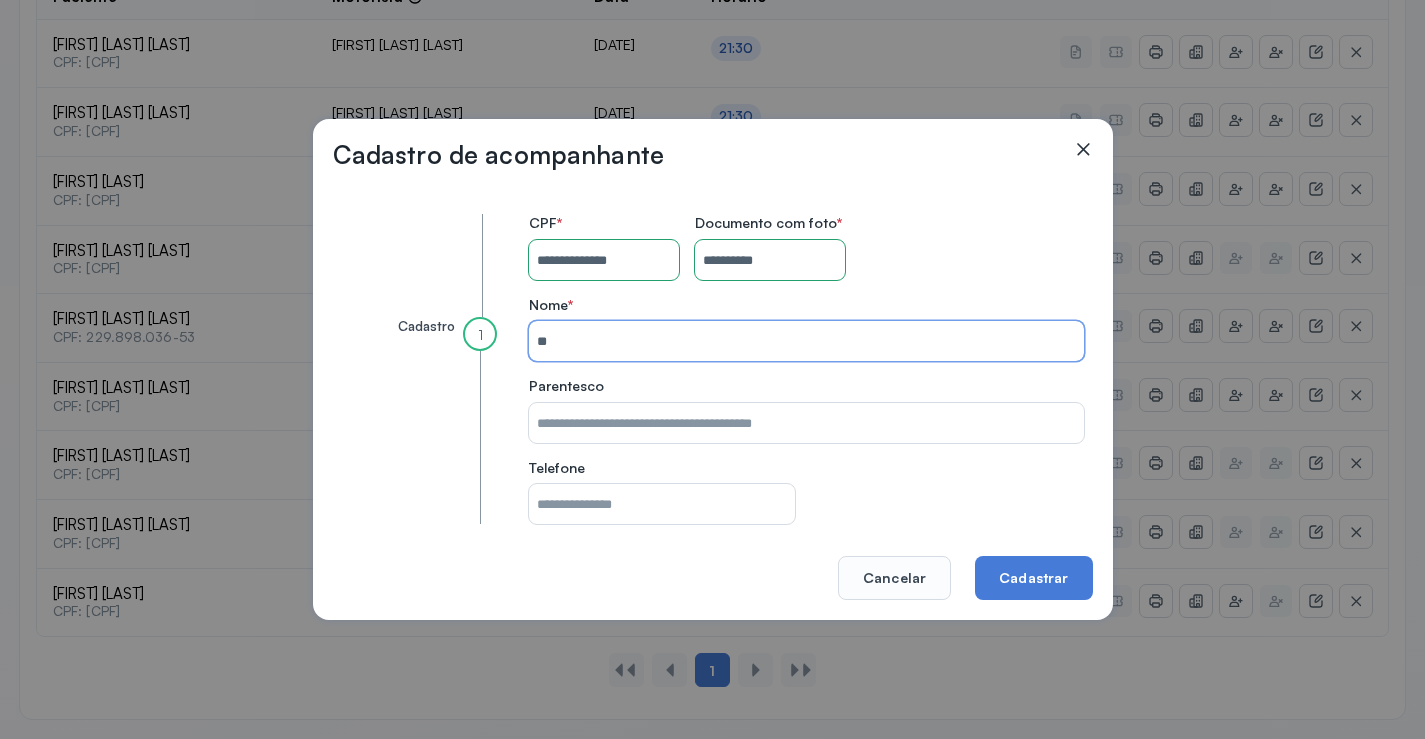 type on "*" 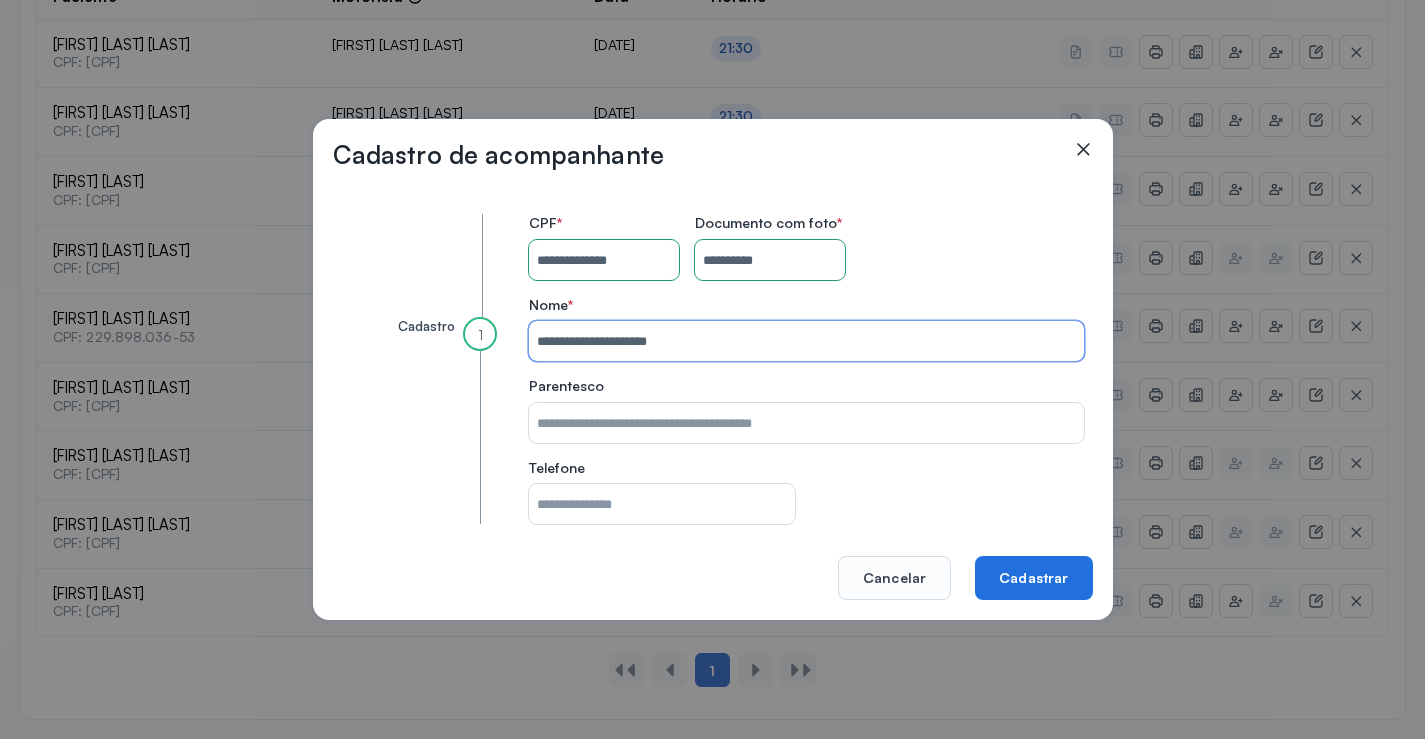 type on "**********" 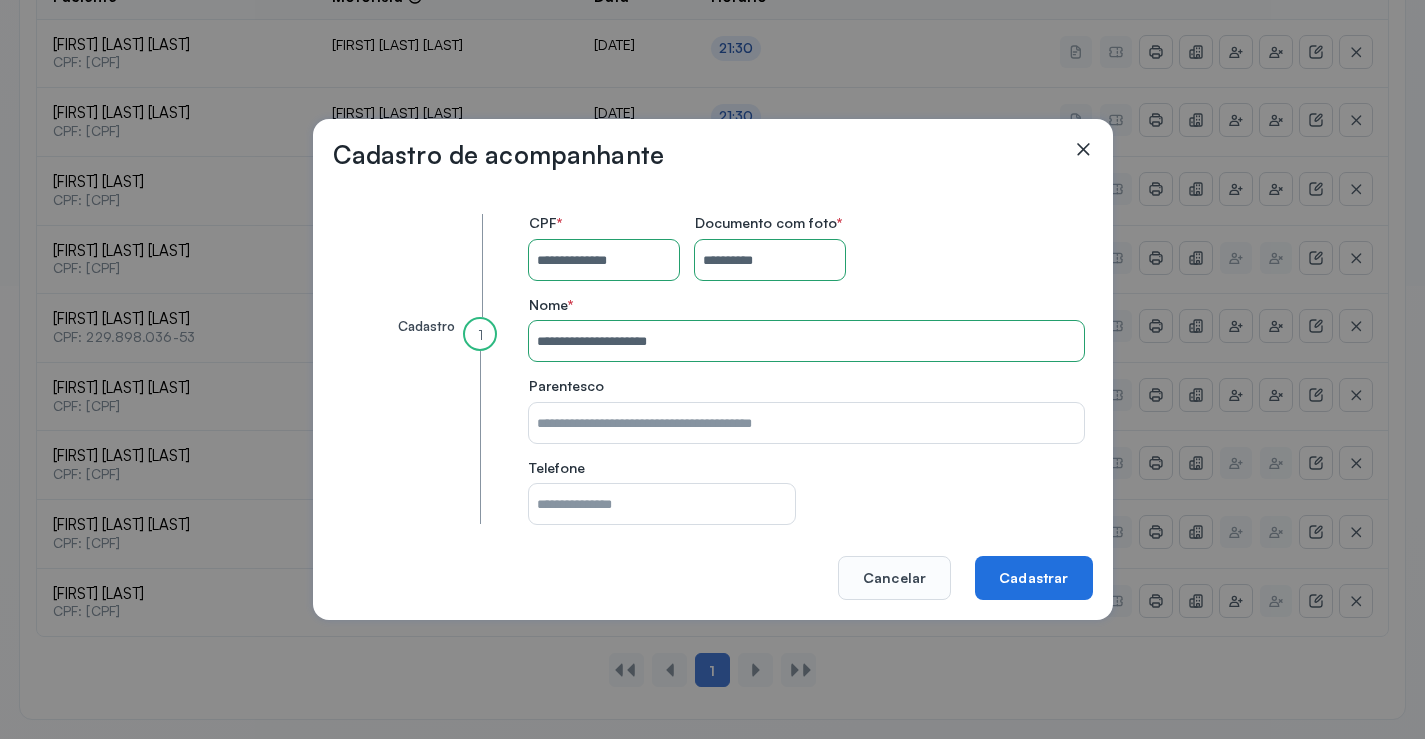 click on "Cadastrar" 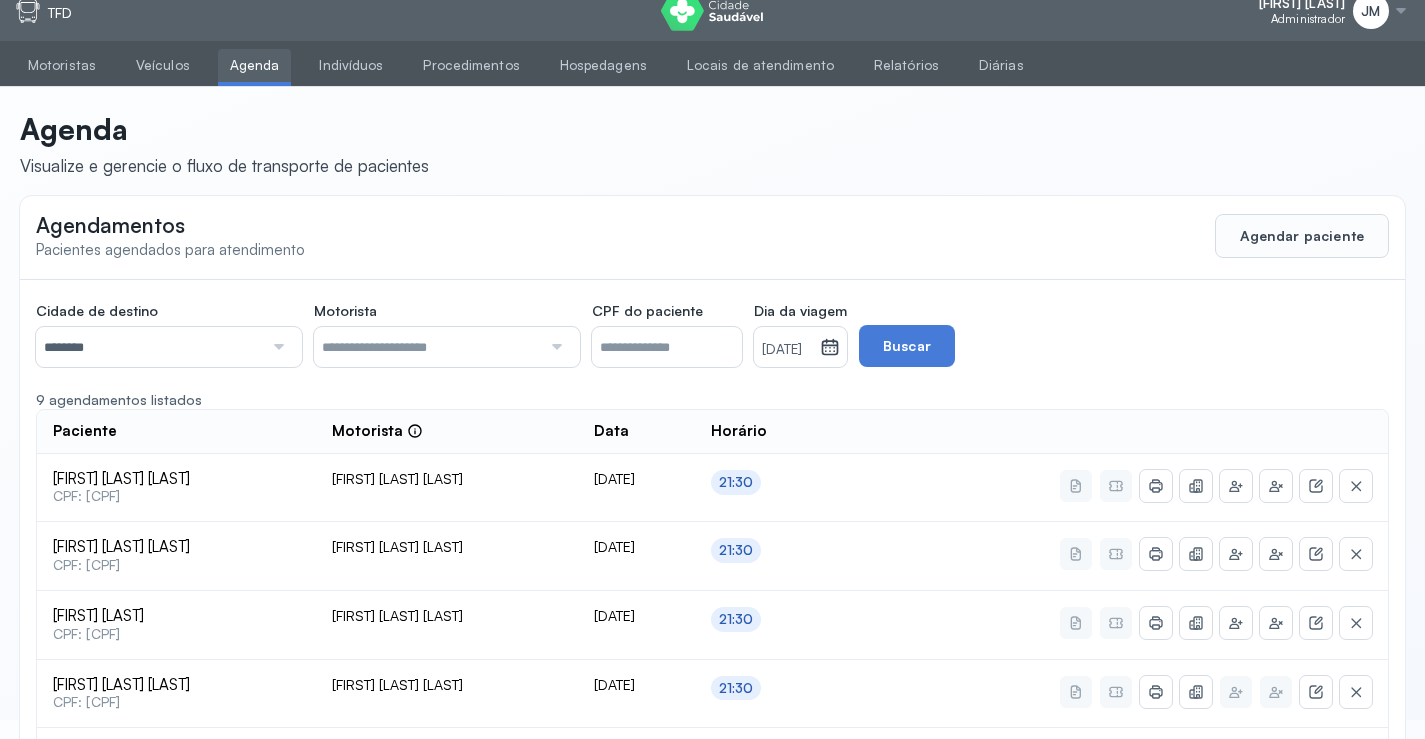 scroll, scrollTop: 0, scrollLeft: 0, axis: both 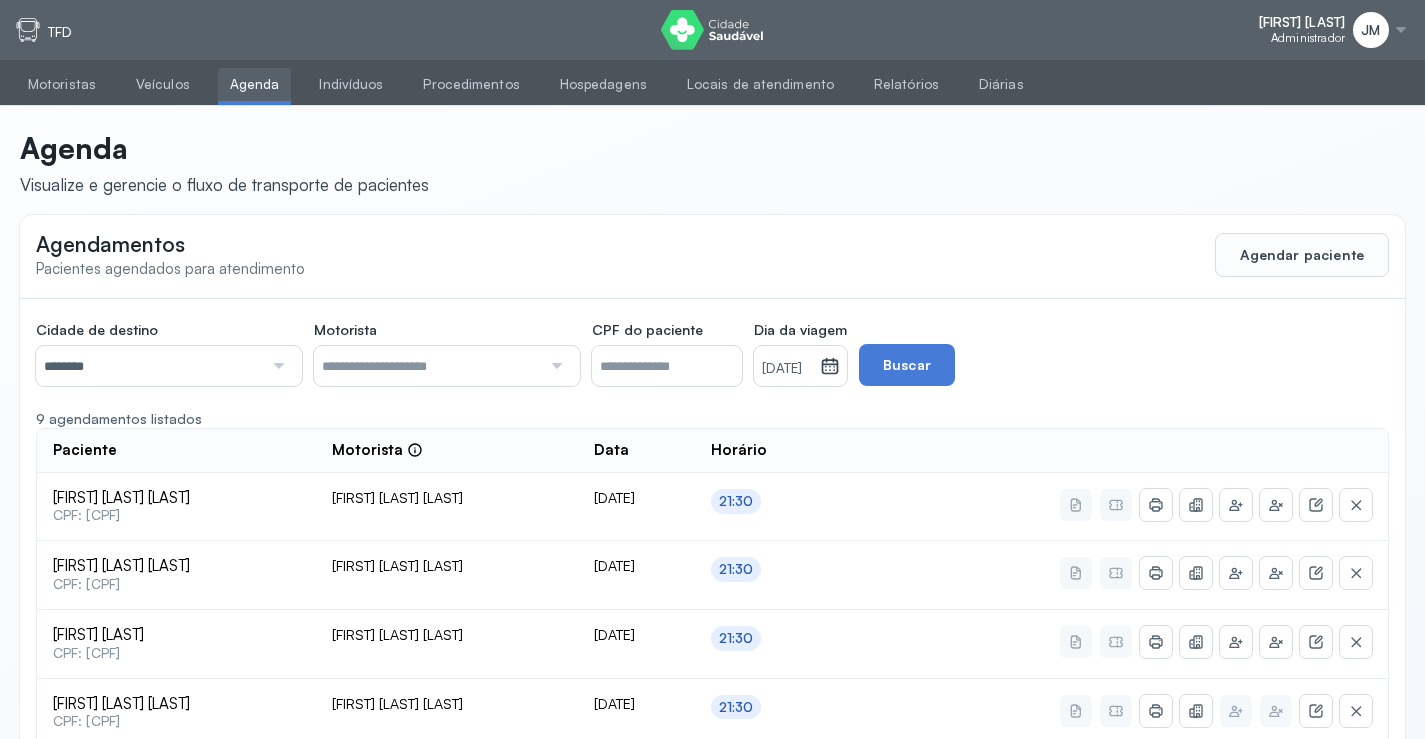 click on "JM" at bounding box center [1371, 30] 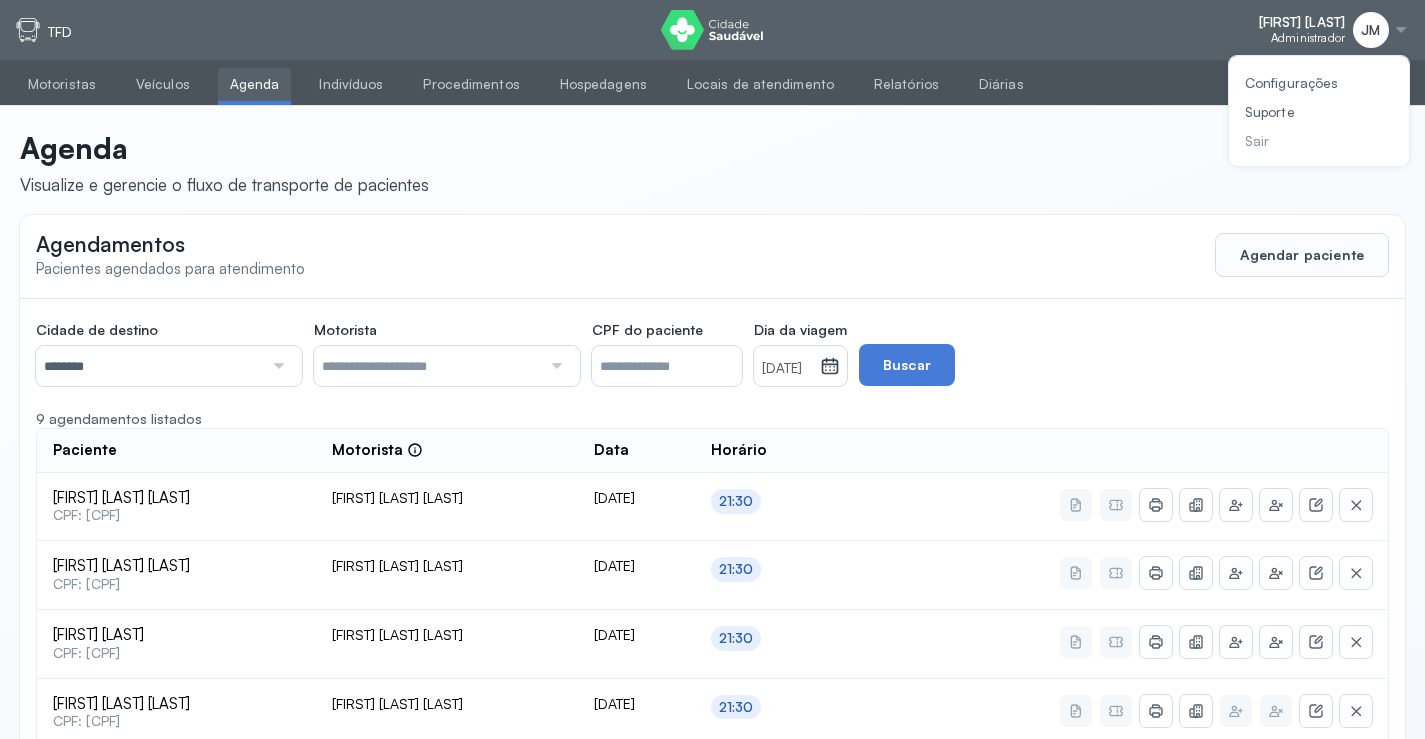 click on "Sair" 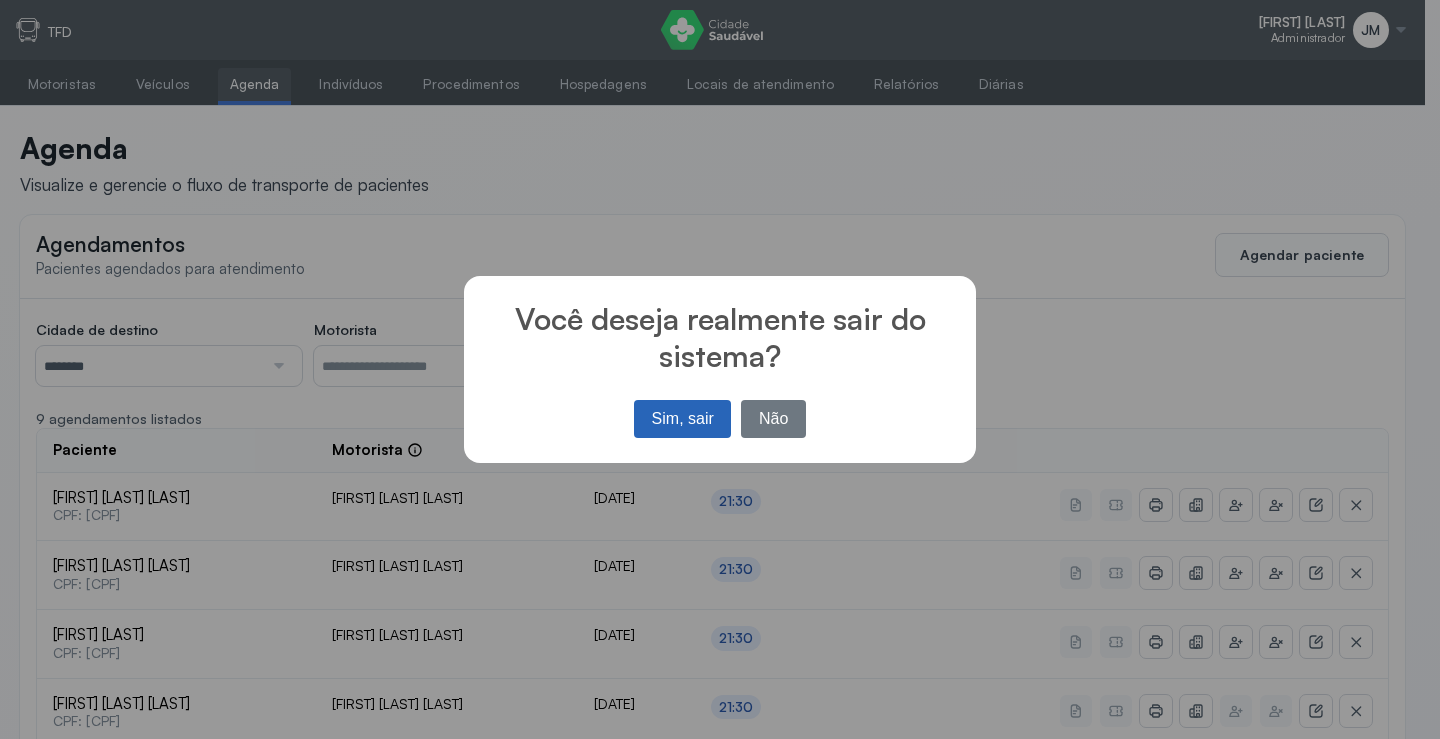 click on "Sim, sair" at bounding box center (682, 419) 